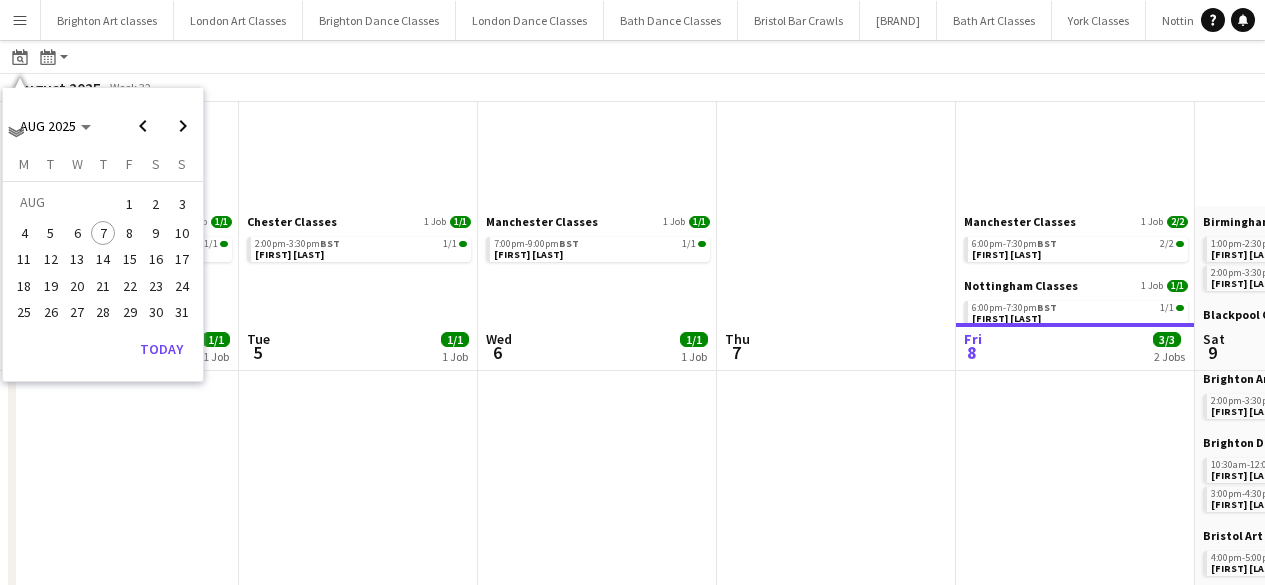 scroll, scrollTop: 221, scrollLeft: 0, axis: vertical 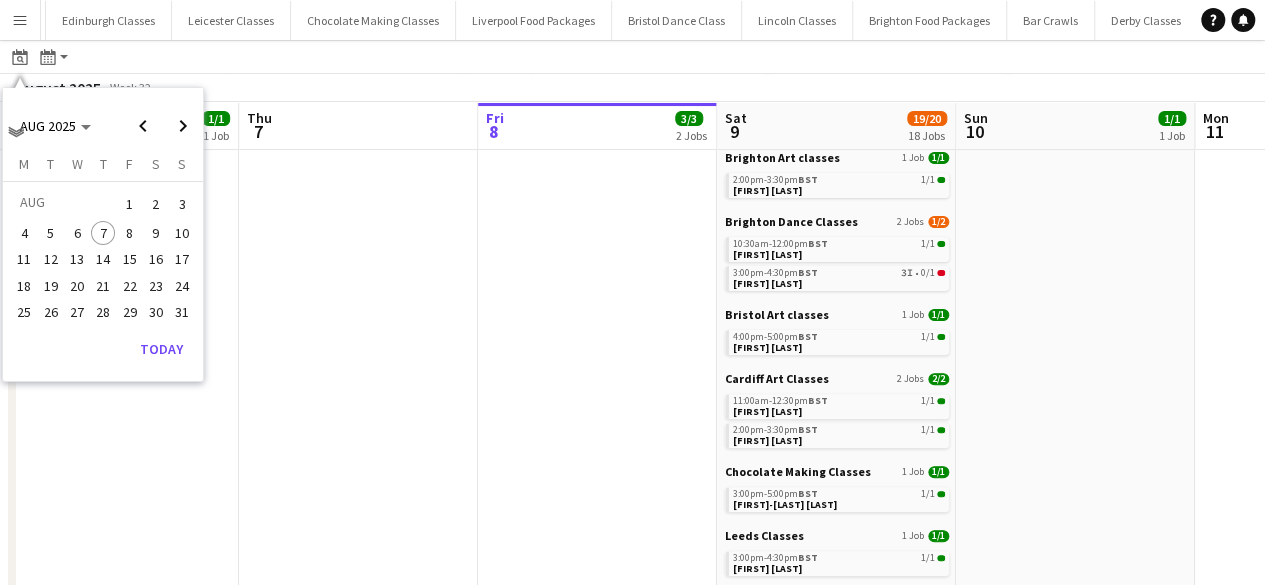 click on "17" at bounding box center (182, 260) 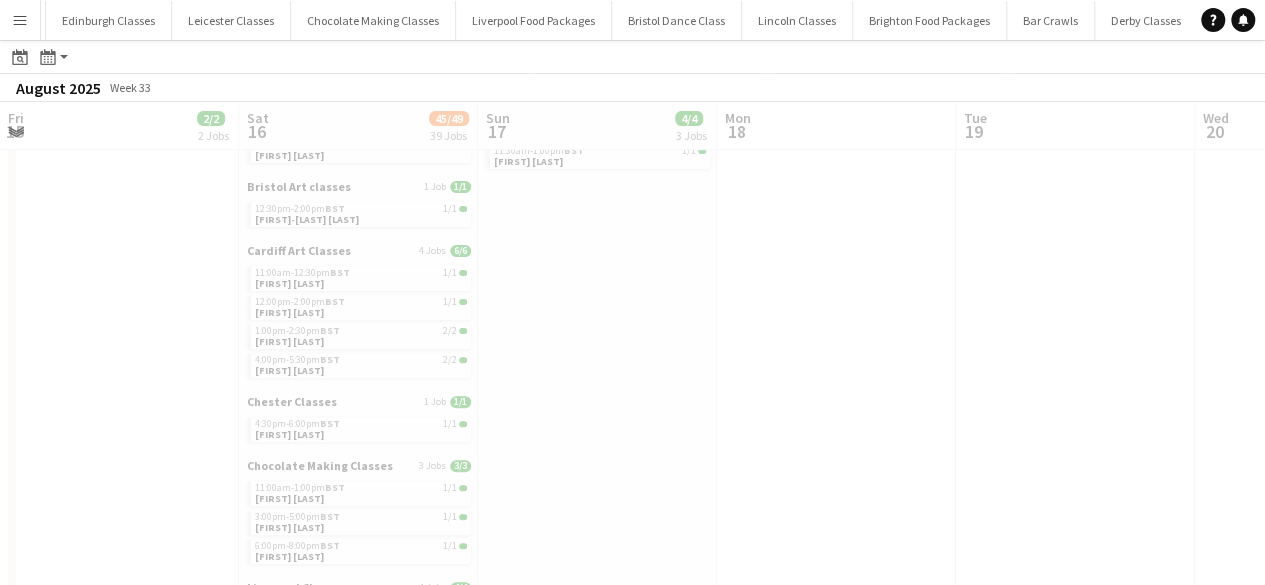 scroll, scrollTop: 0, scrollLeft: 688, axis: horizontal 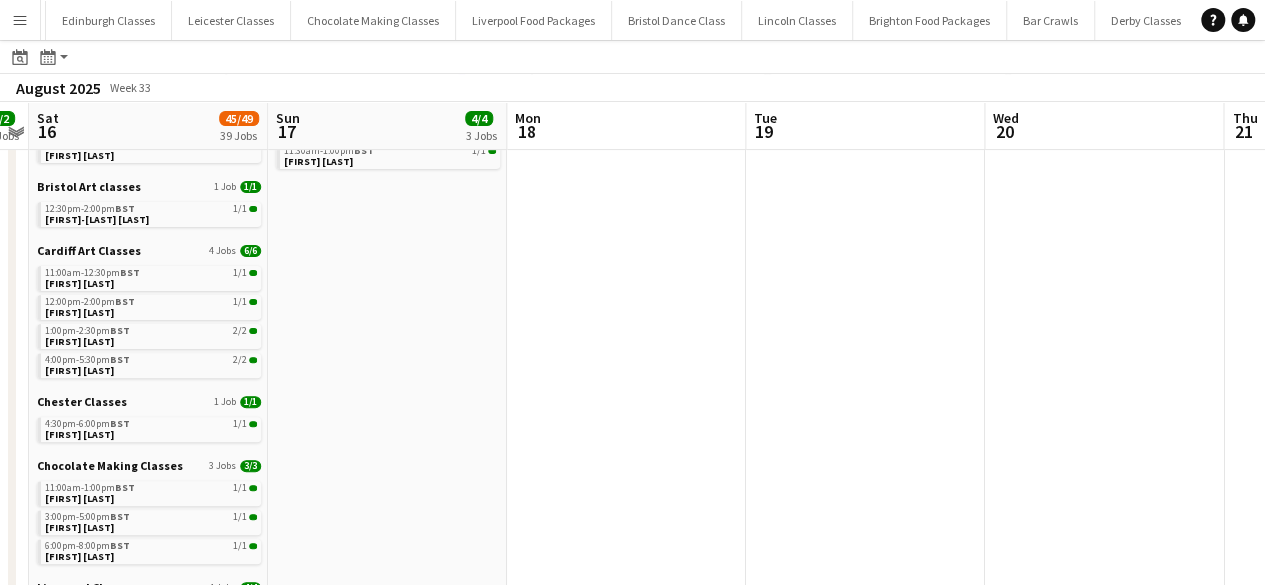 click on "[BRAND] [CITY] classes   1 Job   2/2   10:00am-11:30am    BST   2/2   [FIRST] [LAST]   [CITY] Classes   1 Job   1/1   5:30pm-7:00pm    BST   1/1   [FIRST] [LAST]    [CITY] Classes   1 Job   1/1   11:30am-1:00pm    BST   1/1   [FIRST] [LAST]" at bounding box center [387, 866] 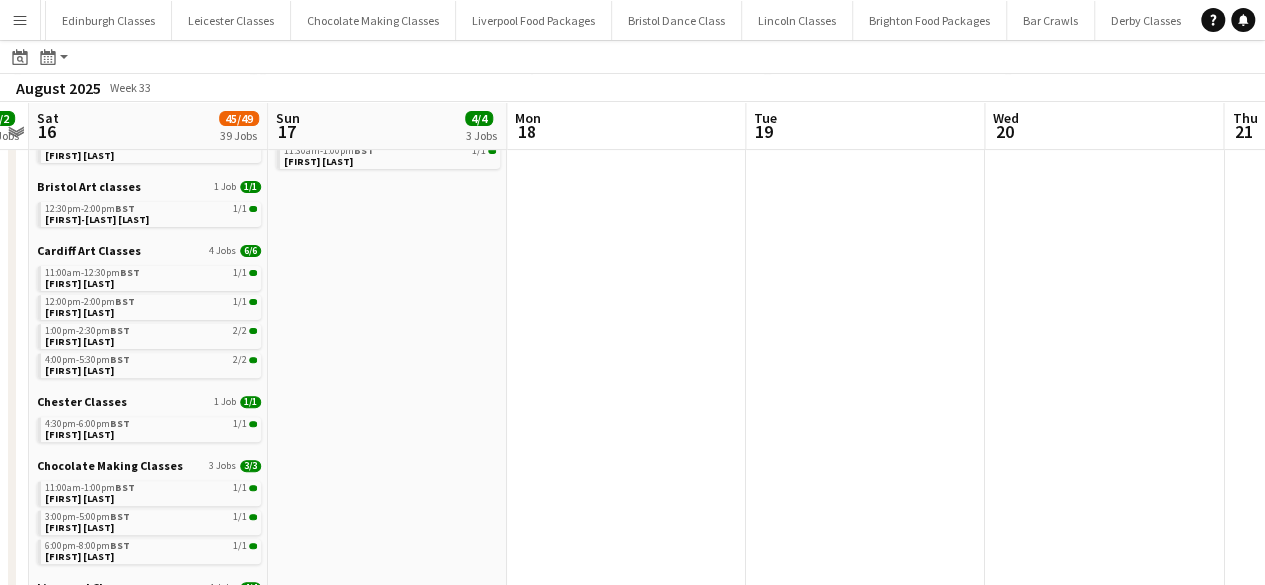 click on "Menu" at bounding box center (20, 20) 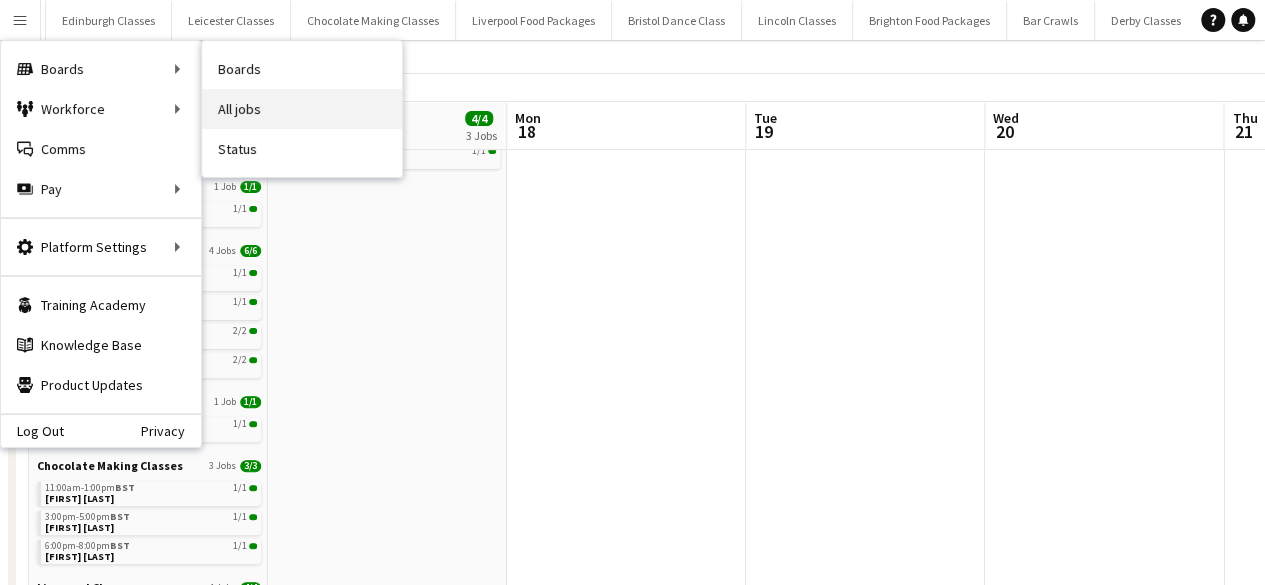 click on "All jobs" at bounding box center [302, 109] 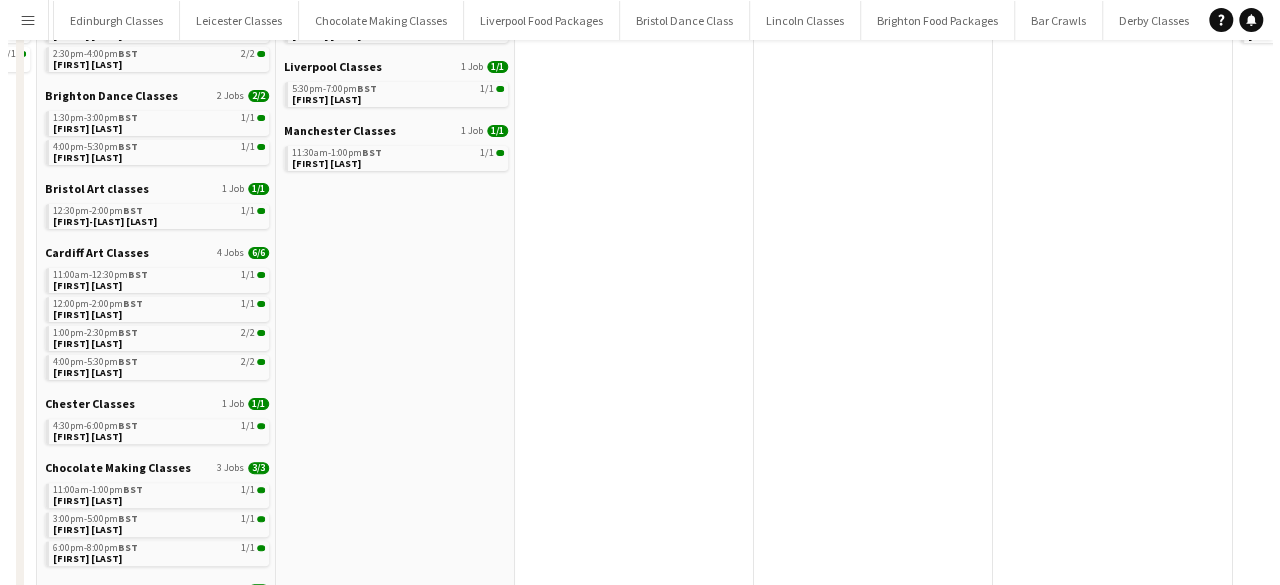 scroll, scrollTop: 0, scrollLeft: 0, axis: both 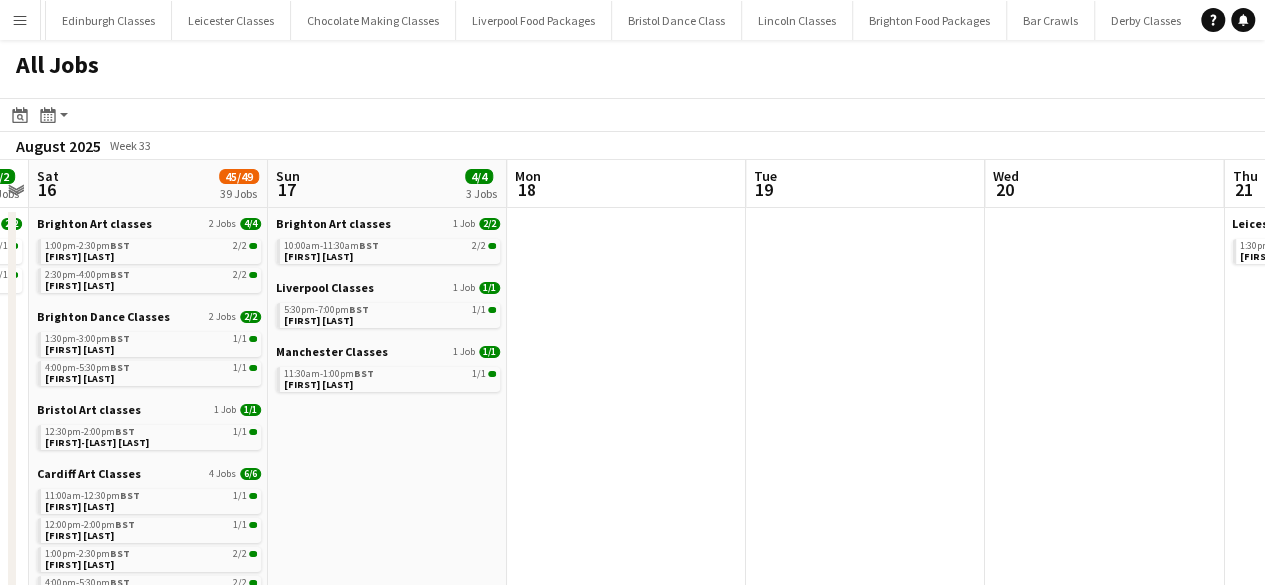 click on "Menu" at bounding box center [20, 20] 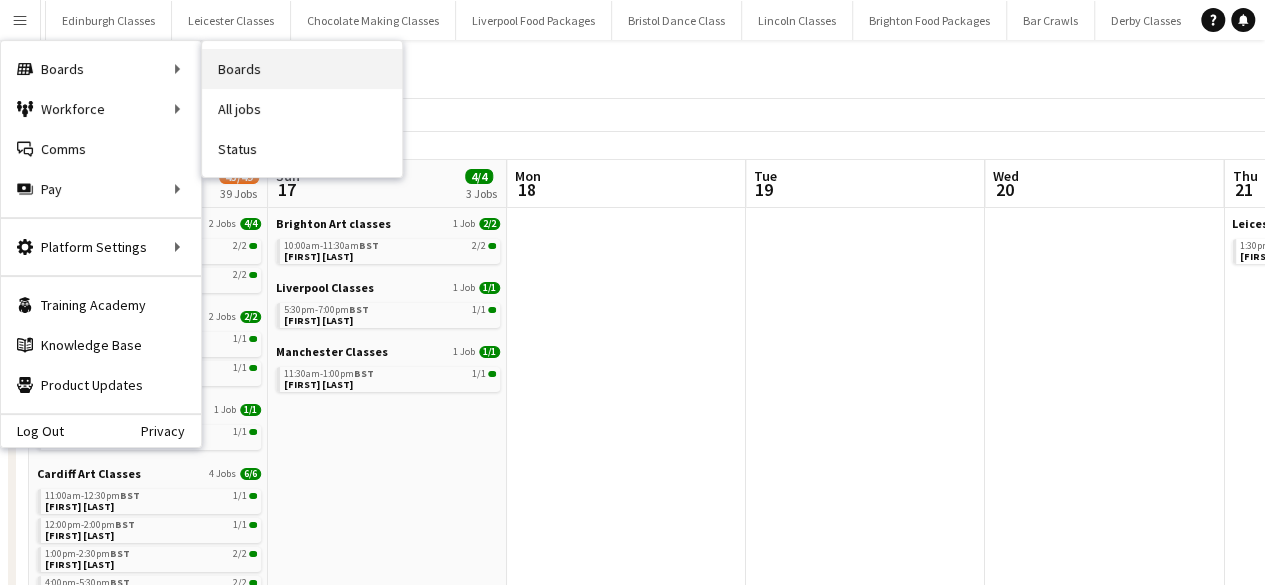 click on "Boards" at bounding box center (302, 69) 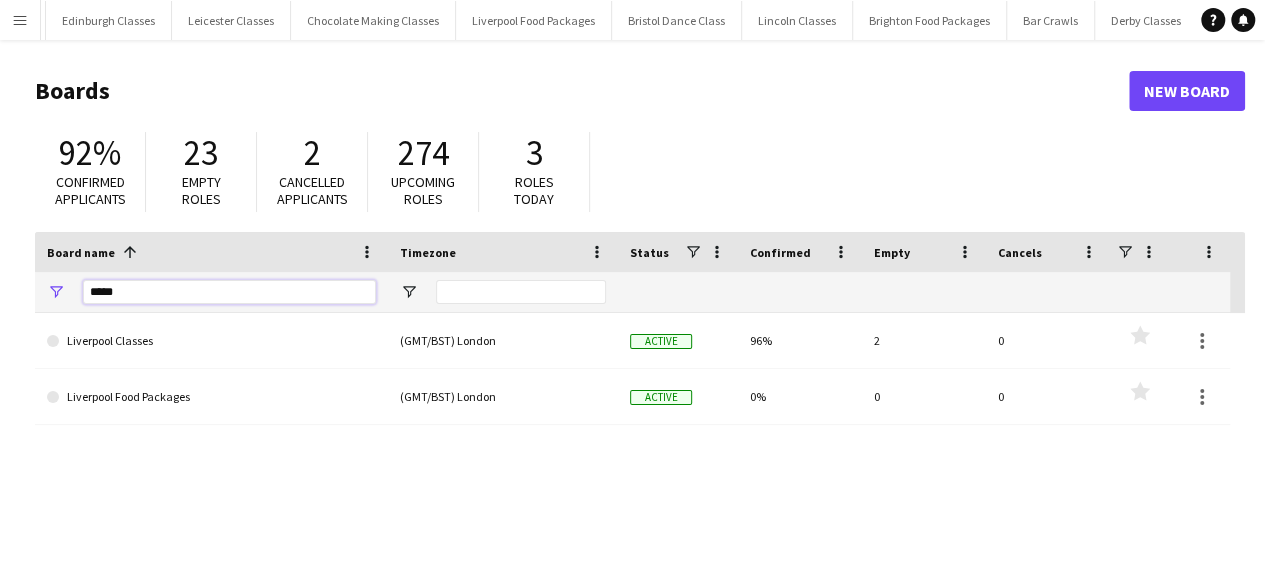 click on "*****" at bounding box center (229, 292) 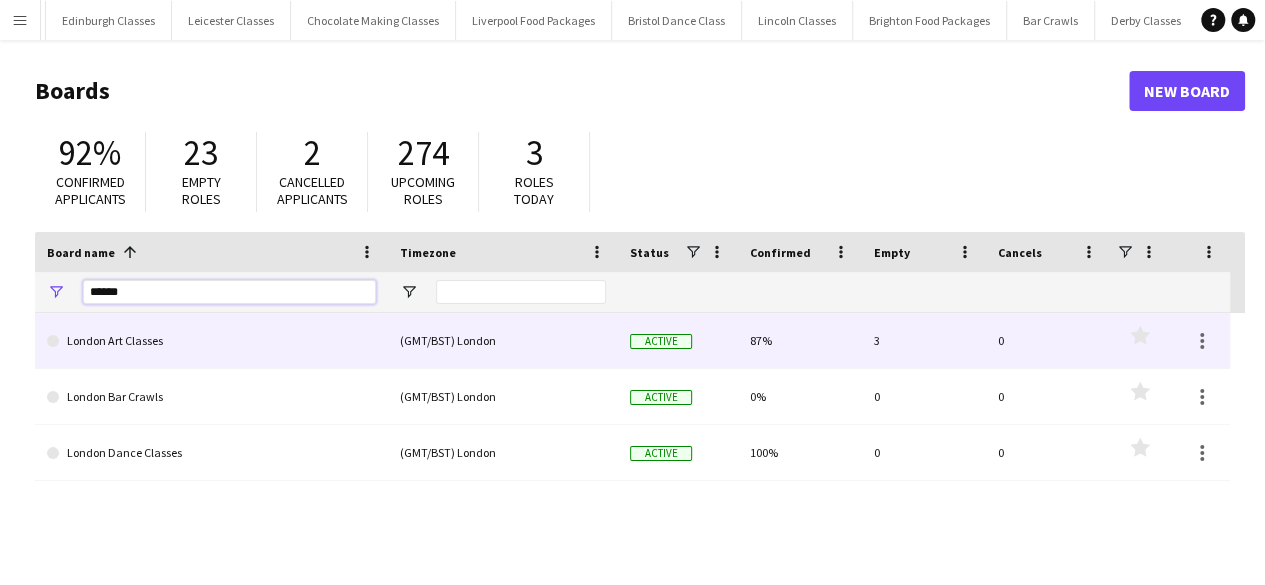 type on "******" 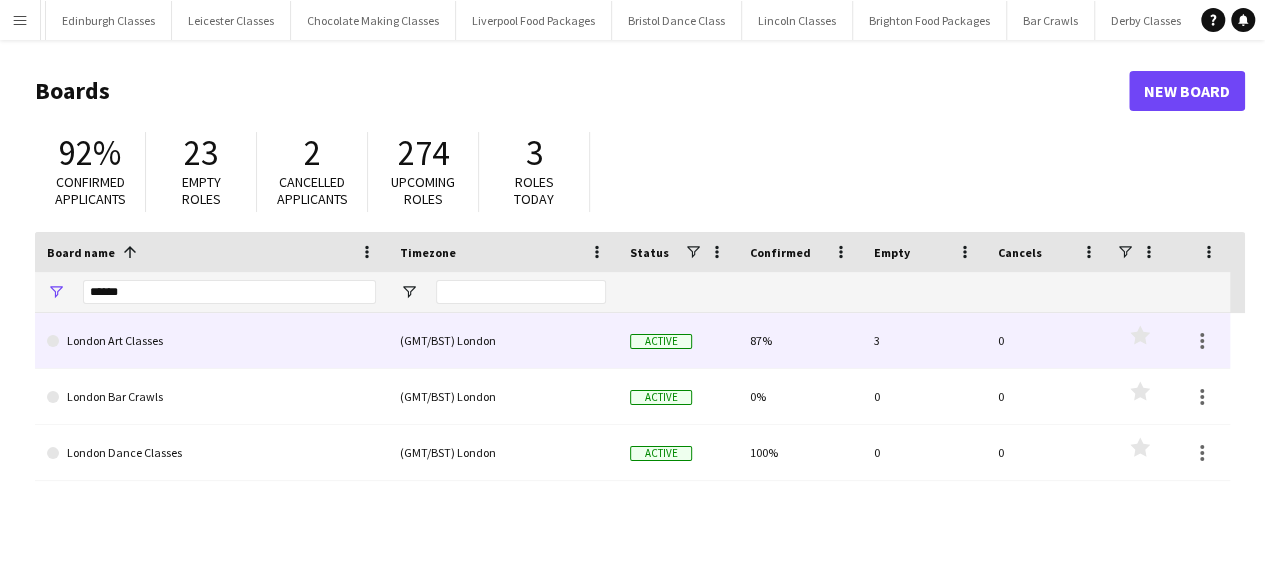 click on "London Art Classes" 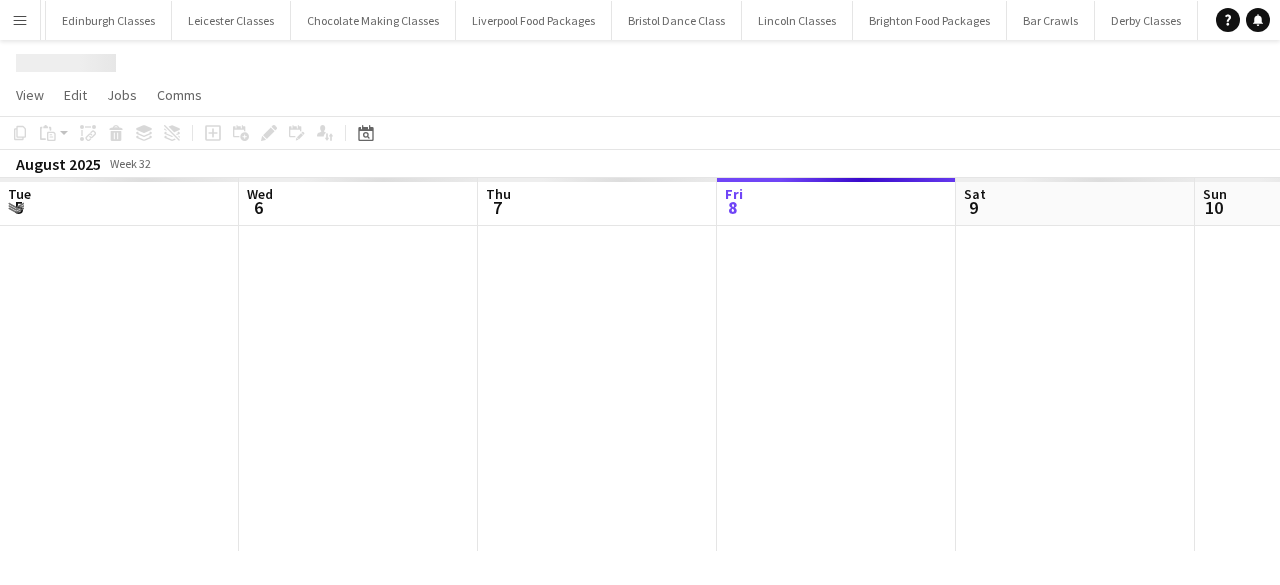 scroll, scrollTop: 0, scrollLeft: 478, axis: horizontal 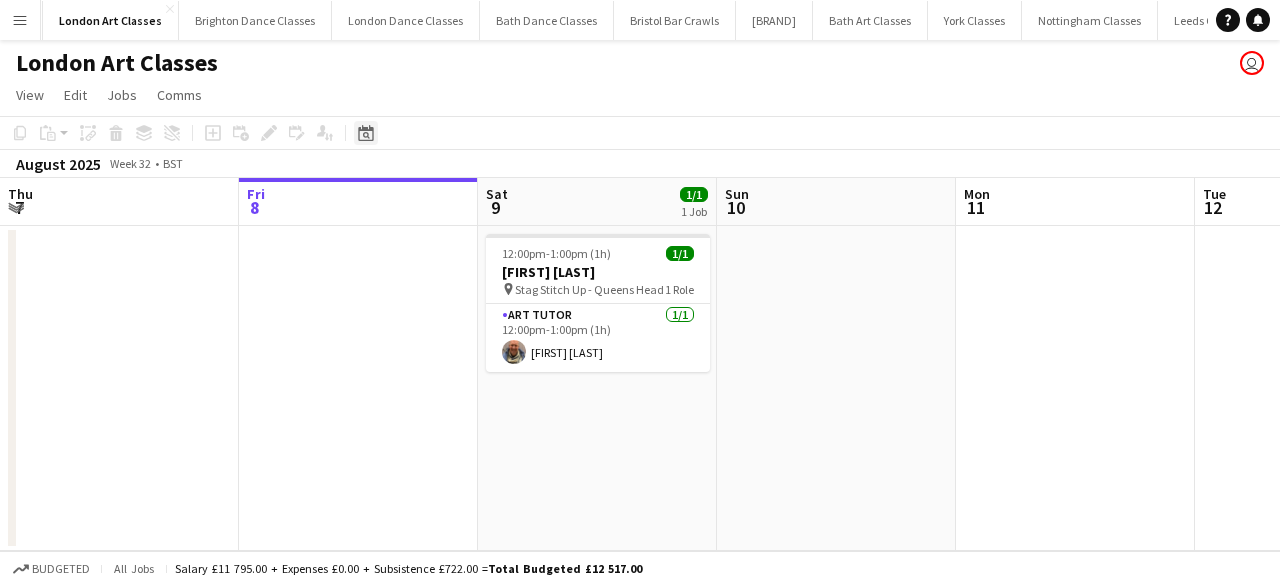 click on "Date picker" 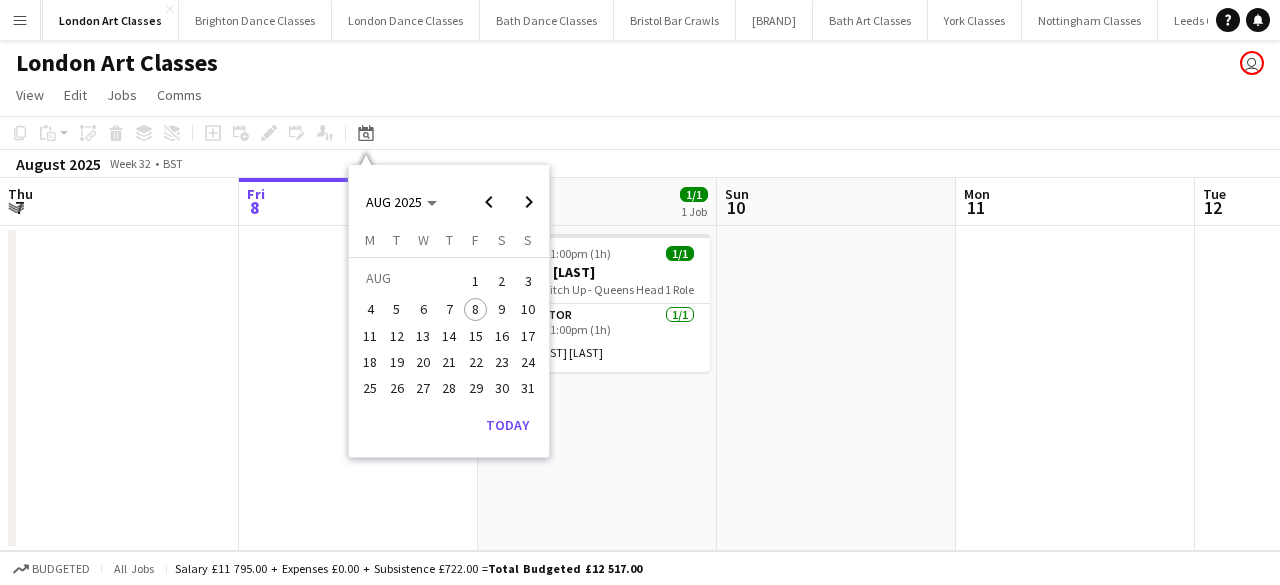 click on "17" at bounding box center (528, 336) 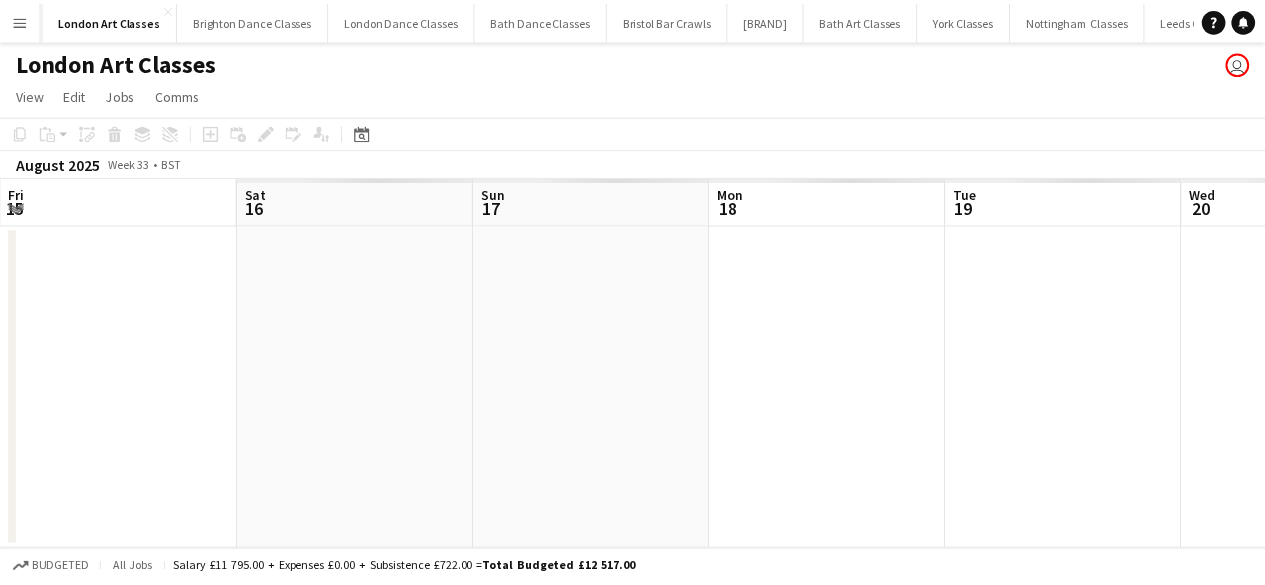 scroll, scrollTop: 0, scrollLeft: 688, axis: horizontal 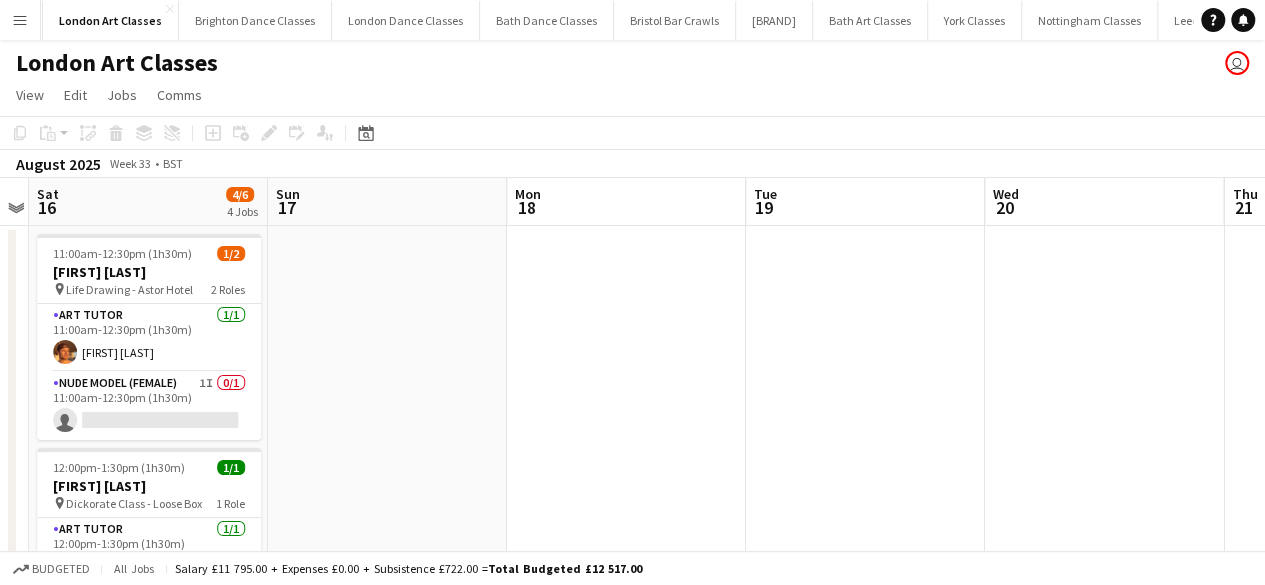 click at bounding box center [387, 615] 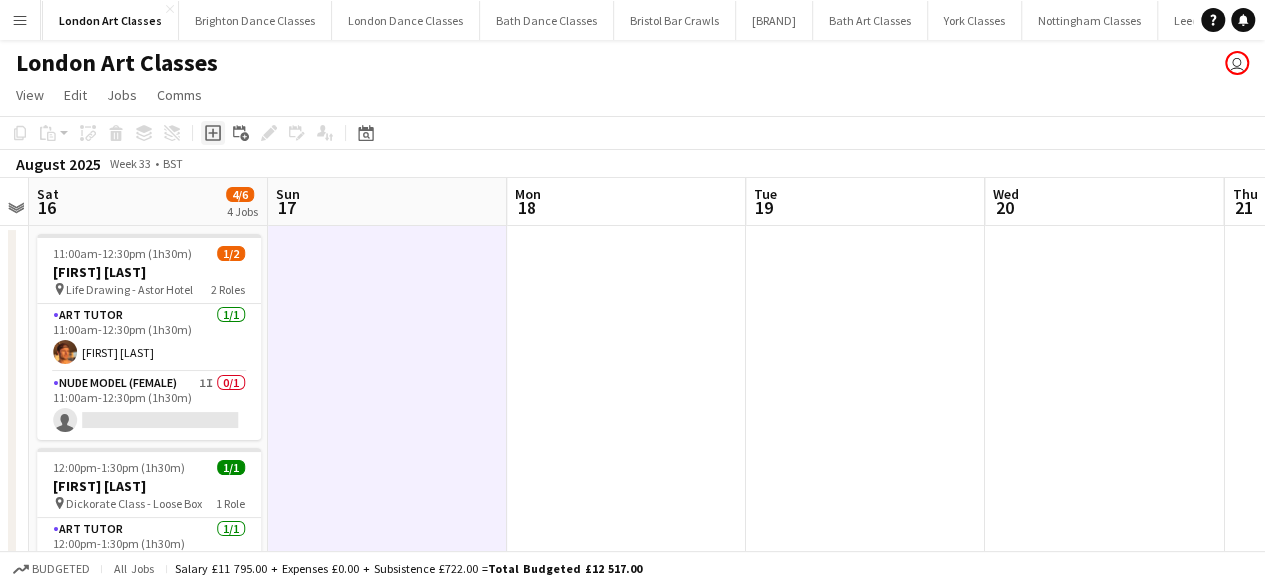 click 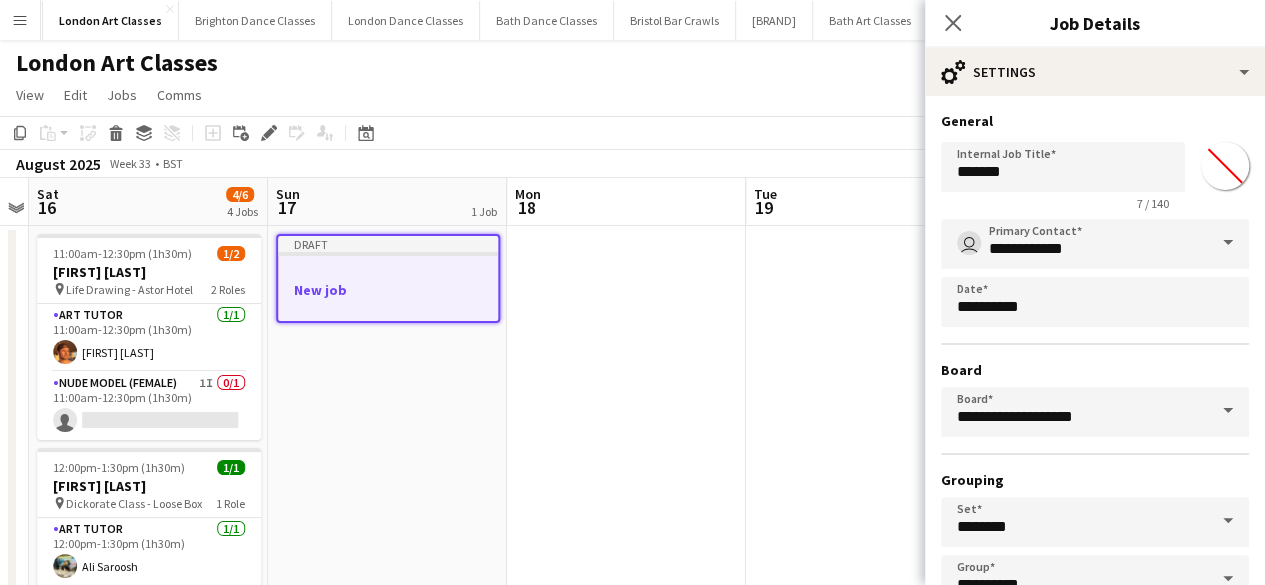 click on "New job" at bounding box center (388, 290) 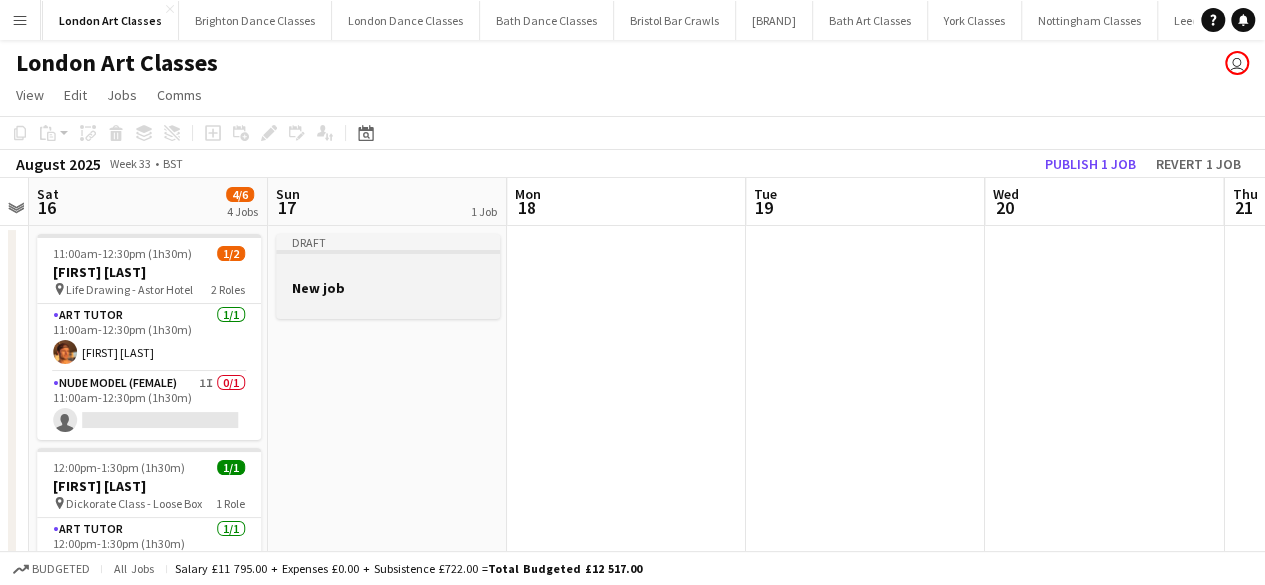 click on "New job" at bounding box center (388, 288) 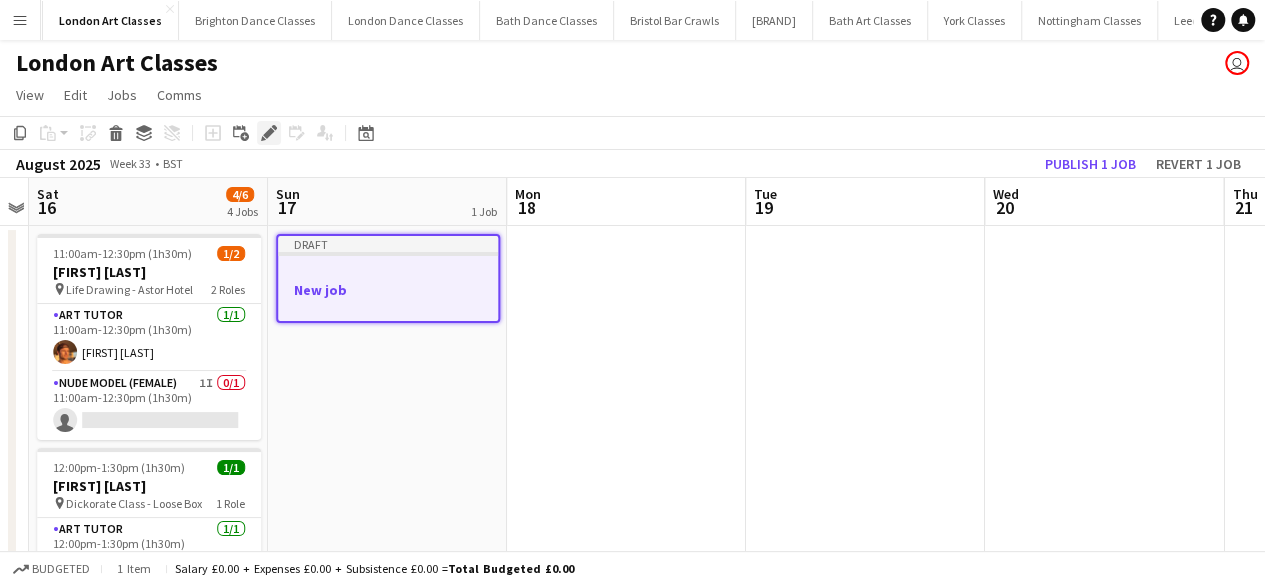 click on "Edit" 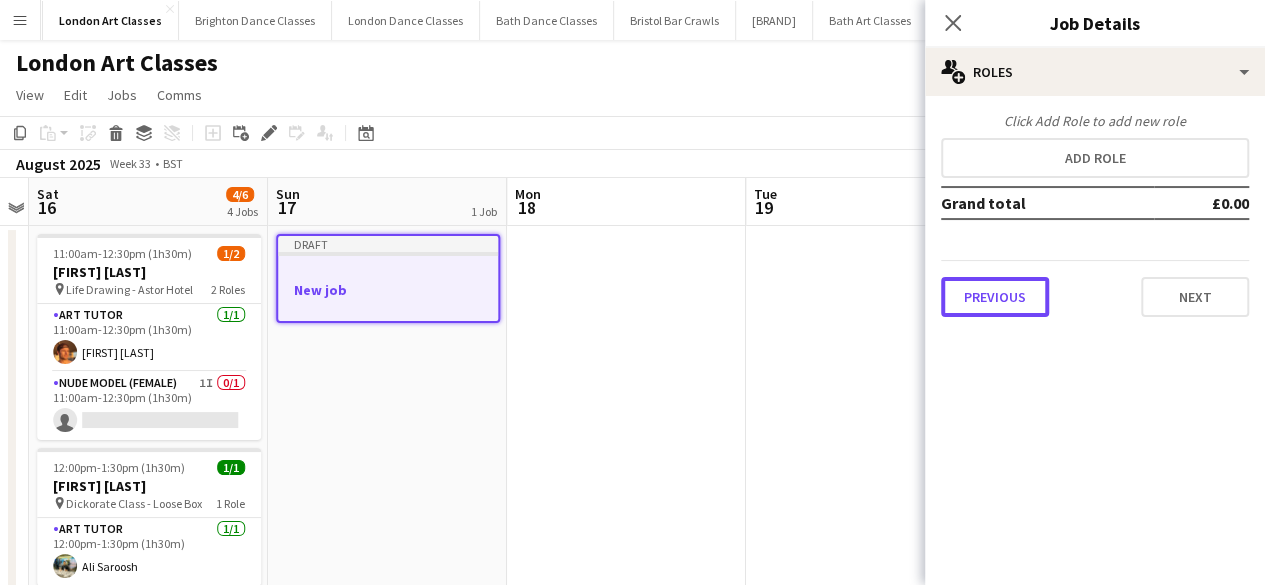 click on "Previous" at bounding box center [995, 297] 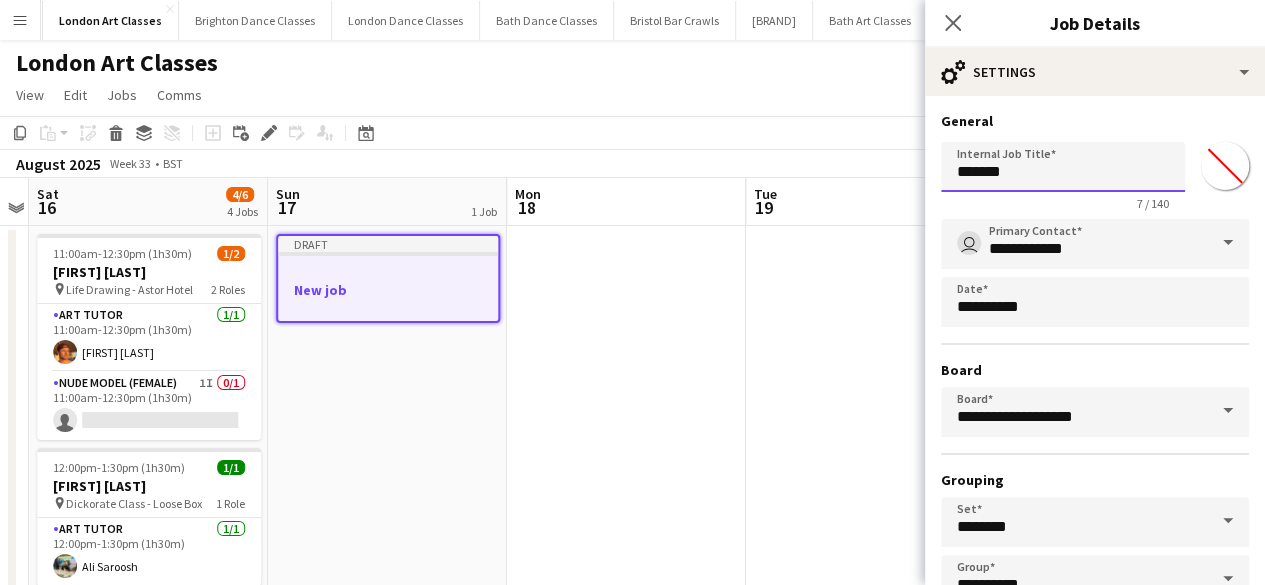 click on "Menu
Boards
Boards   Boards   All jobs   Status
Workforce
Workforce   My Workforce   Recruiting
Comms
Comms
Pay
Pay   Approvals   Payments   Reports
Platform Settings
Platform Settings   App settings   Your settings   Profiles
Training Academy
Training Academy
Knowledge Base
Knowledge Base
Product Updates
Product Updates   Log Out   Privacy   [BRAND] [CITY] classes
Close
[CITY] [CITY] classes
Close
[BRAND] [CITY] classes
Close
[CITY] [CITY] classes
Close
[CITY] [CITY] classes
Close
[CITY] [CITY] classes
Close
[CITY] [CITY] classes
Close
[CITY] [CITY] classes" at bounding box center (632, 519) 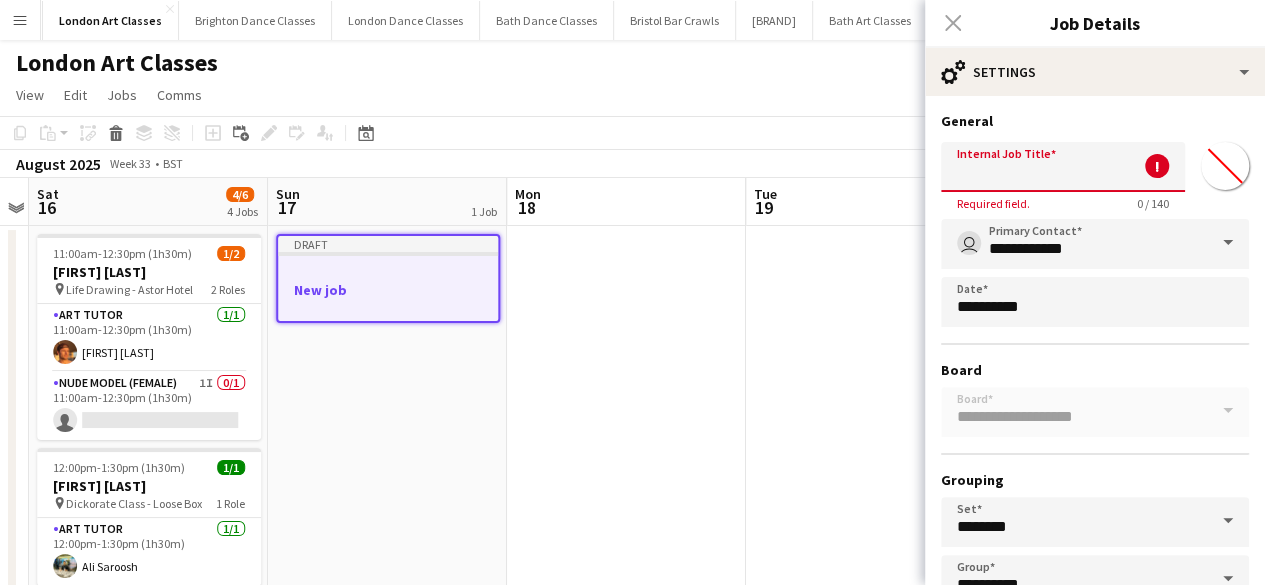 paste on "*****" 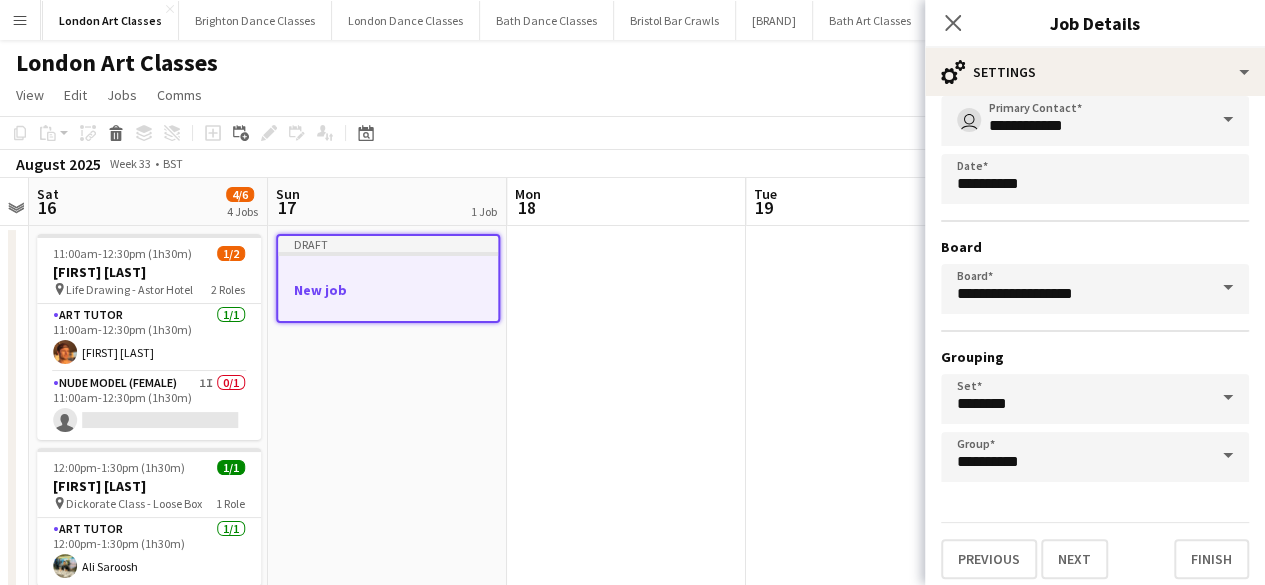 scroll, scrollTop: 132, scrollLeft: 0, axis: vertical 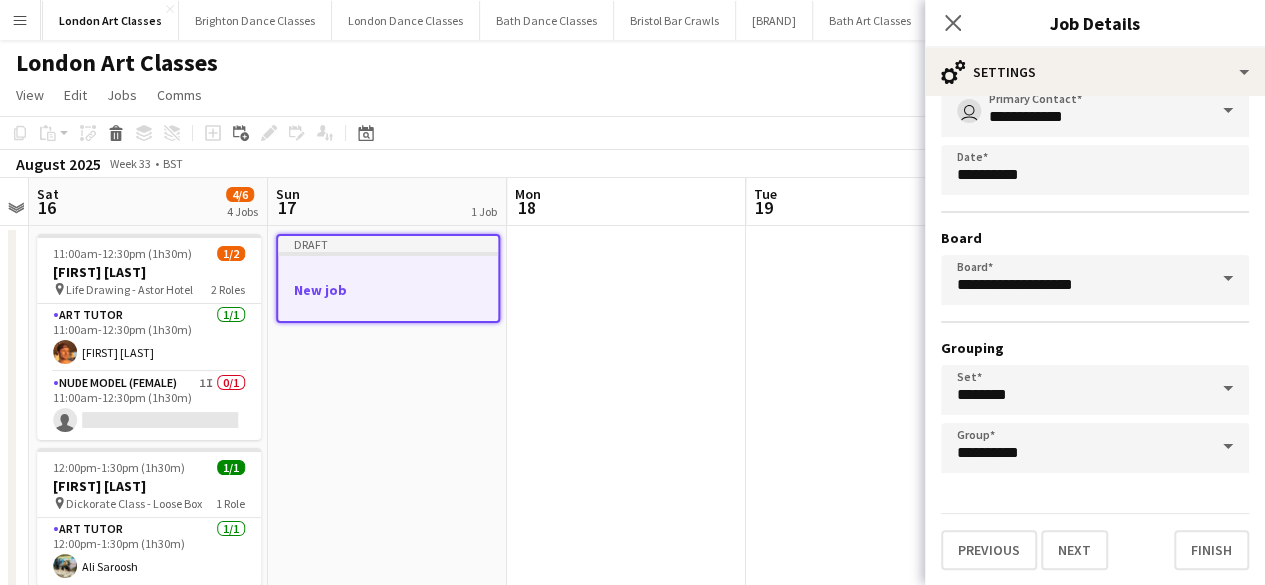 type on "*****" 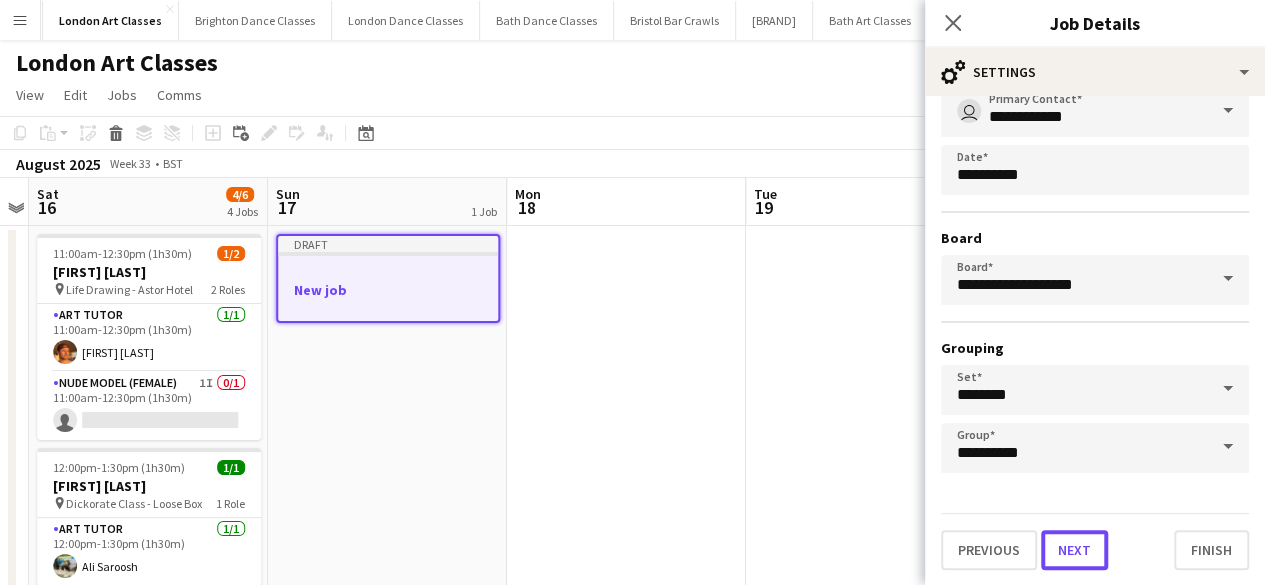 click on "Next" at bounding box center (1074, 550) 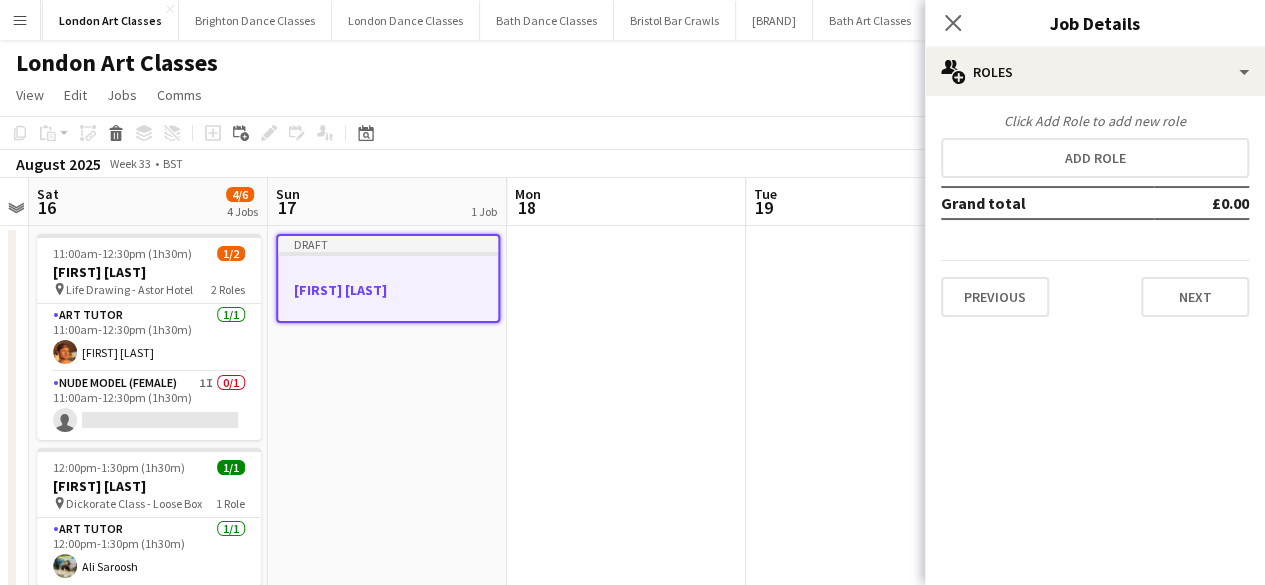 scroll, scrollTop: 0, scrollLeft: 0, axis: both 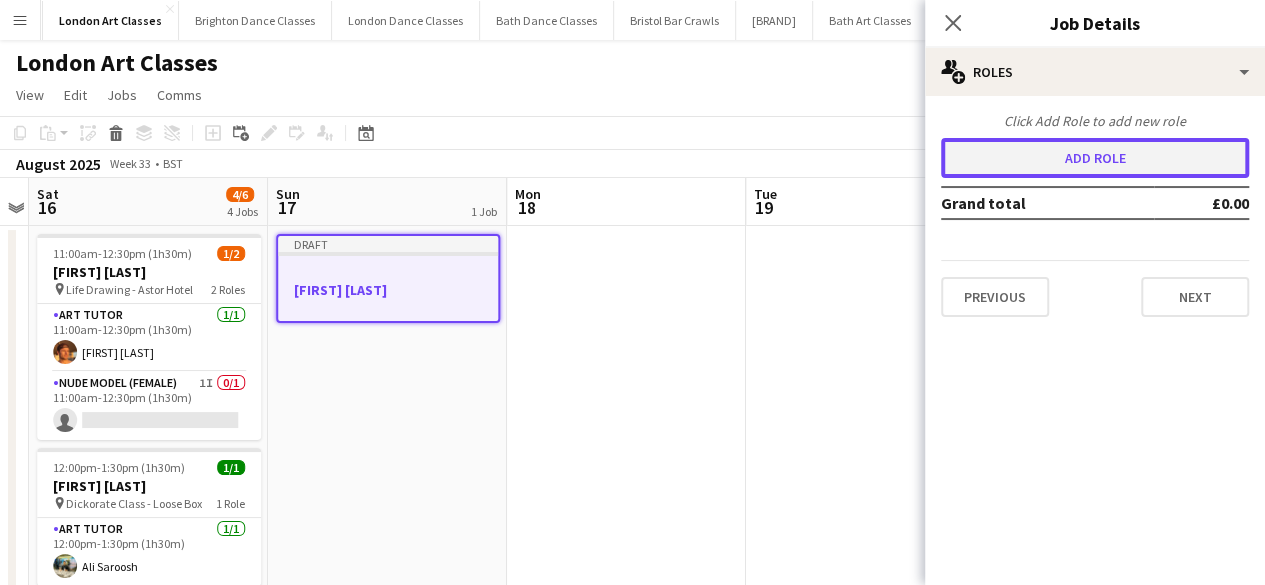 click on "Add role" at bounding box center [1095, 158] 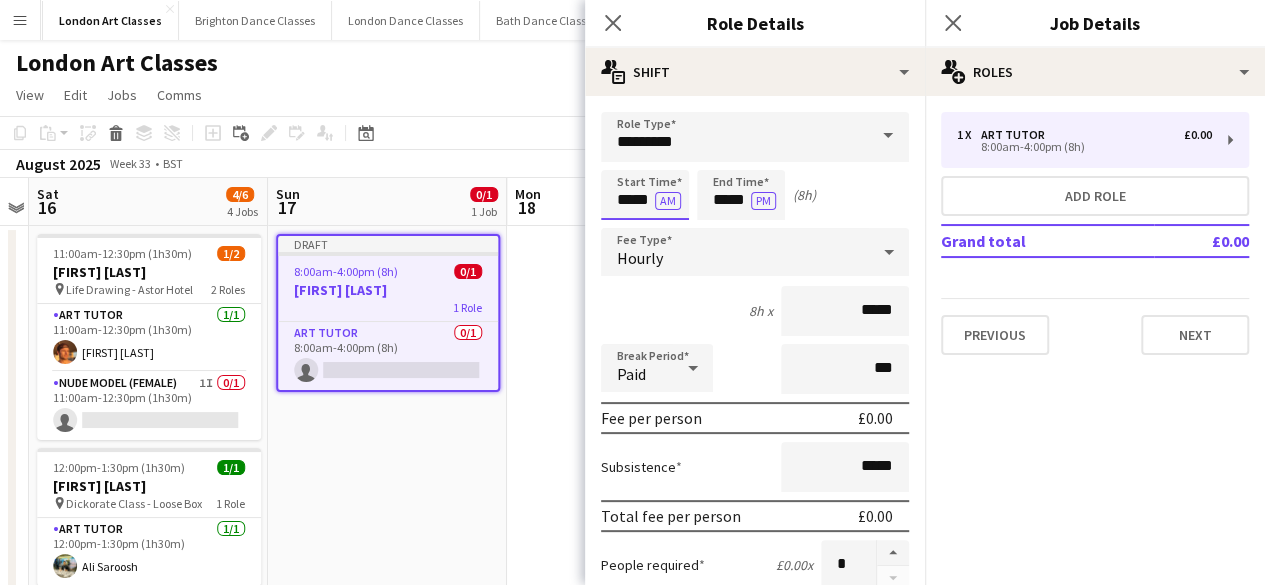 click on "*****" at bounding box center [645, 195] 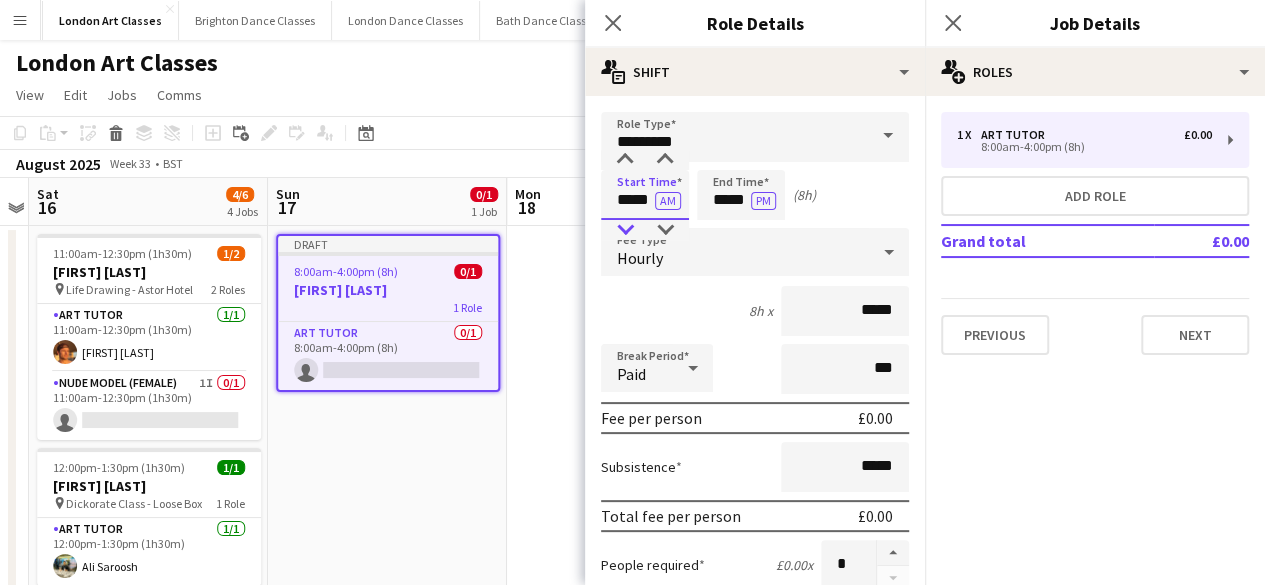 click at bounding box center (625, 230) 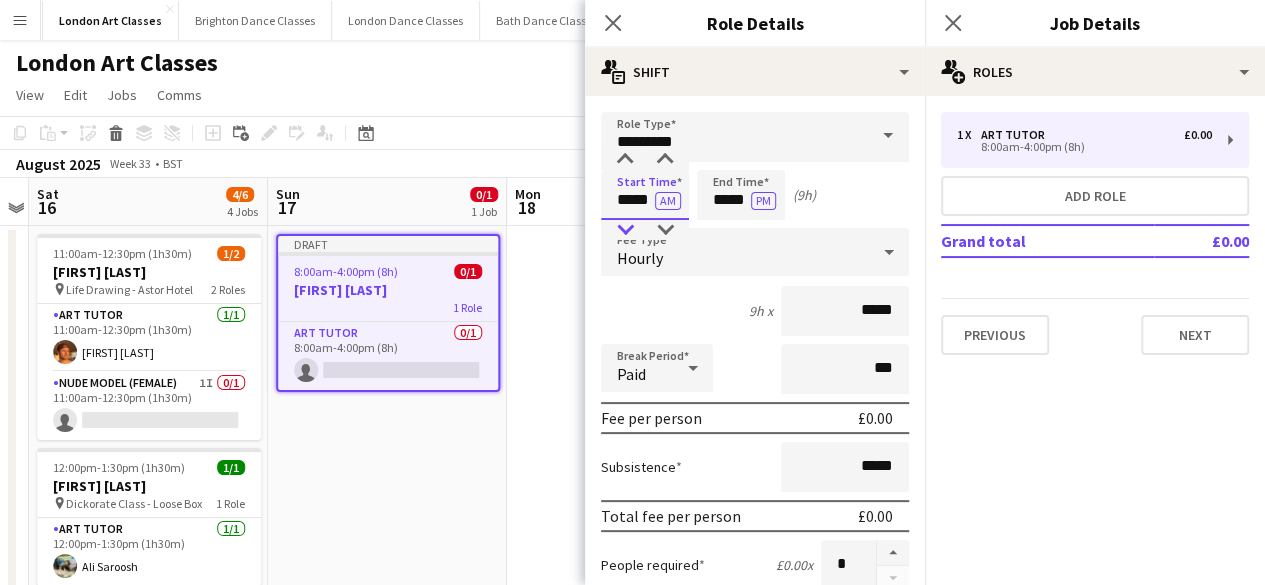 click at bounding box center [625, 230] 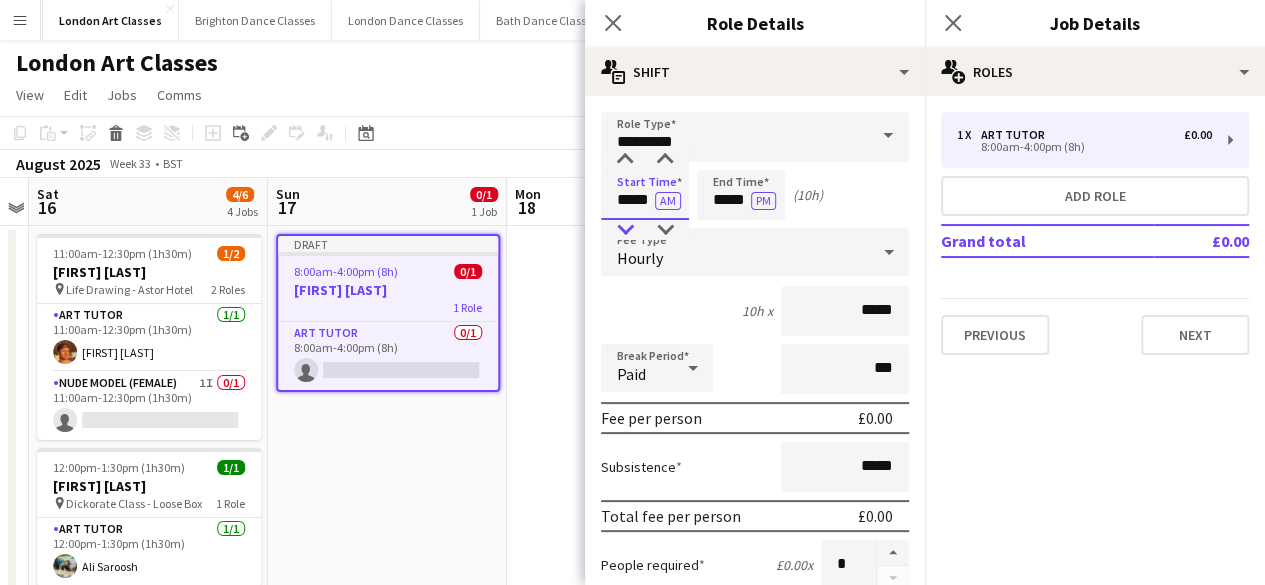 click at bounding box center [625, 230] 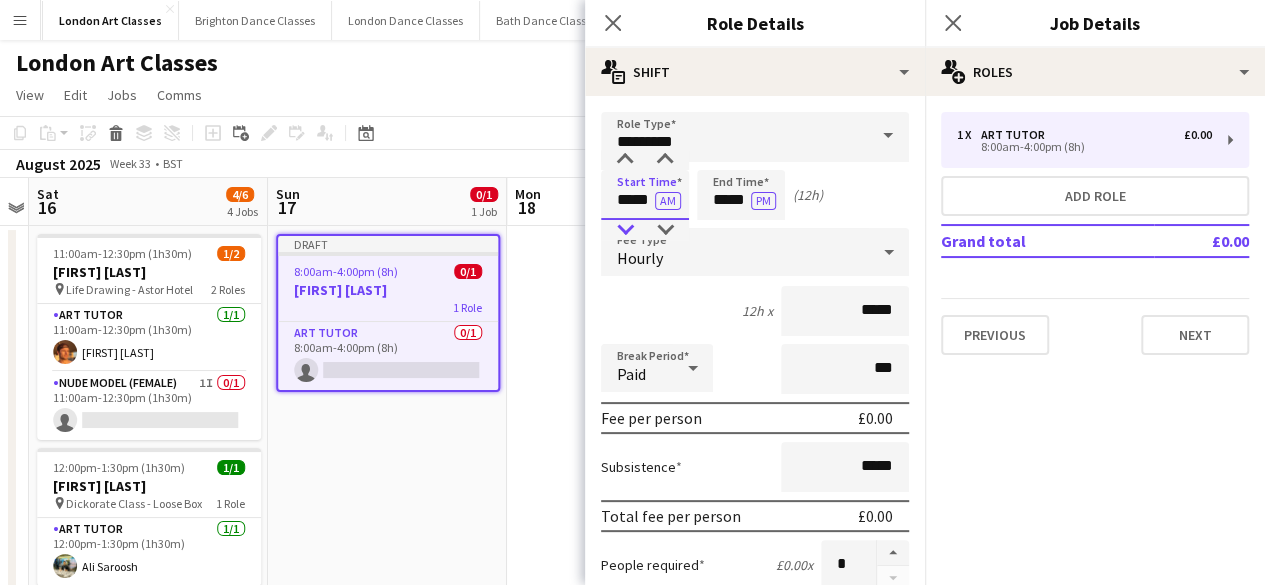click at bounding box center [625, 230] 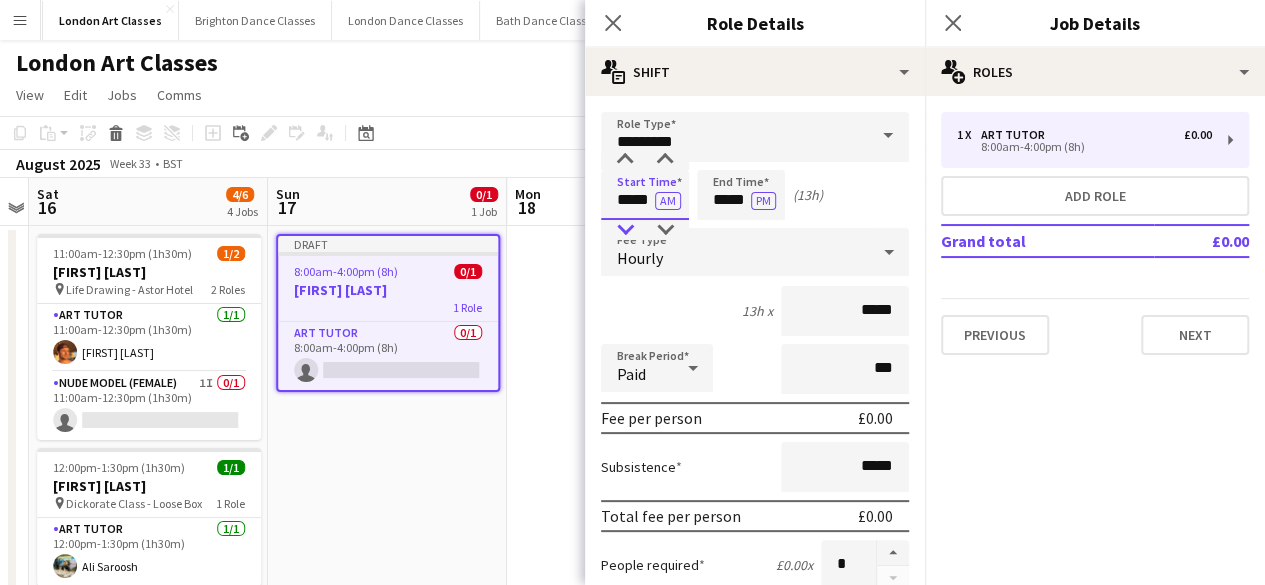 type on "*****" 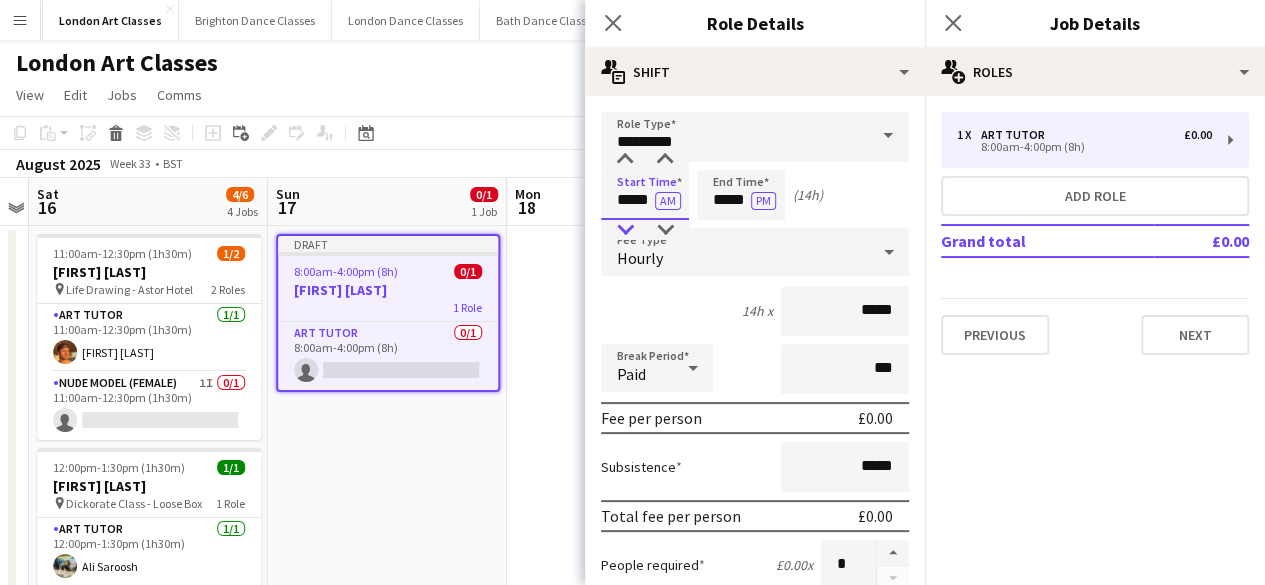 click at bounding box center (625, 230) 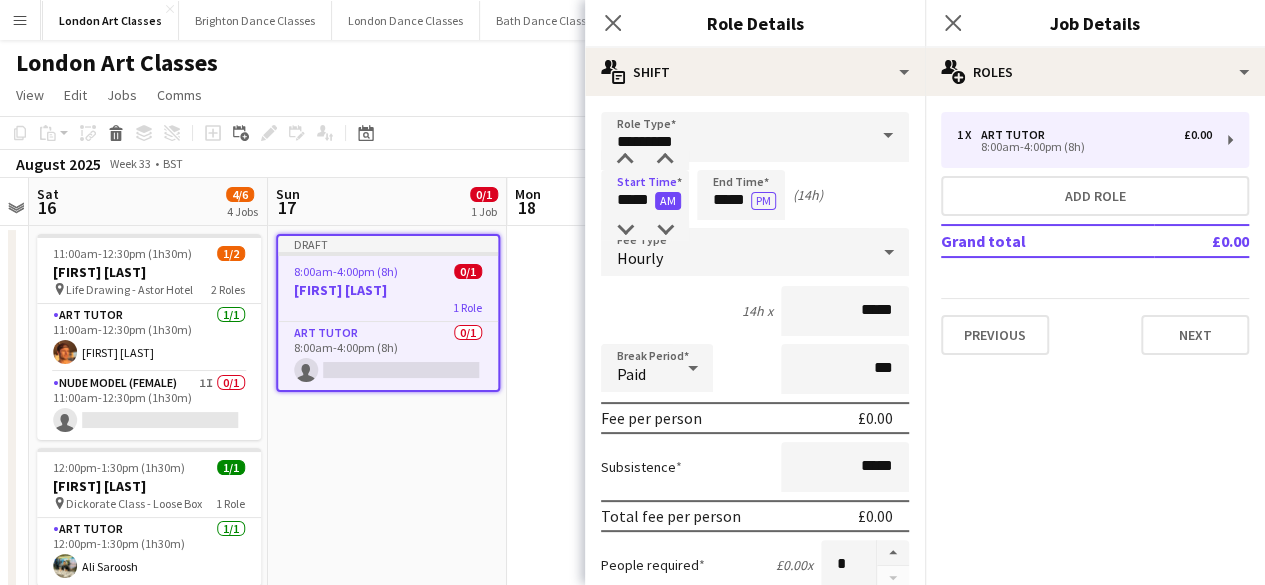 click on "AM" at bounding box center (668, 201) 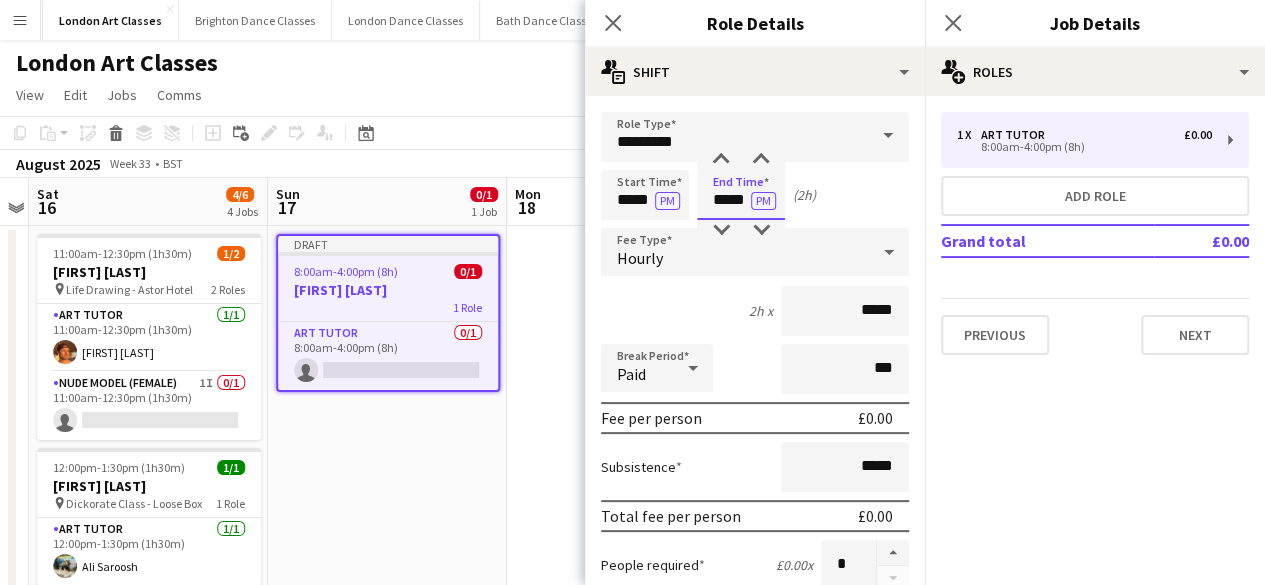 click on "*****" at bounding box center [741, 195] 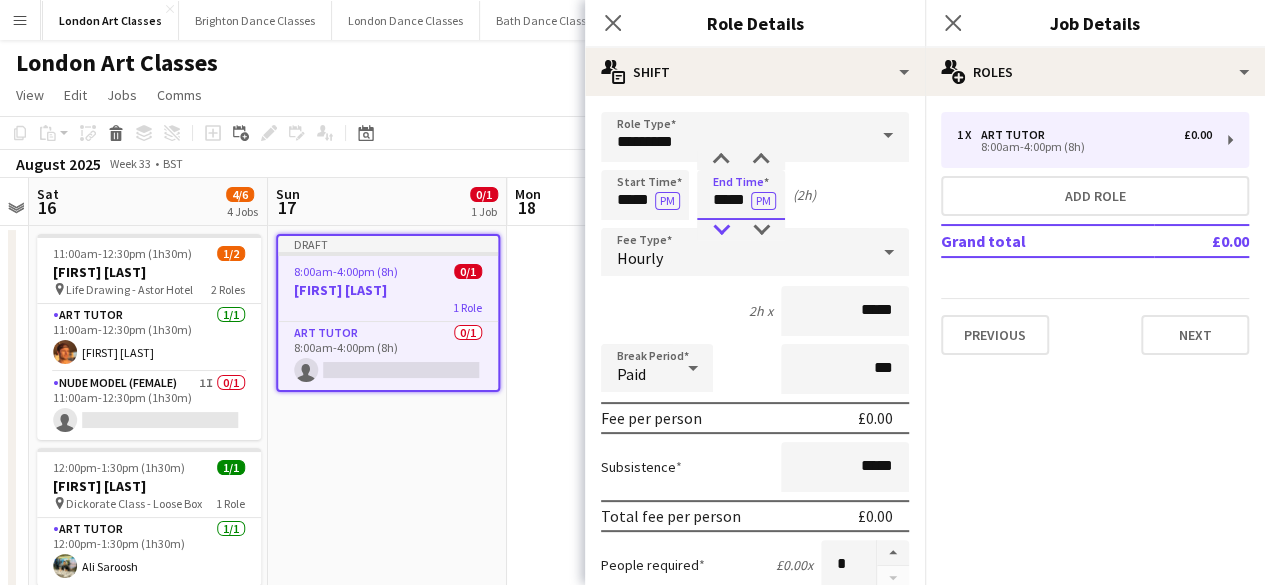 click at bounding box center [721, 230] 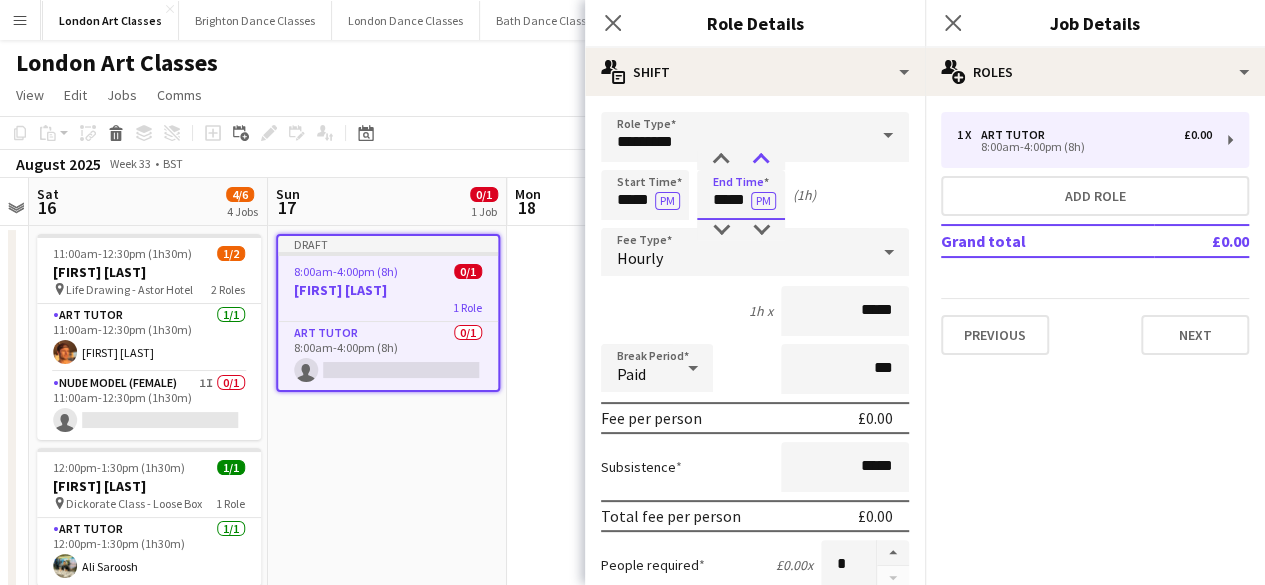 click at bounding box center [761, 160] 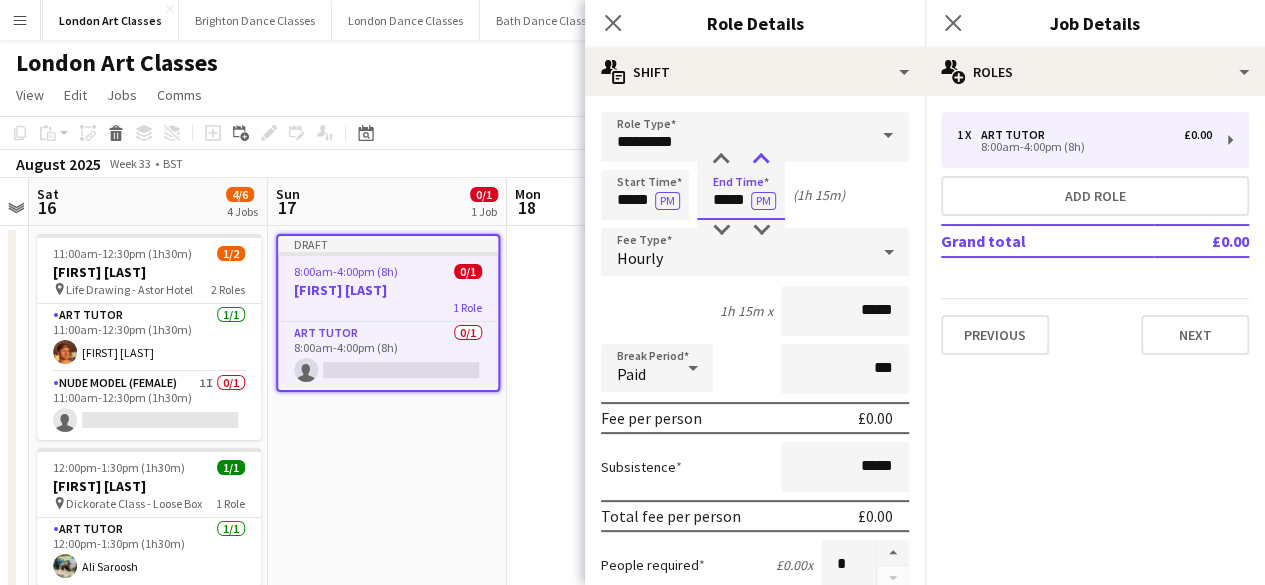 type on "*****" 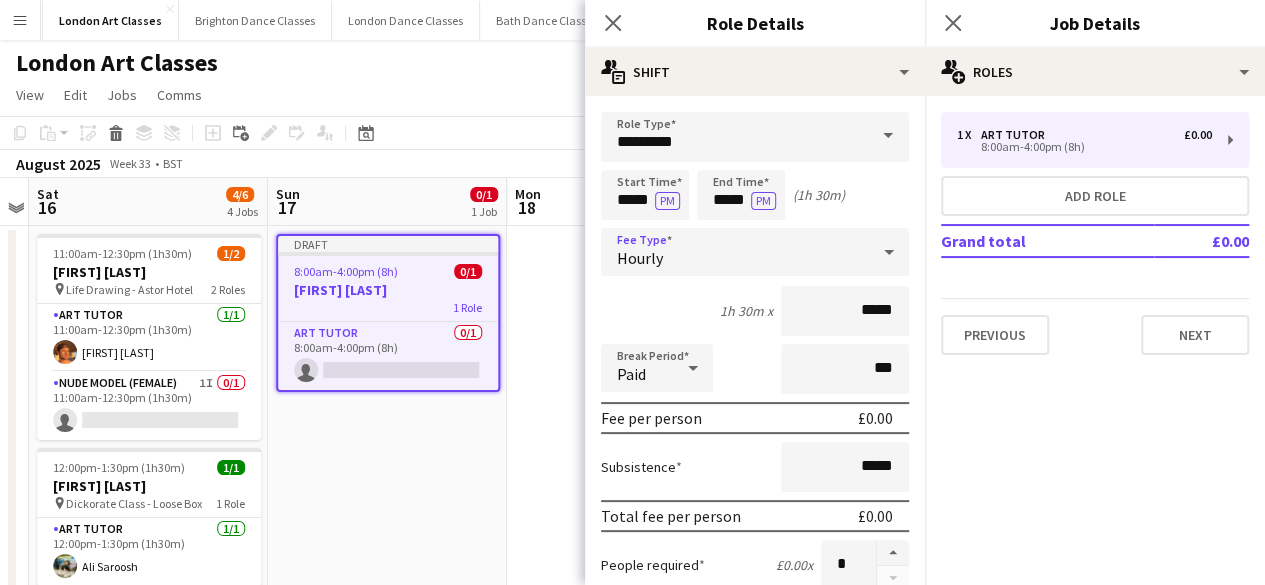 click on "Hourly" at bounding box center [735, 252] 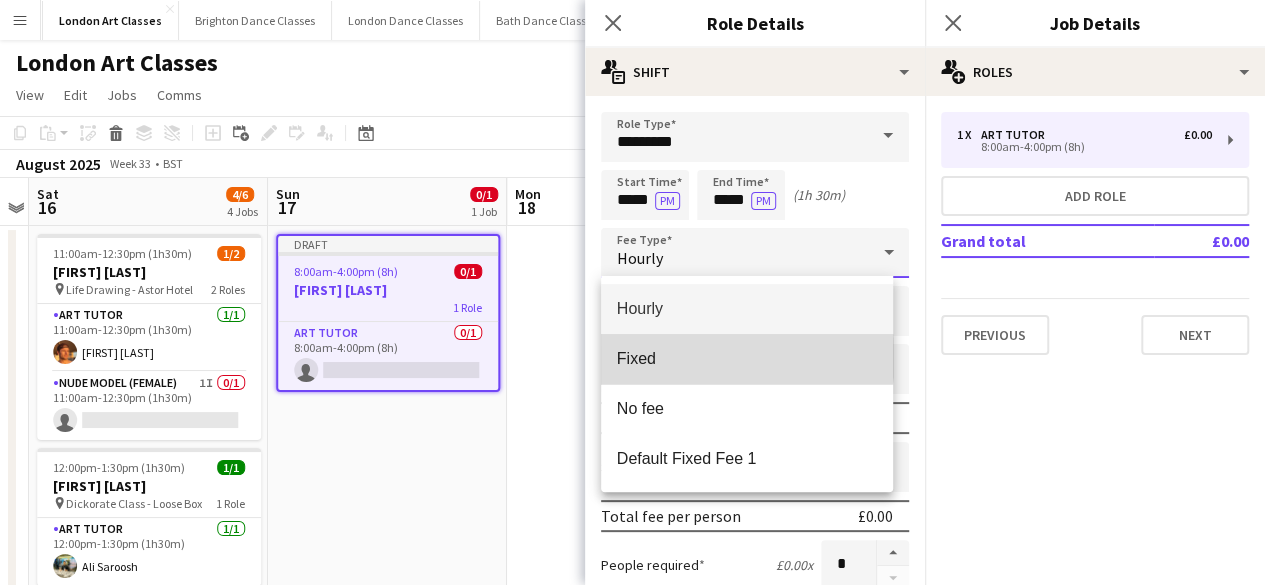 click on "Fixed" at bounding box center (747, 358) 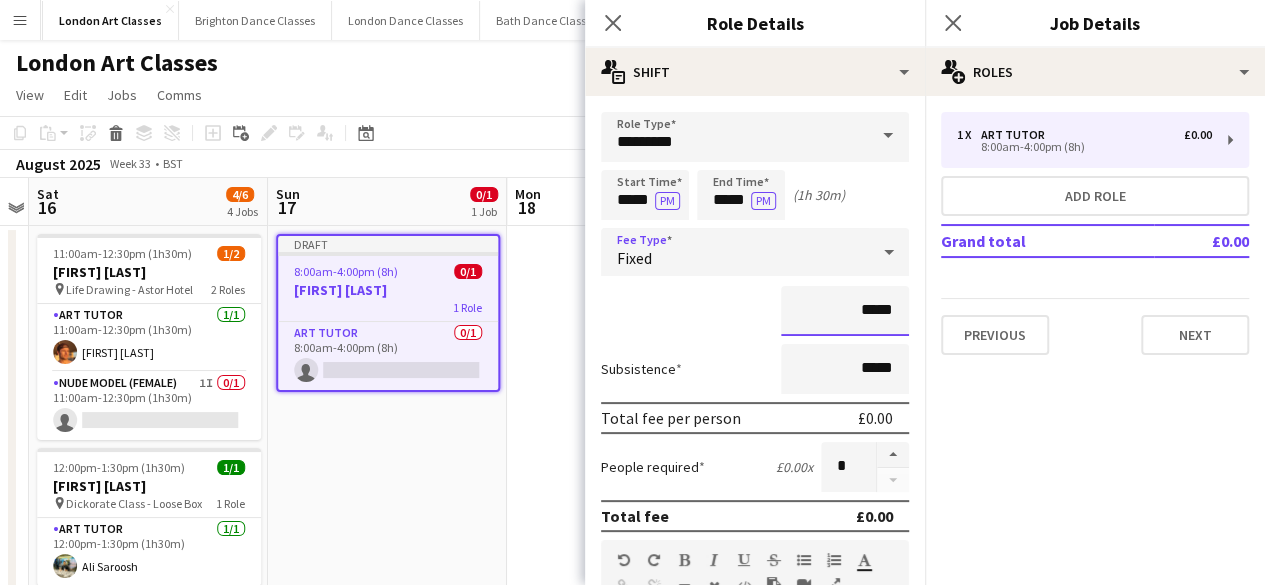 click on "*****" at bounding box center (845, 311) 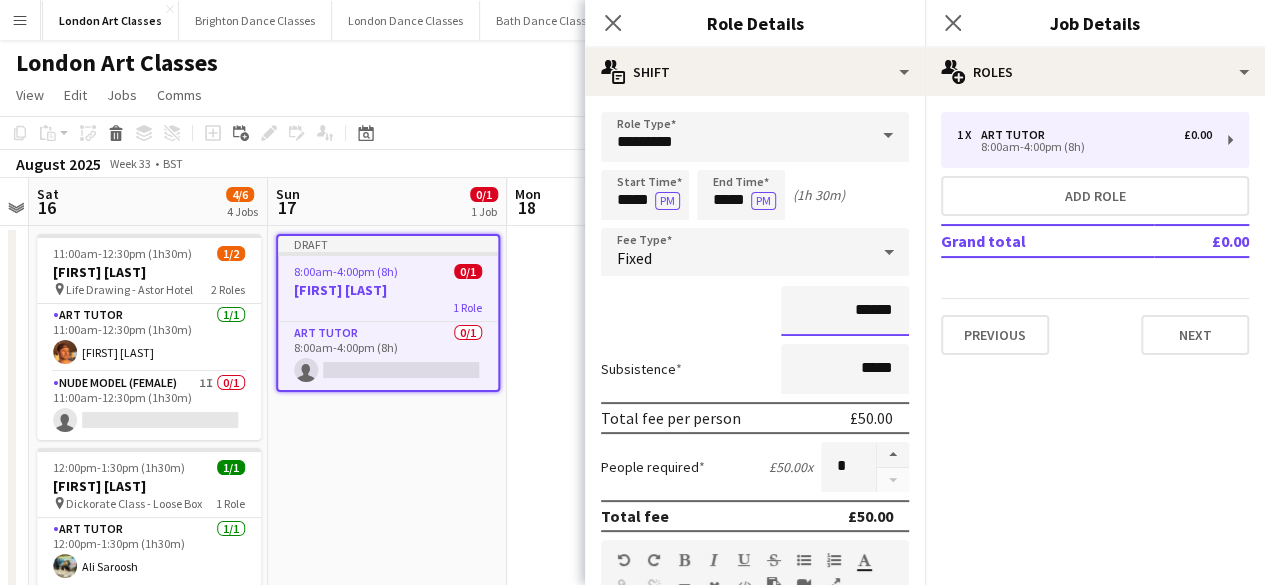 type on "******" 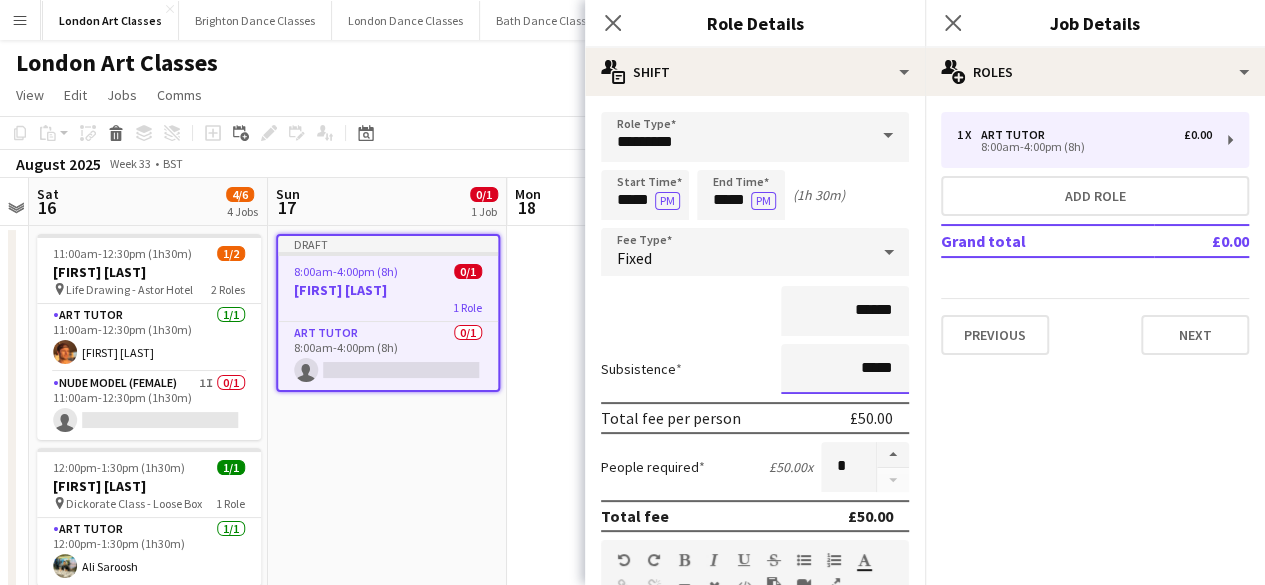 click on "*****" at bounding box center (845, 369) 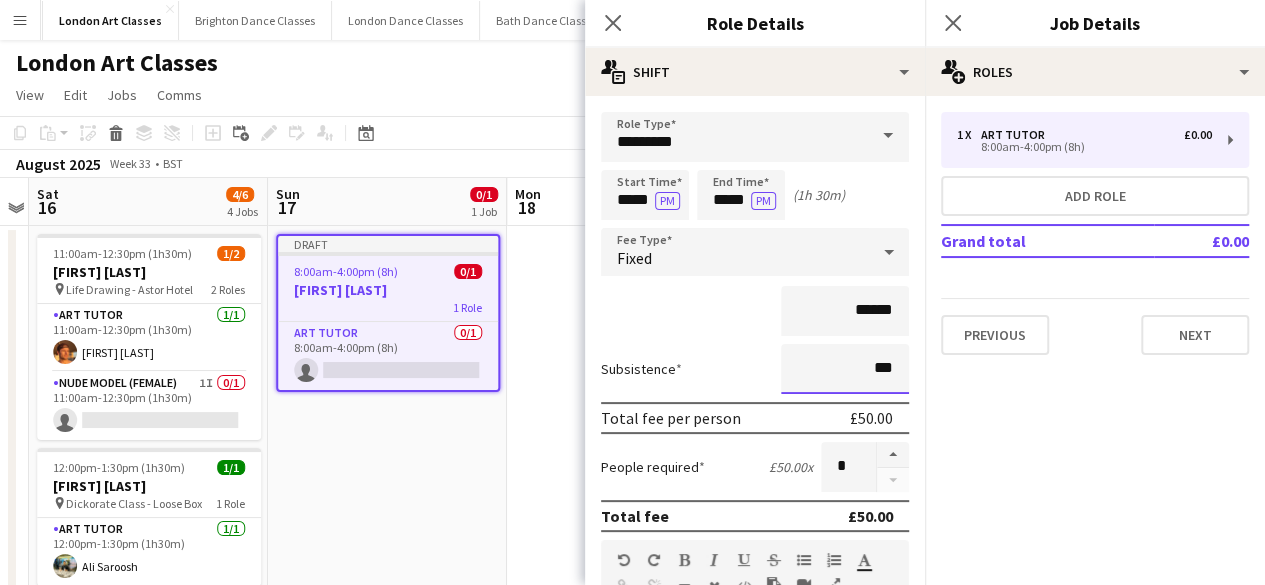type on "**" 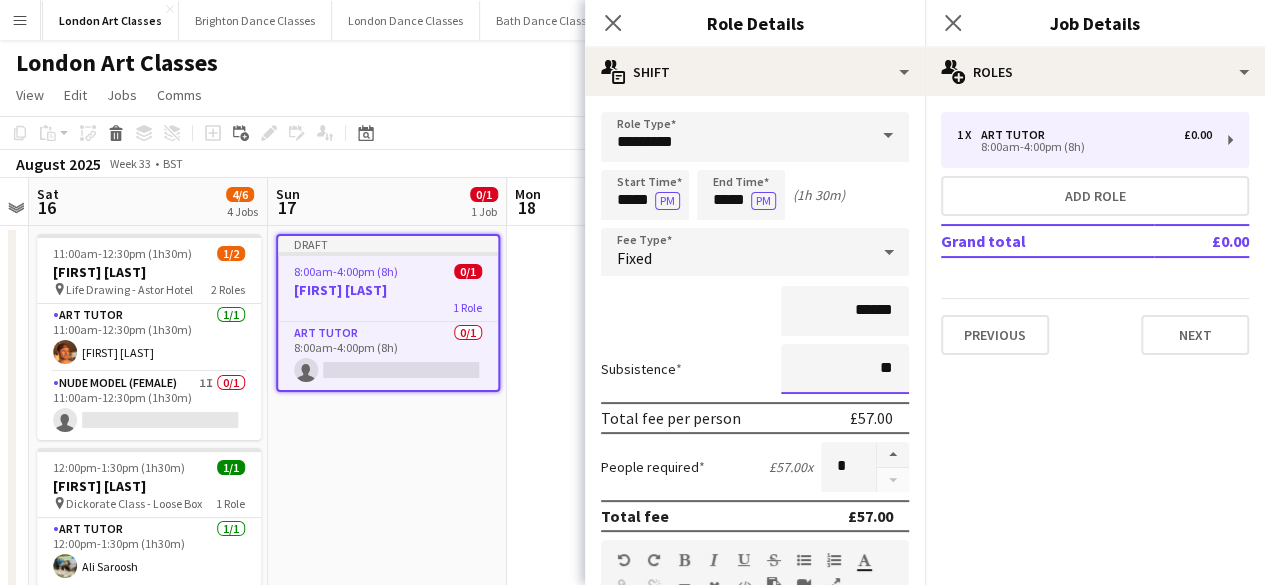 type on "**" 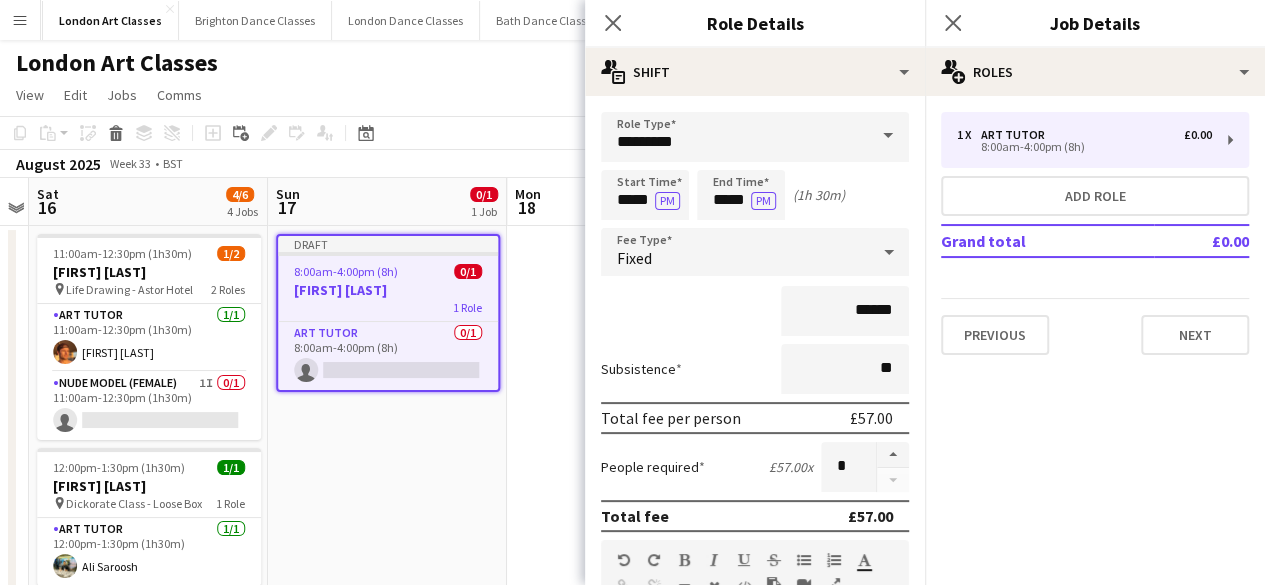 click on "Subsistence  **" at bounding box center [755, 369] 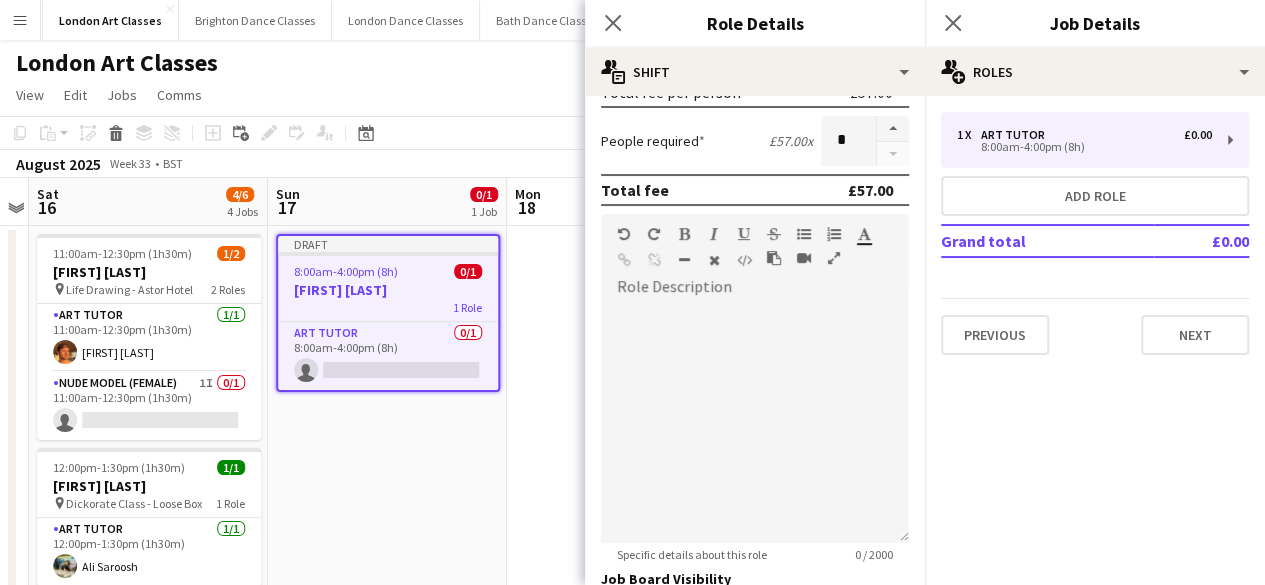 scroll, scrollTop: 386, scrollLeft: 0, axis: vertical 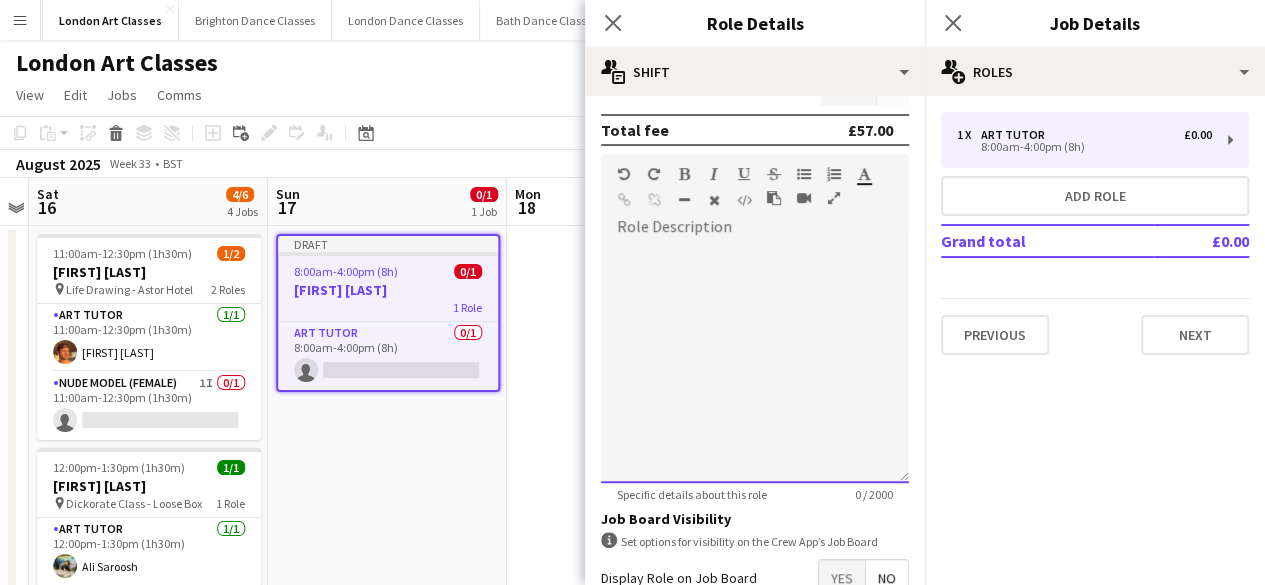 click on "default   Heading 1   Heading 2   Heading 3   Heading 4   Heading 5   Heading 6   Heading 7   Paragraph   Predefined   Standard   default  Times New Roman   Arial   Times New Roman   Calibri   Comic Sans MS  3   1   2   3   4   5   6   7  ******* *******" at bounding box center (755, 191) 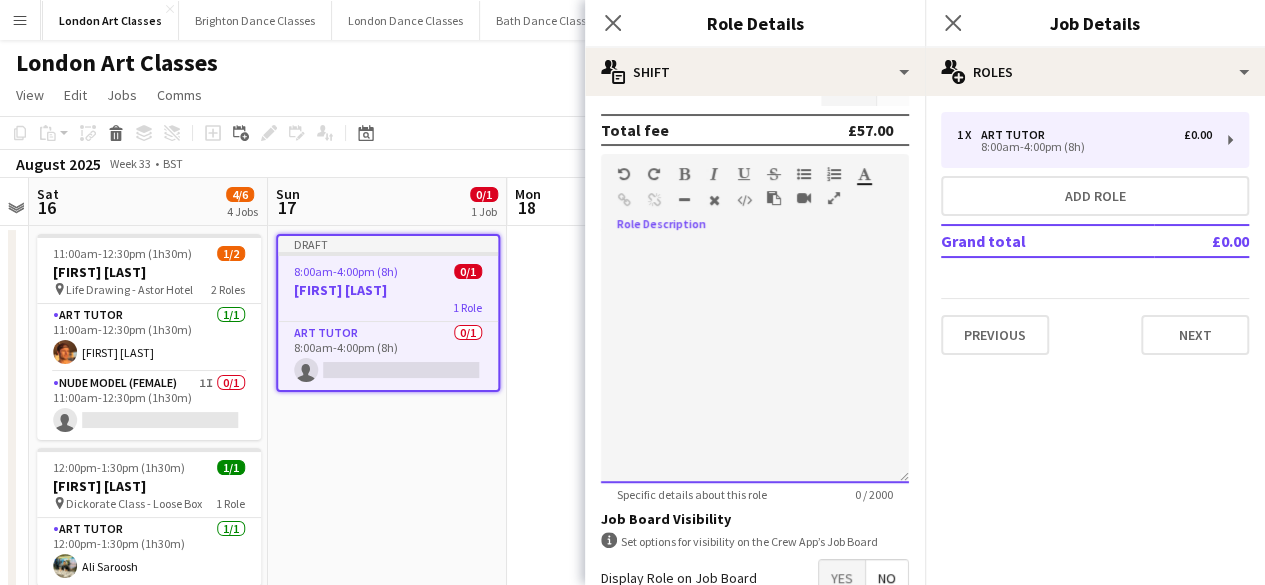 type 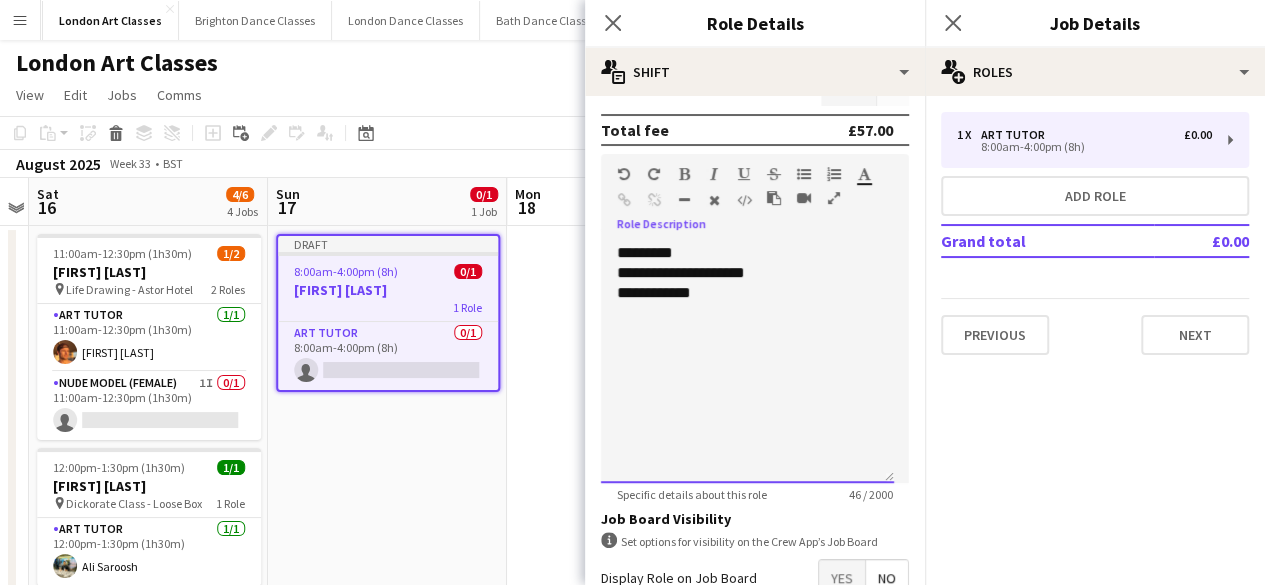 click on "**********" at bounding box center (747, 293) 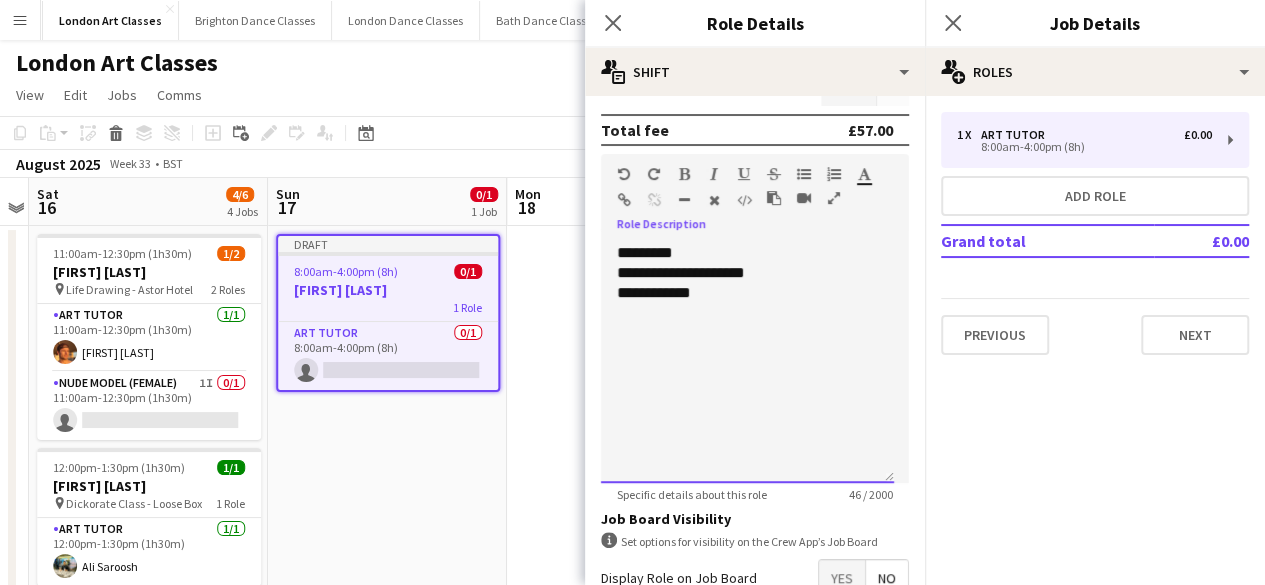 drag, startPoint x: 636, startPoint y: 292, endPoint x: 604, endPoint y: 354, distance: 69.77106 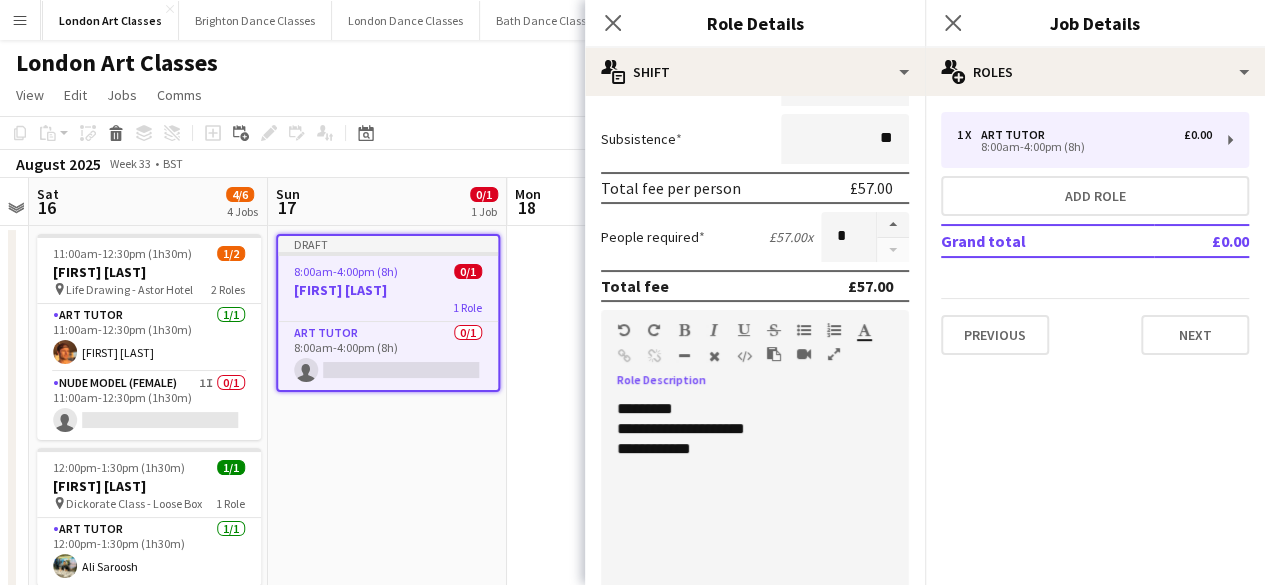 scroll, scrollTop: 228, scrollLeft: 0, axis: vertical 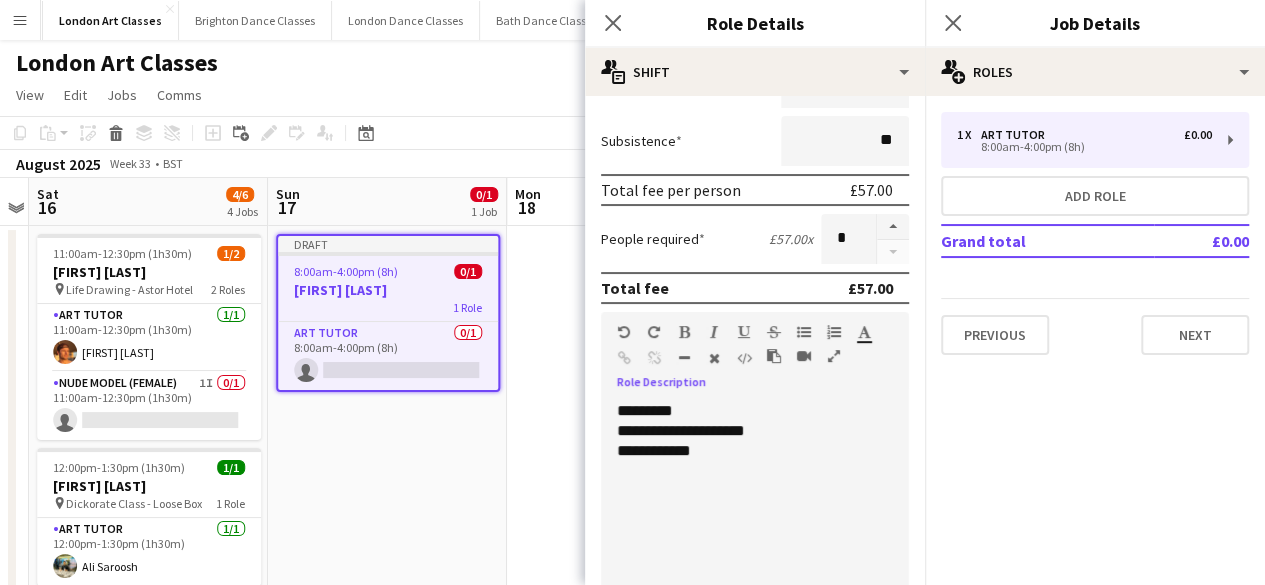 click on "**********" at bounding box center (747, 521) 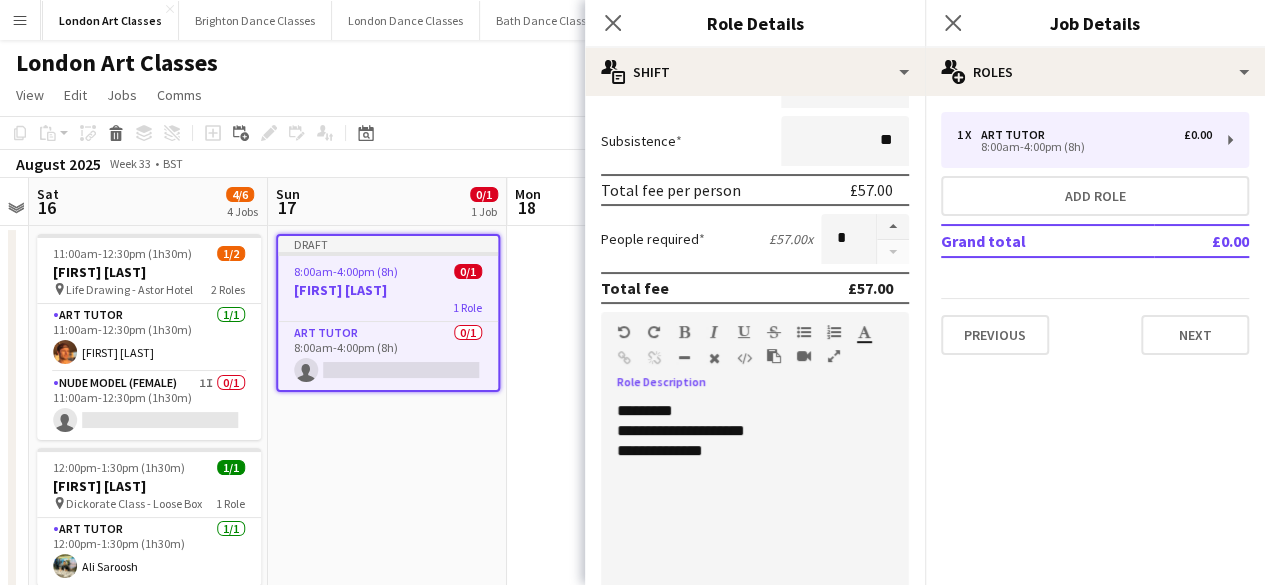 click on "**********" at bounding box center (747, 451) 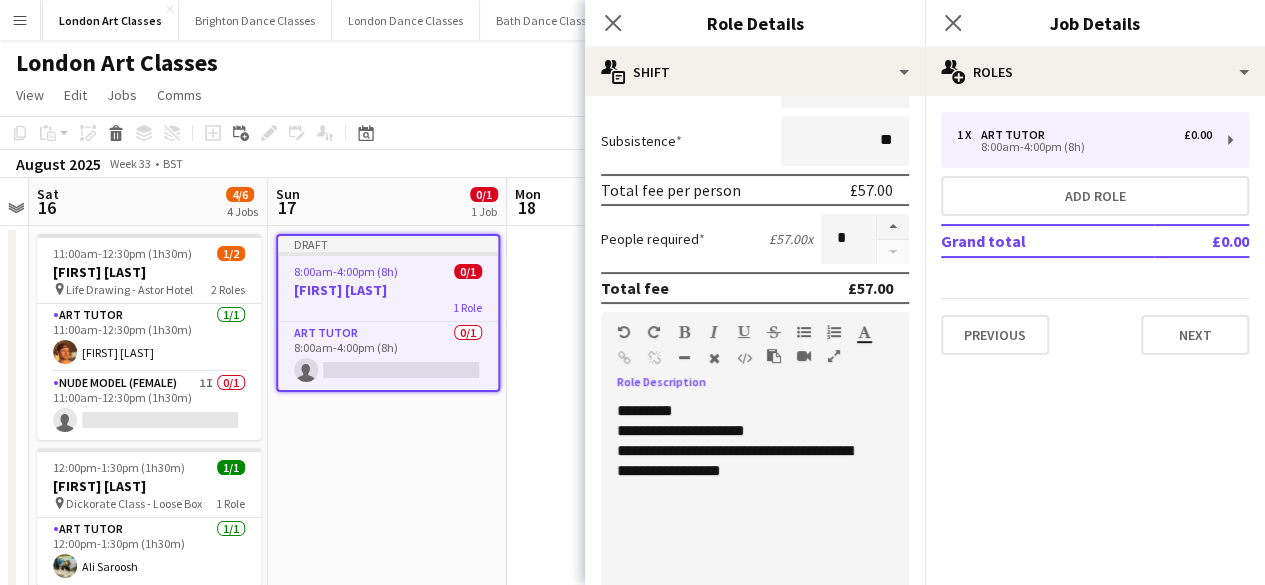 click on "**********" at bounding box center (747, 461) 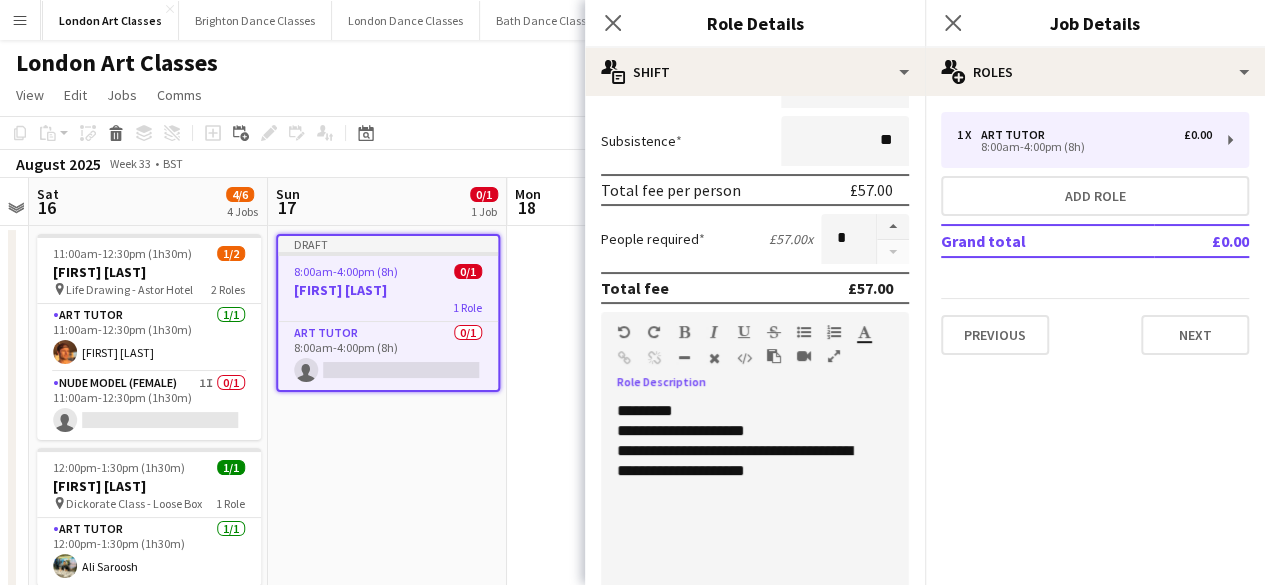 click on "**********" at bounding box center [747, 461] 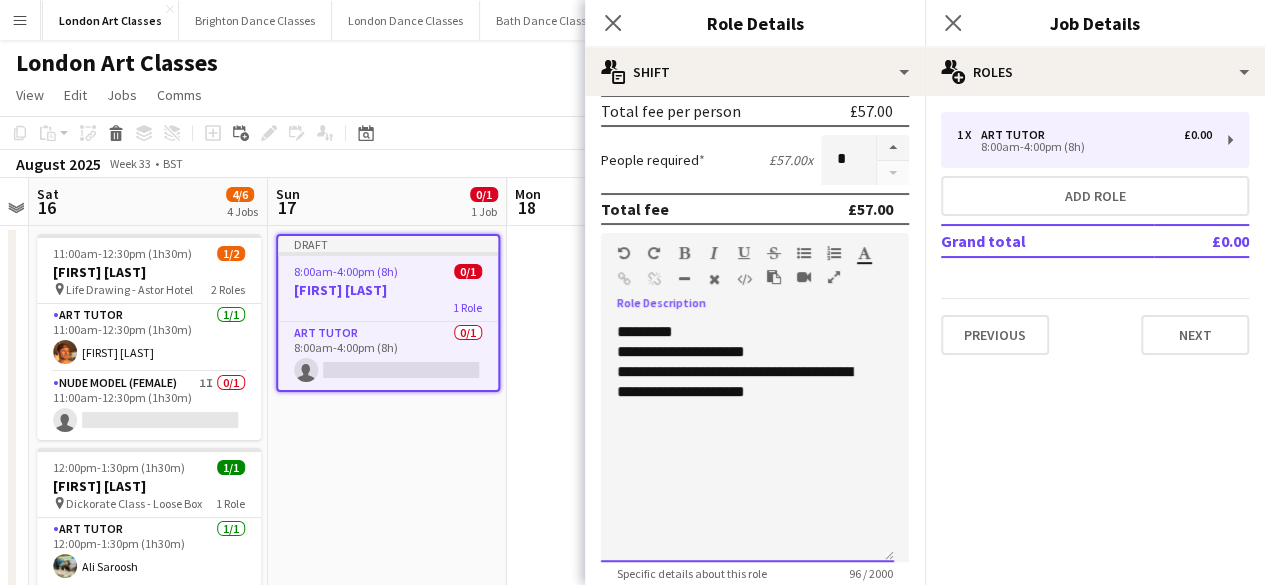 scroll, scrollTop: 306, scrollLeft: 0, axis: vertical 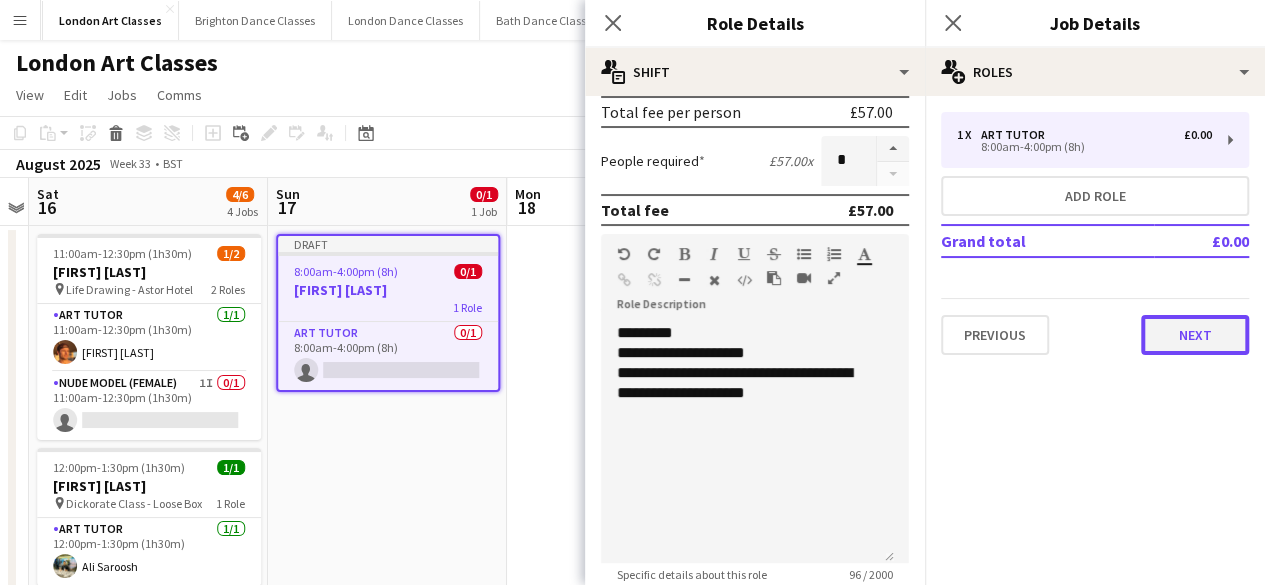click on "Next" at bounding box center (1195, 335) 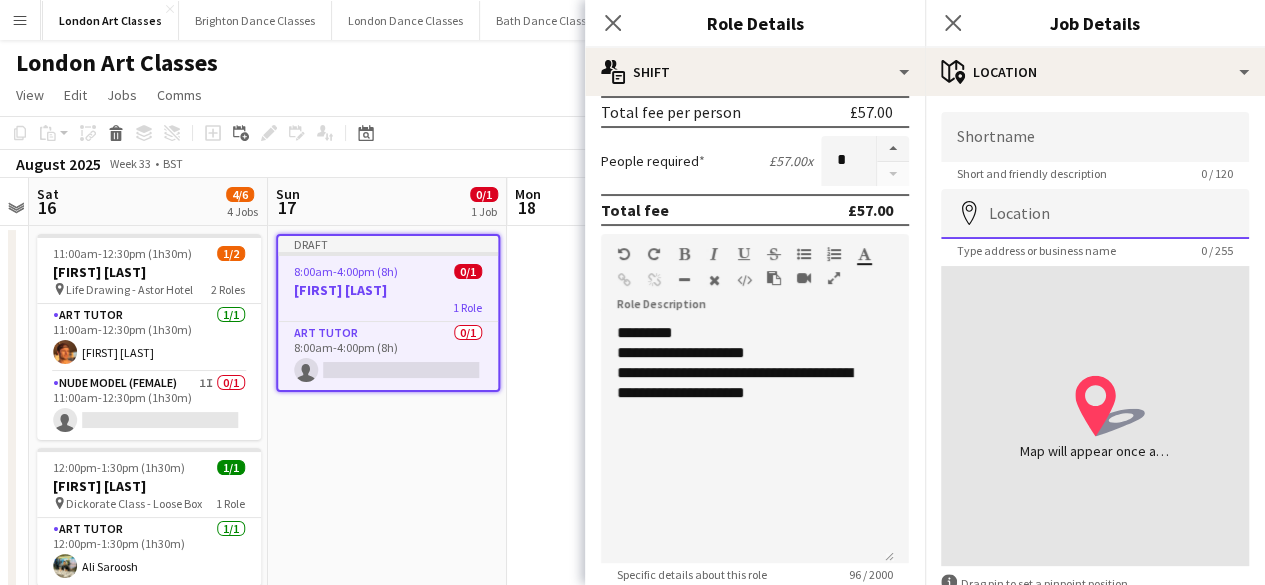 click on "Location" at bounding box center [1095, 214] 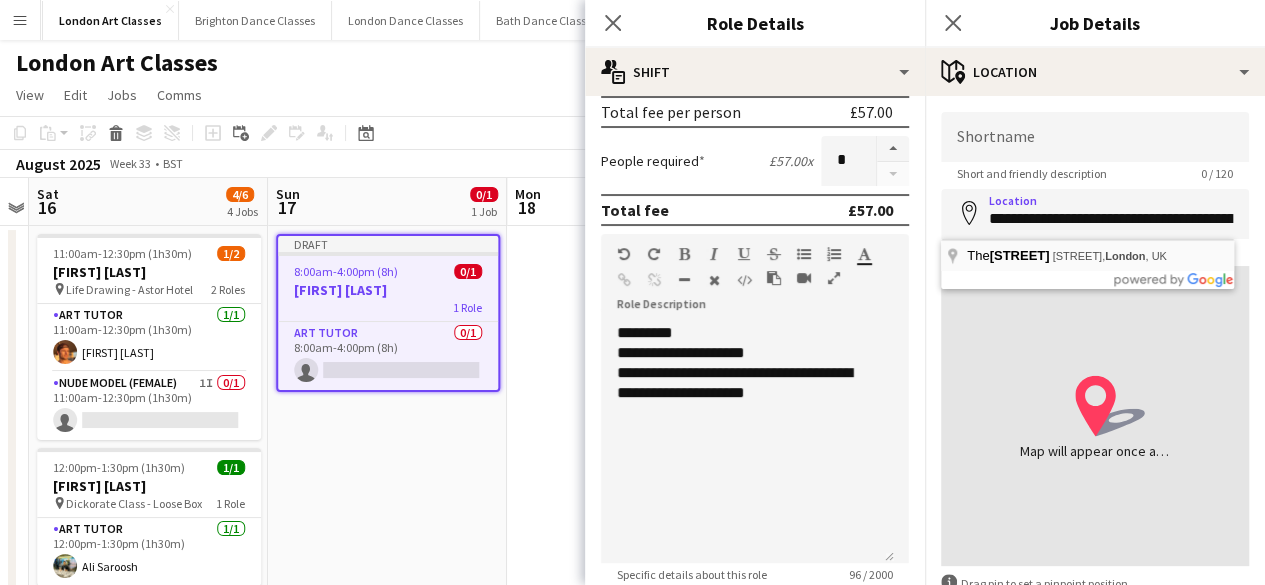 type on "**********" 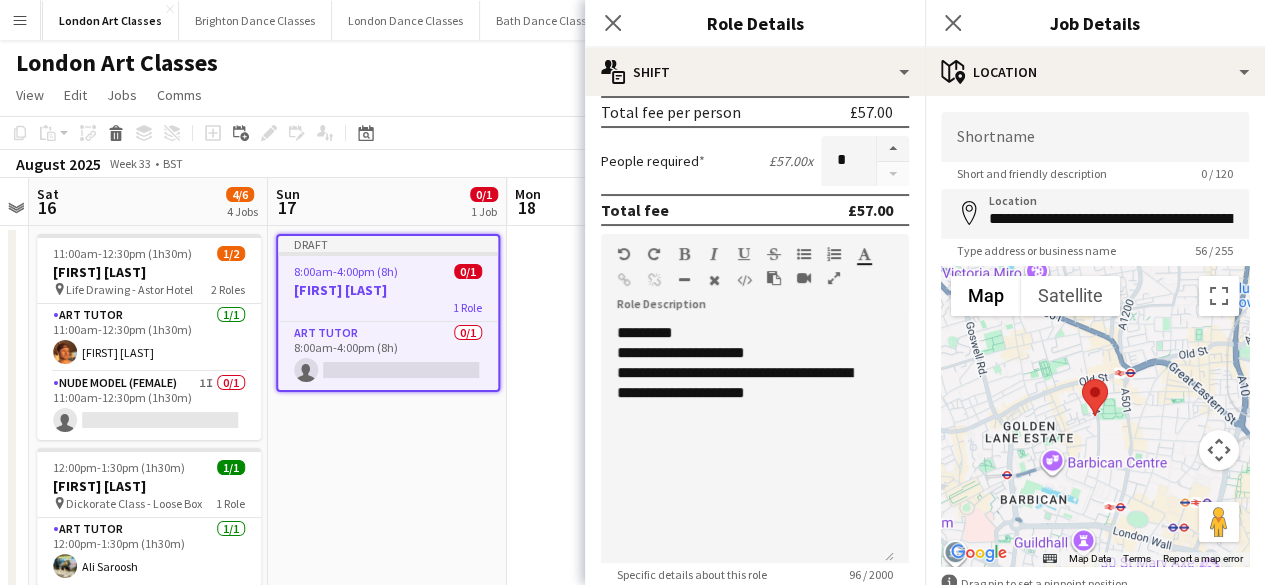 scroll, scrollTop: 121, scrollLeft: 0, axis: vertical 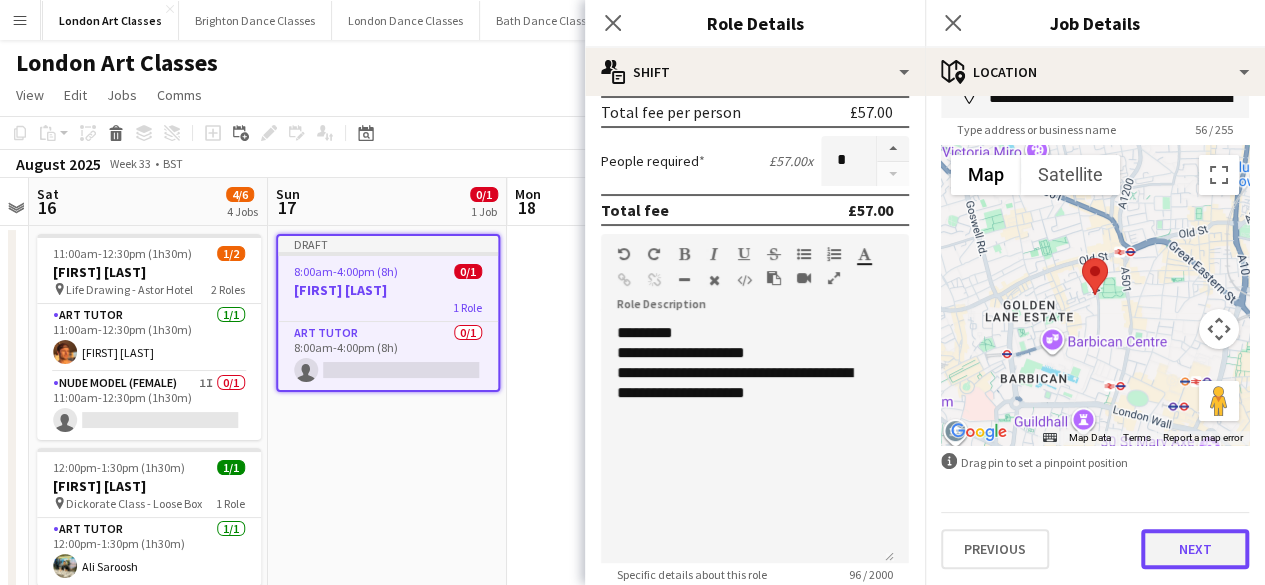 click on "Next" at bounding box center (1195, 549) 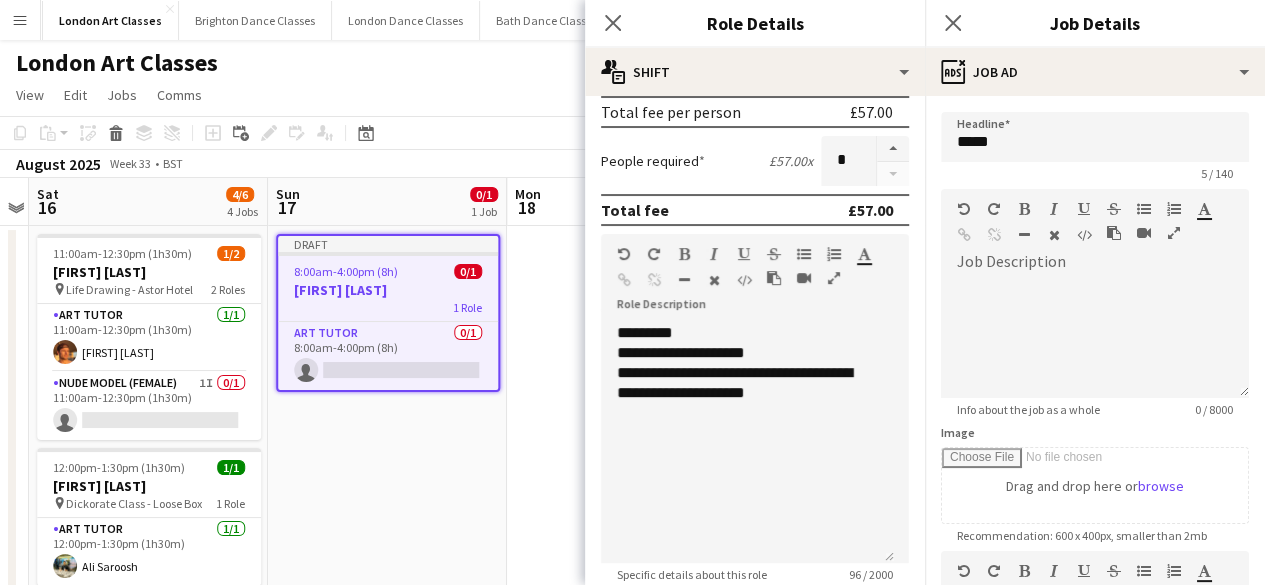 scroll, scrollTop: 0, scrollLeft: 0, axis: both 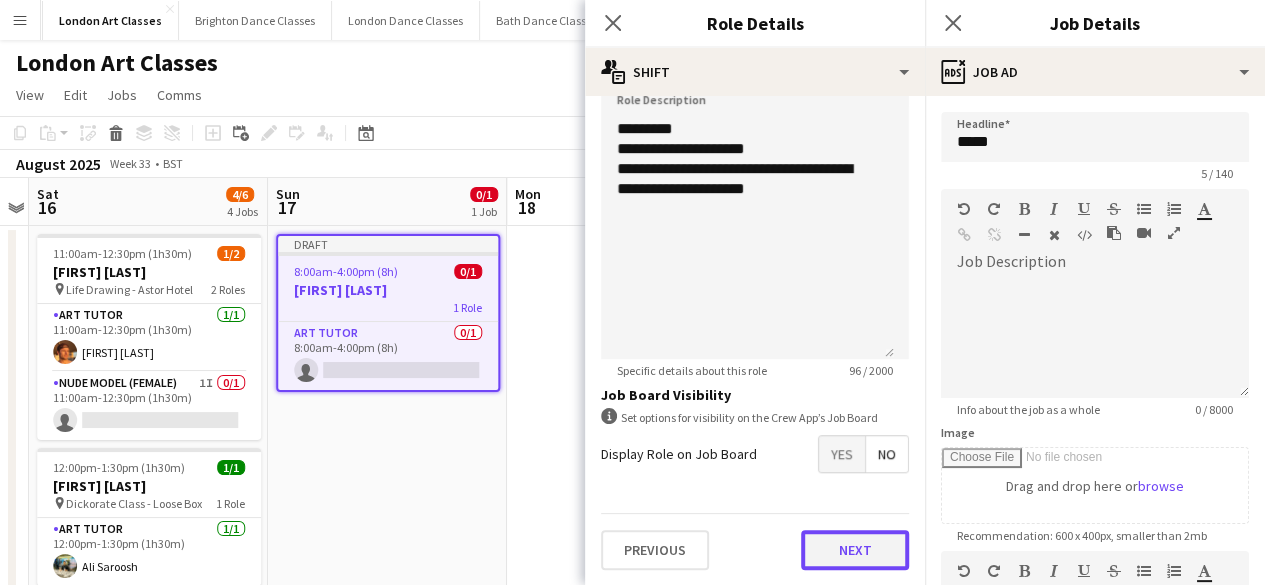 click on "Next" at bounding box center [855, 550] 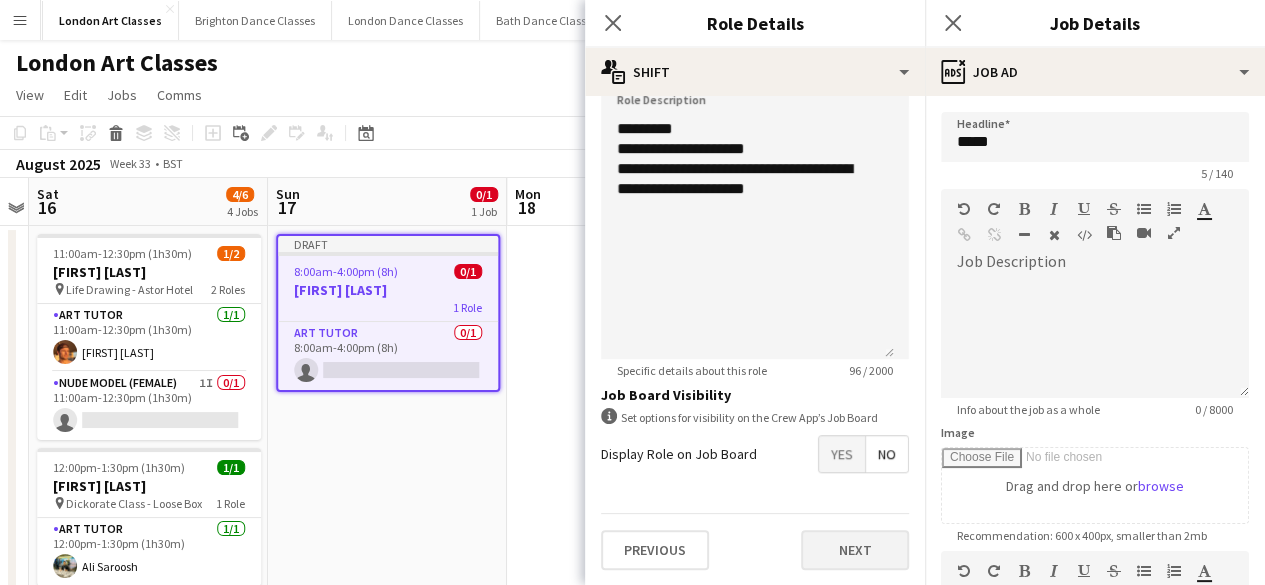 scroll, scrollTop: 0, scrollLeft: 0, axis: both 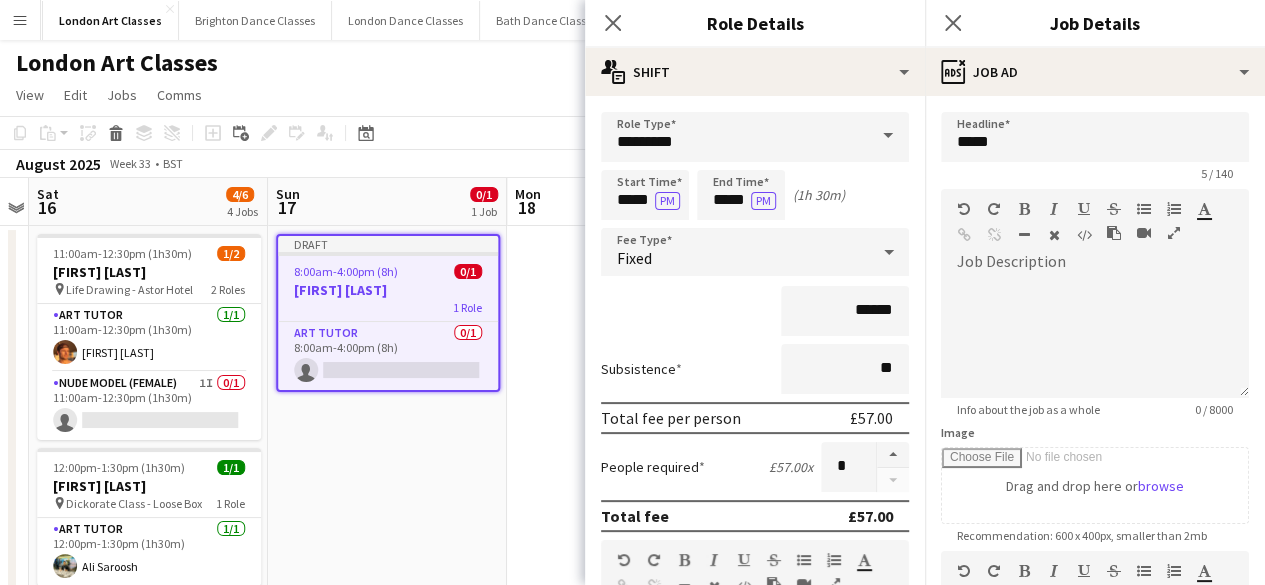 type on "*****" 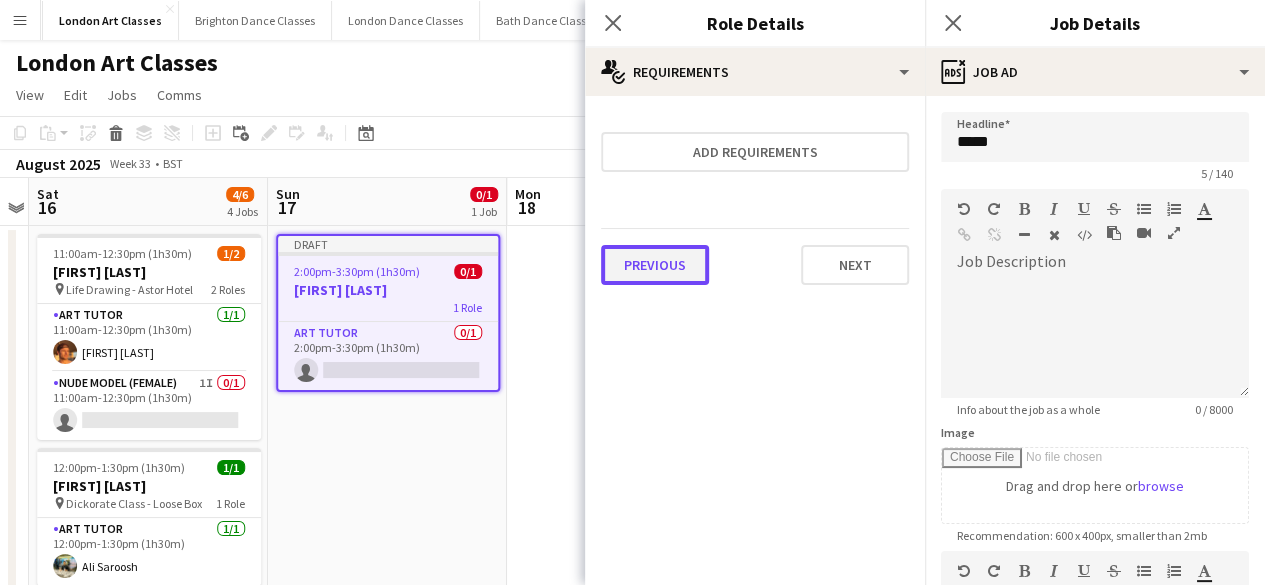 click on "Previous" at bounding box center (655, 265) 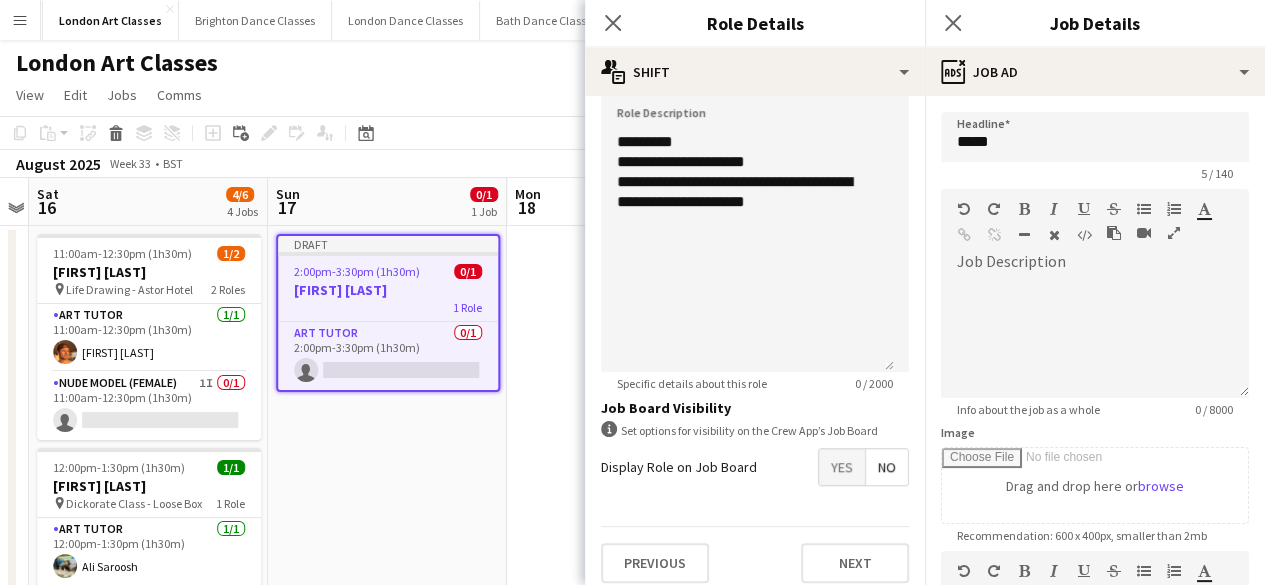 scroll, scrollTop: 510, scrollLeft: 0, axis: vertical 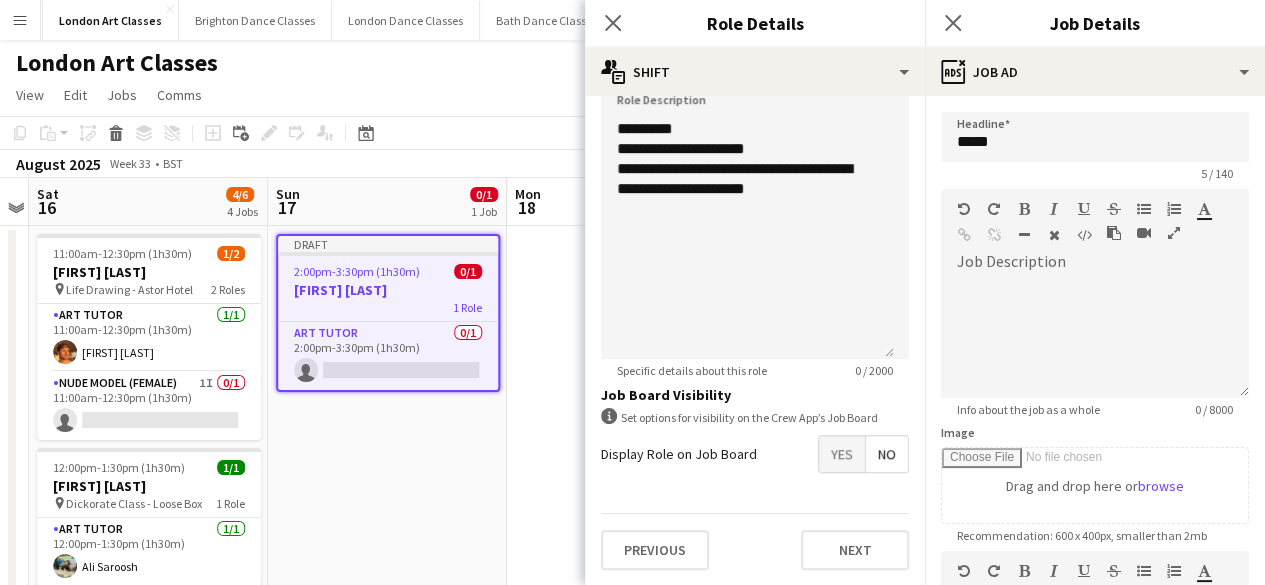 click on "Yes" at bounding box center (842, 454) 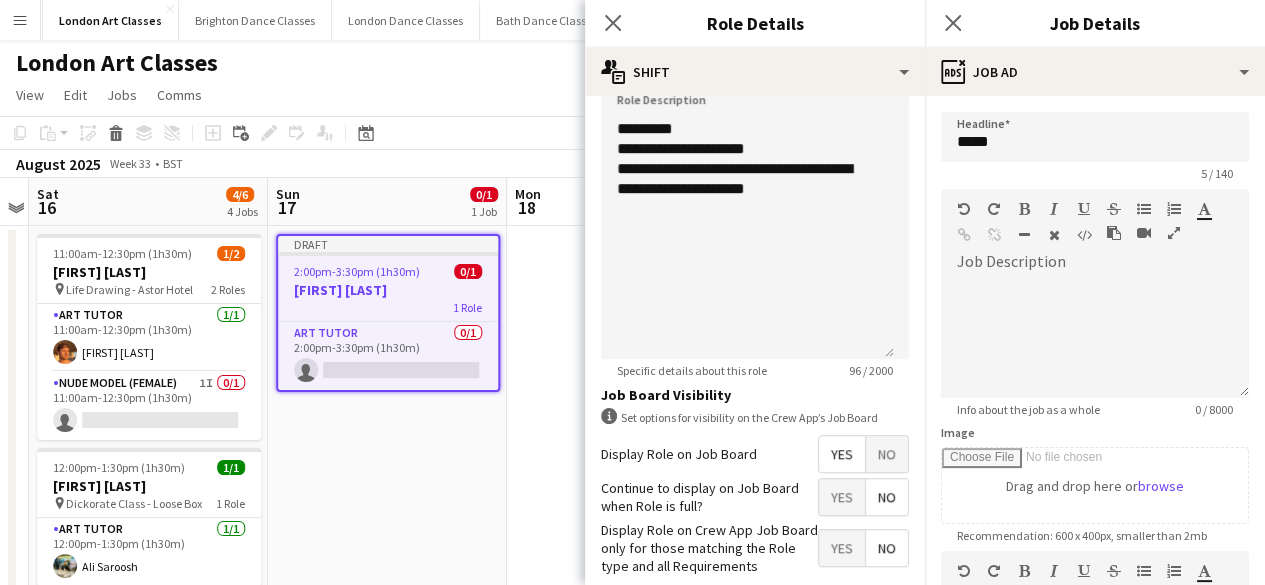 click on "No" at bounding box center (887, 497) 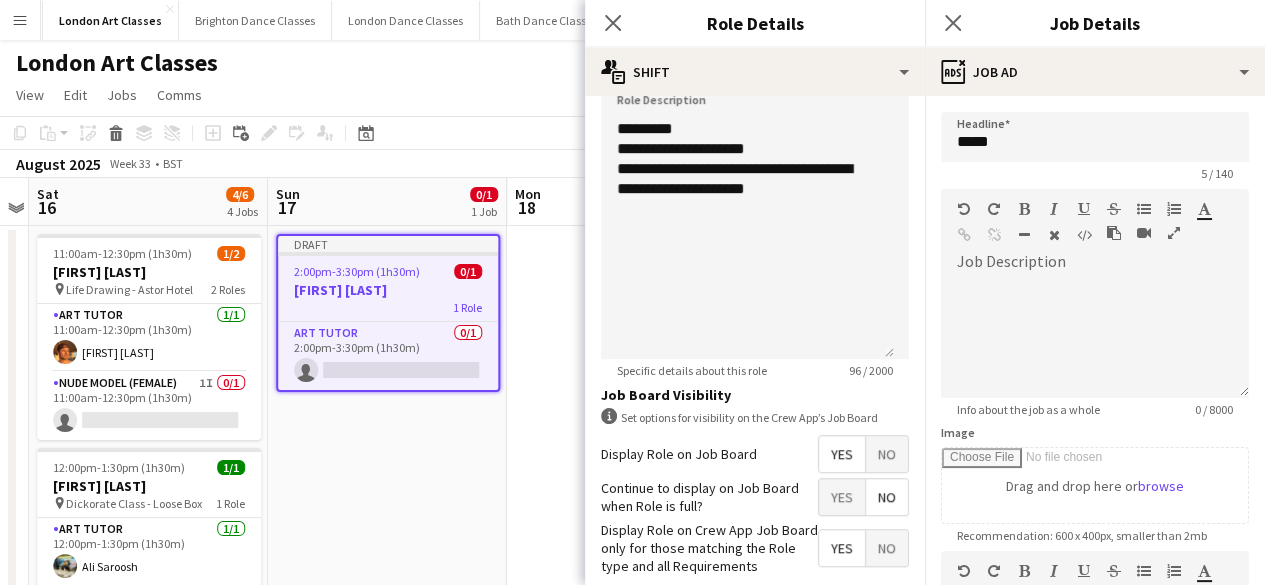 scroll, scrollTop: 612, scrollLeft: 0, axis: vertical 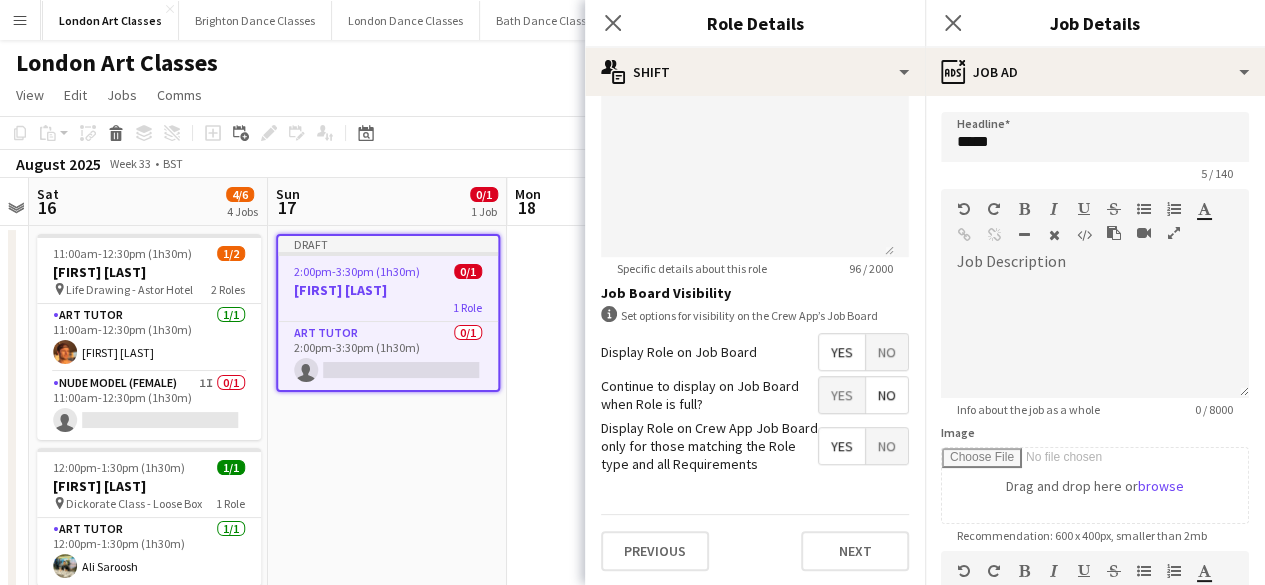 click on "Previous   Next" at bounding box center (755, 550) 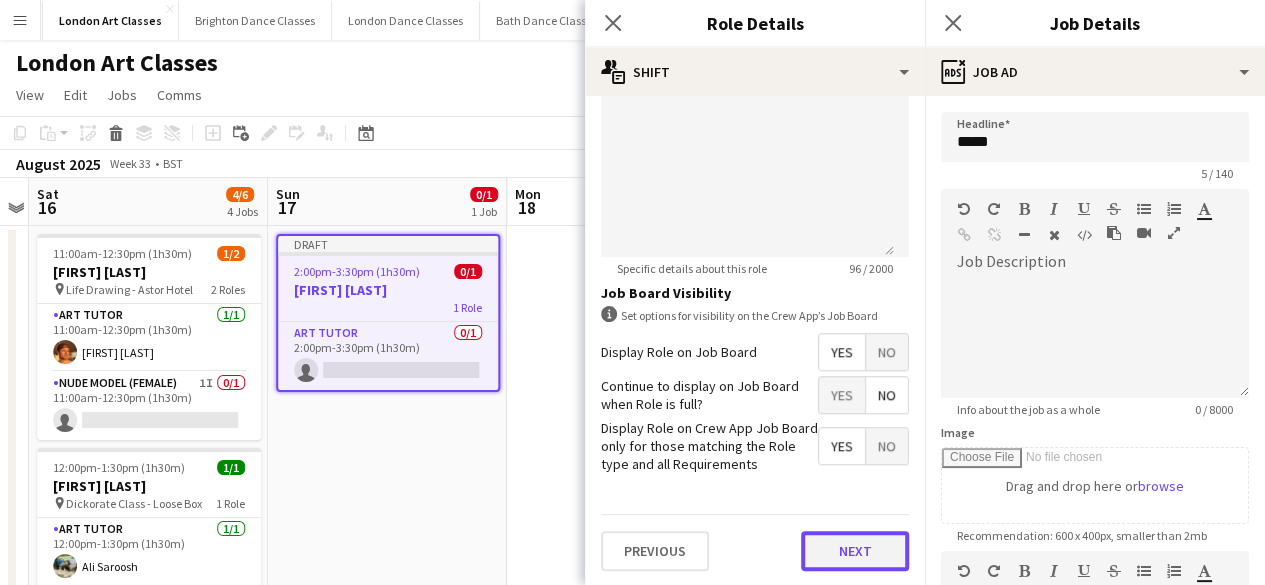 click on "Next" at bounding box center (855, 551) 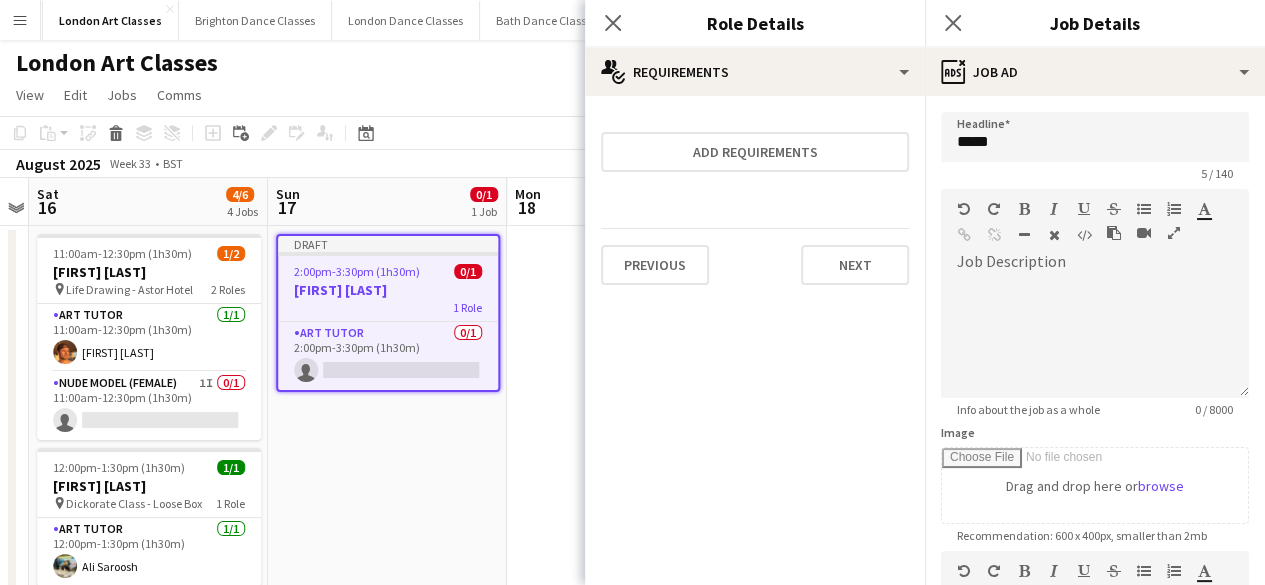 scroll, scrollTop: 0, scrollLeft: 0, axis: both 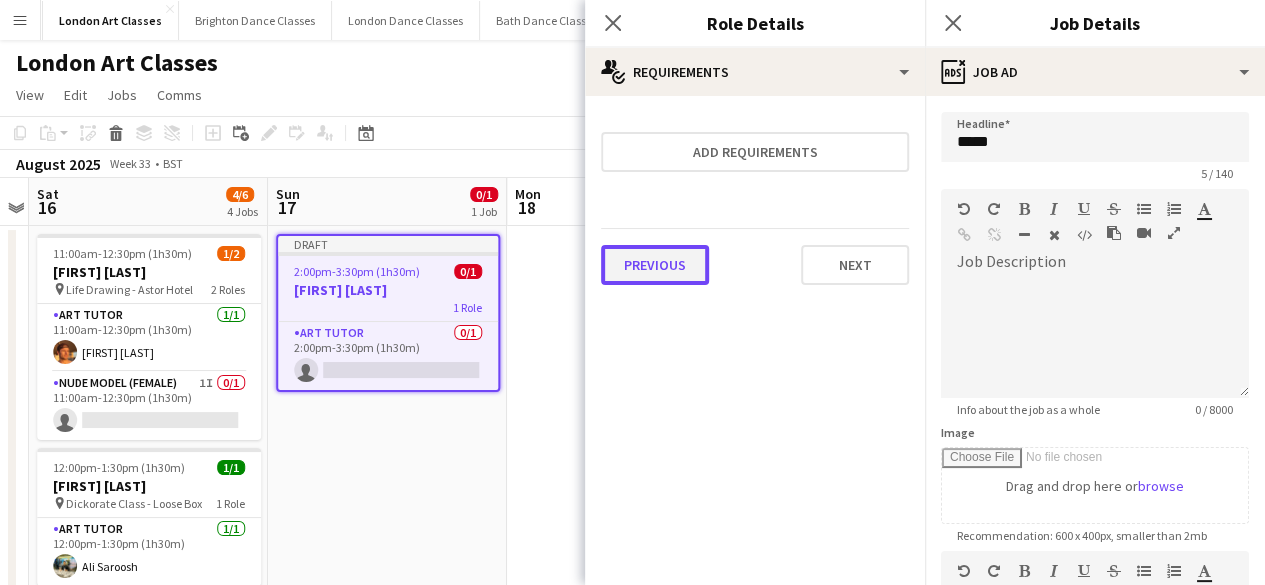 click on "Previous" at bounding box center (655, 265) 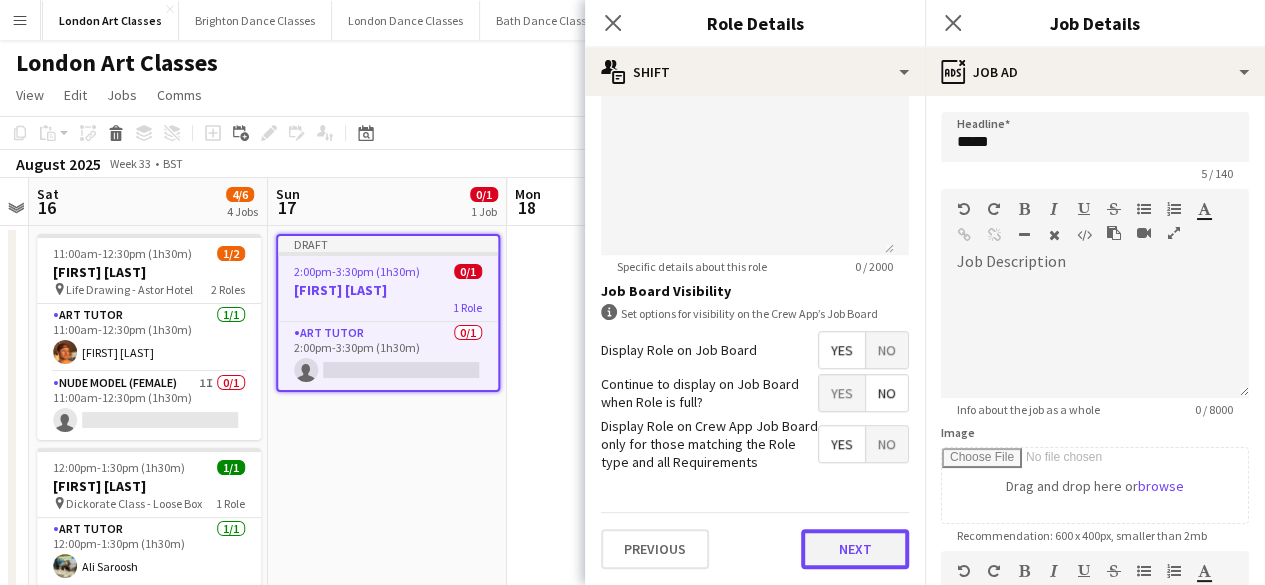 click on "**********" at bounding box center [755, 41] 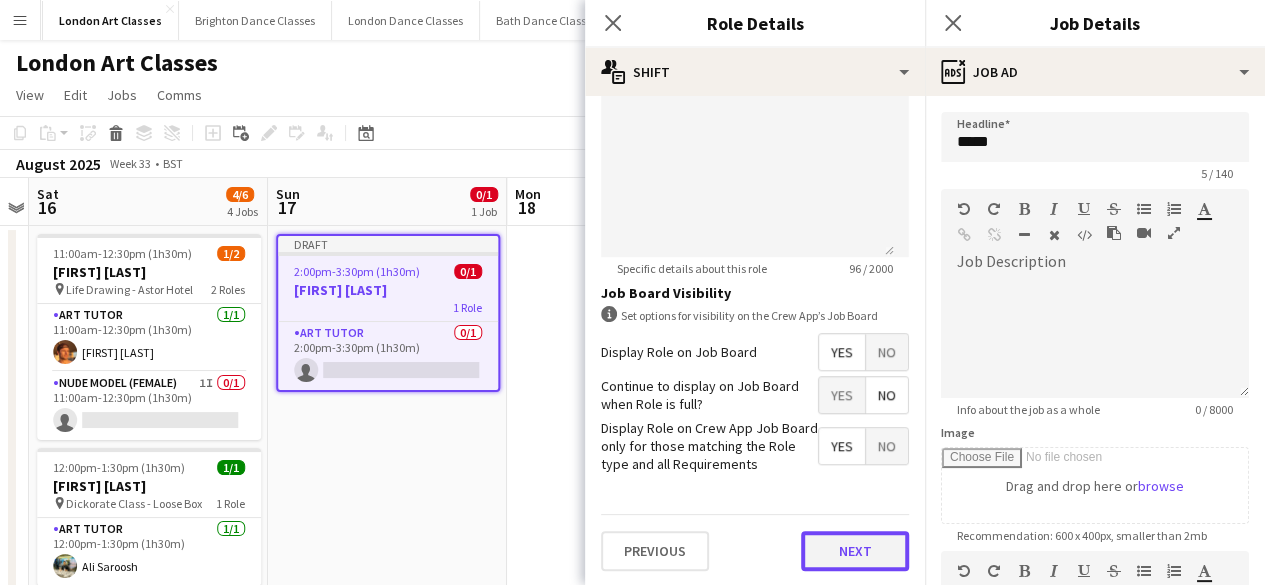 click on "Next" at bounding box center (855, 551) 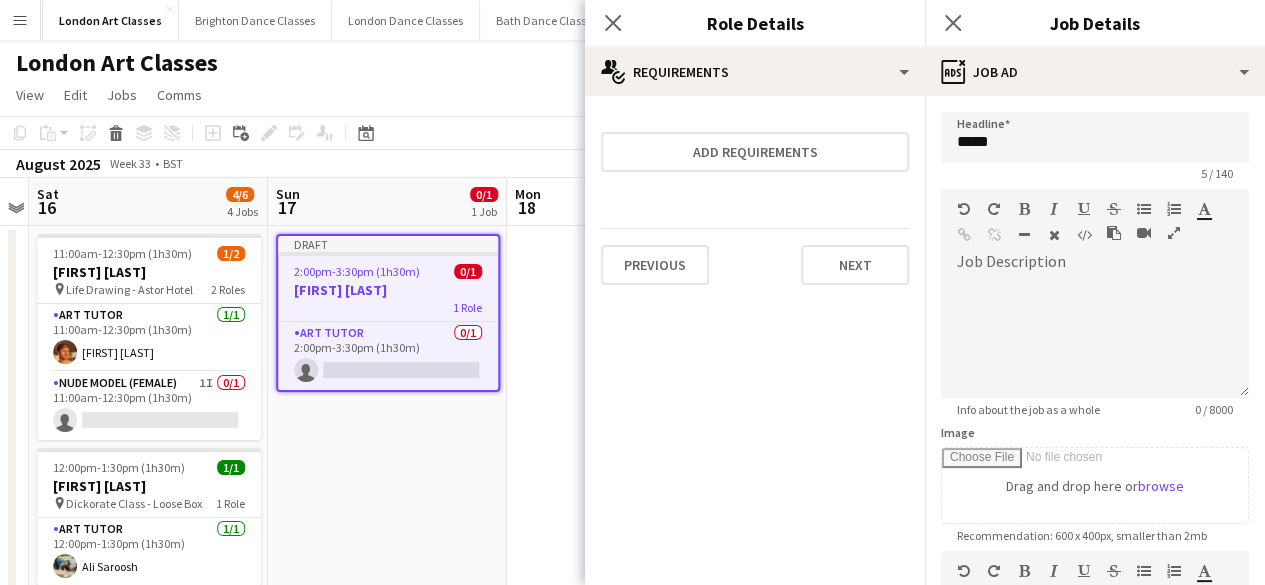 scroll, scrollTop: 0, scrollLeft: 0, axis: both 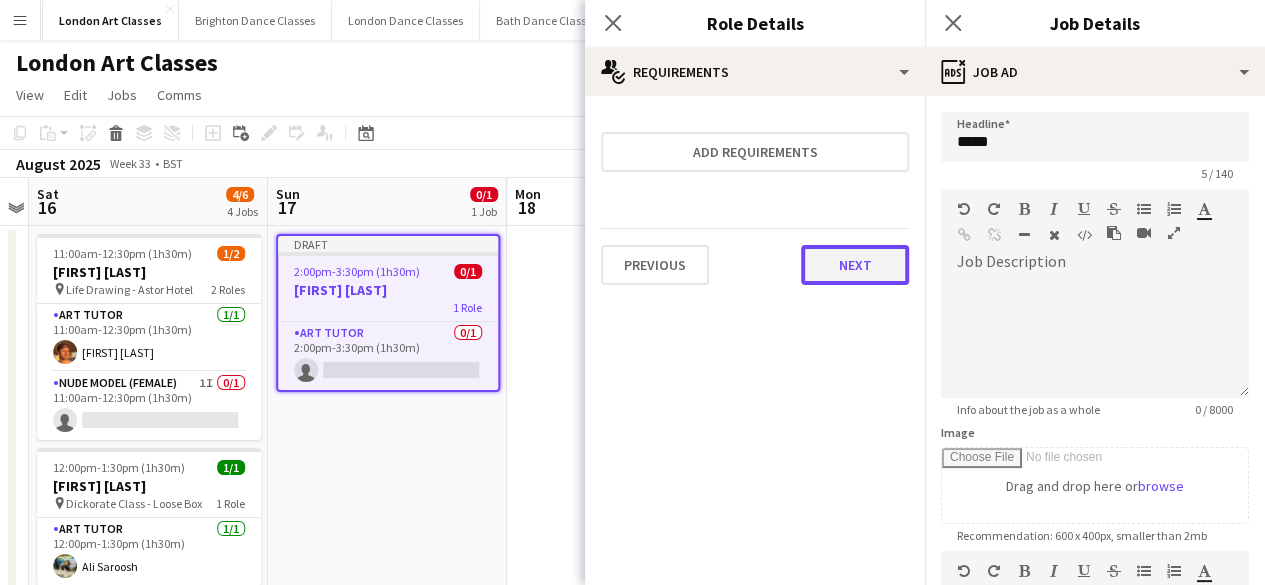 click on "Next" at bounding box center (855, 265) 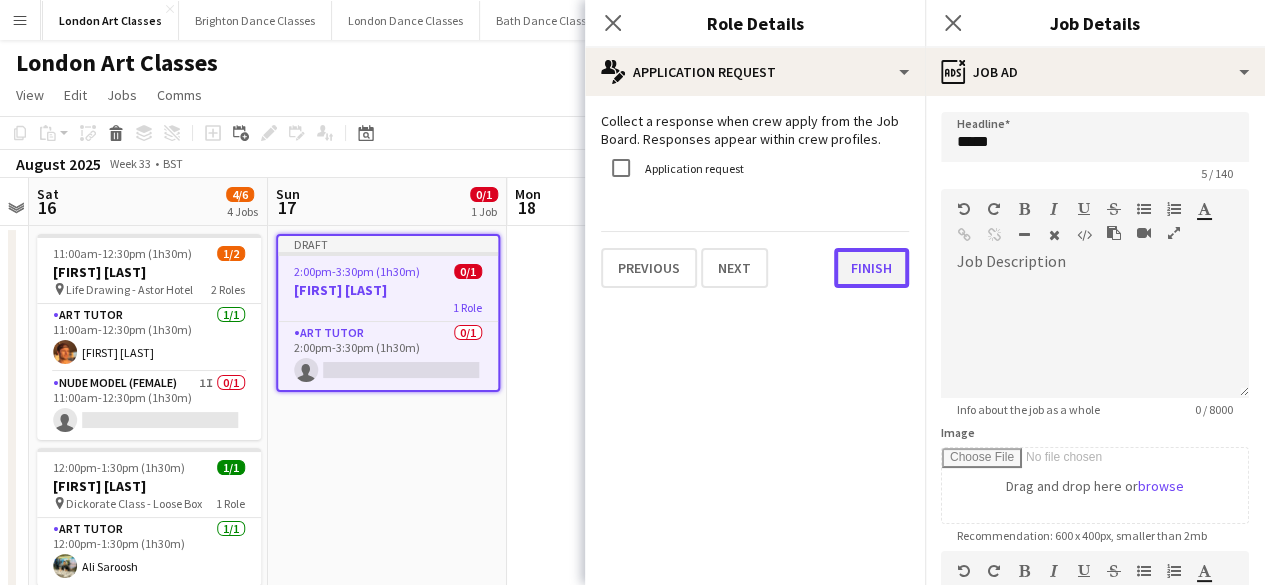 click on "Finish" at bounding box center (871, 268) 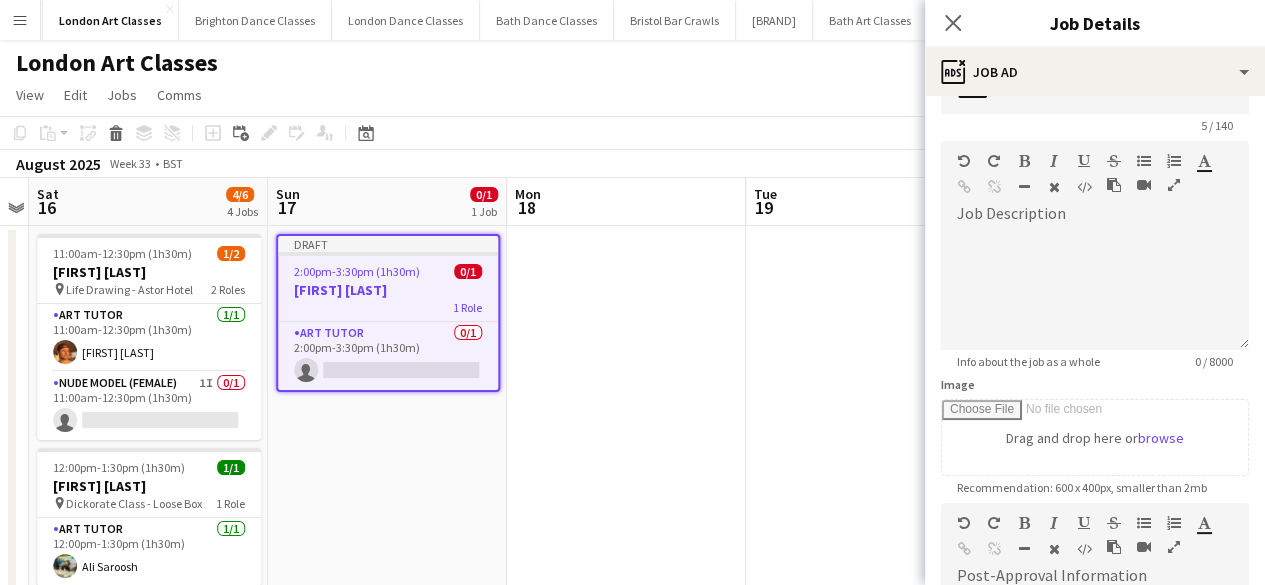 scroll, scrollTop: 58, scrollLeft: 0, axis: vertical 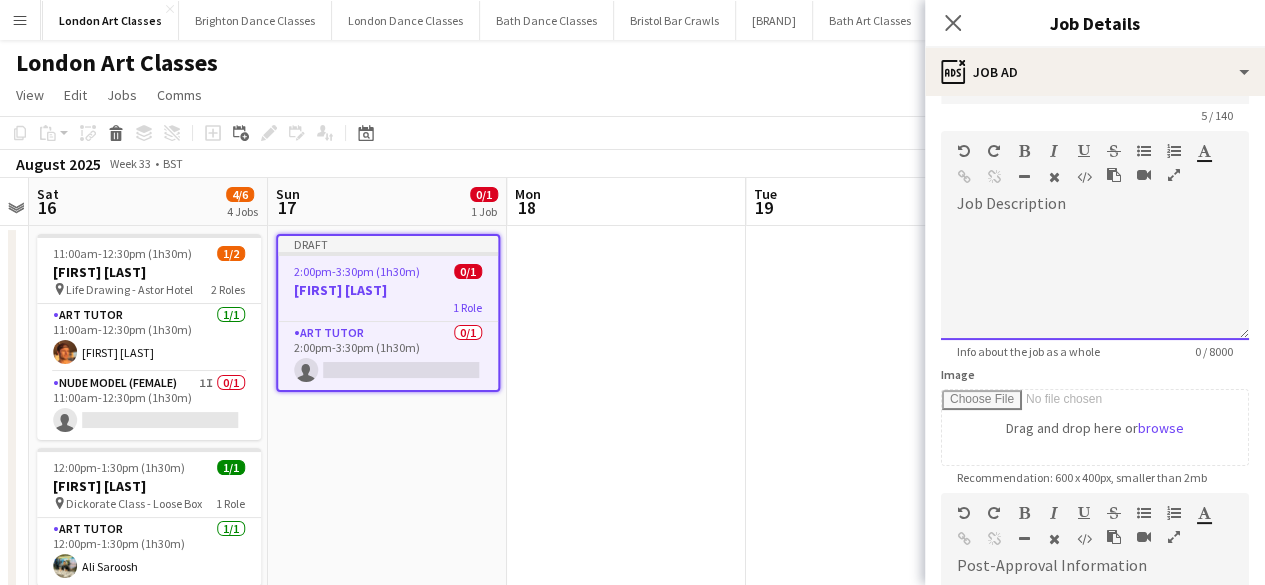 click on "default   Heading 1   Heading 2   Heading 3   Heading 4   Heading 5   Heading 6   Heading 7   Paragraph   Predefined   Standard   default  Times New Roman   Arial   Times New Roman   Calibri   Comic Sans MS  3   1   2   3   4   5   6   7  ******* *******" at bounding box center [1095, 168] 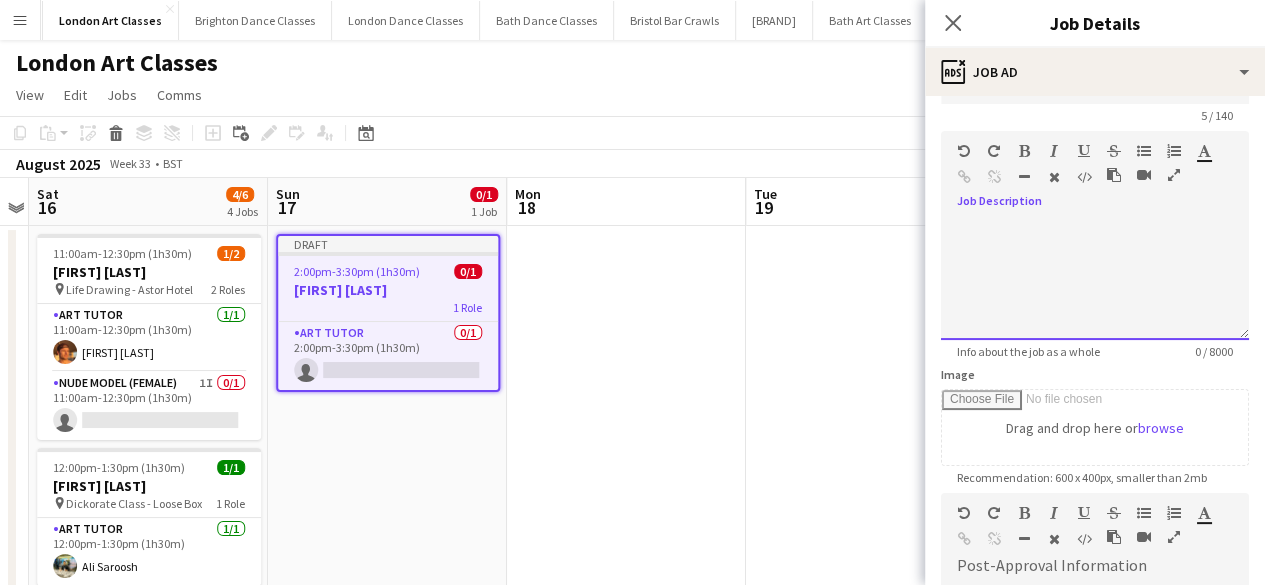 type 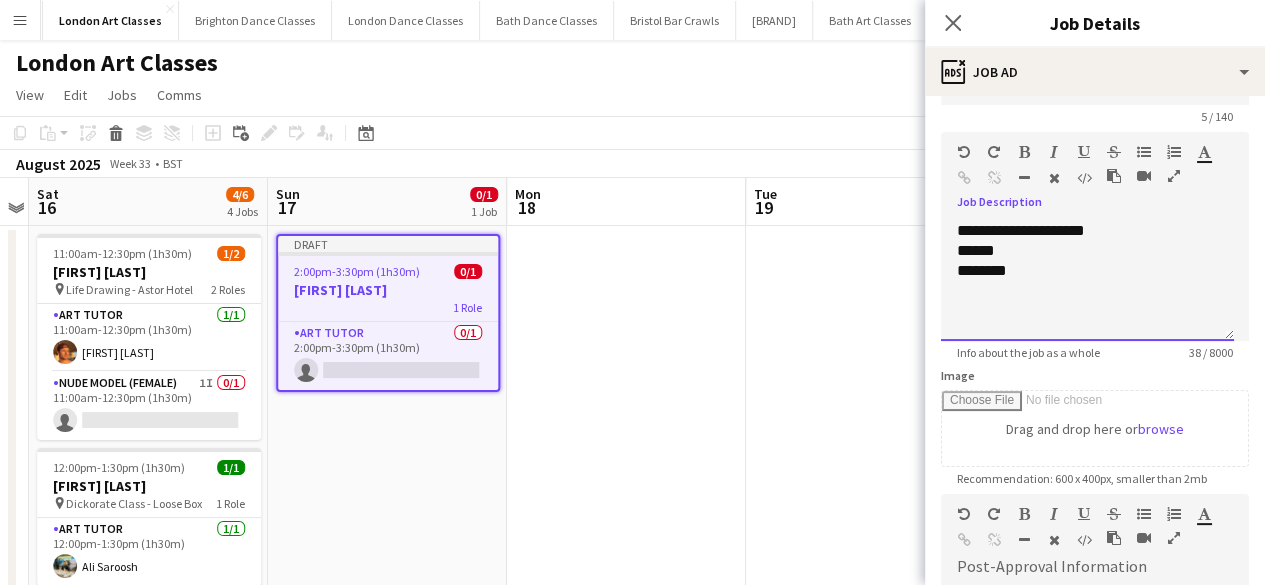 scroll, scrollTop: 58, scrollLeft: 0, axis: vertical 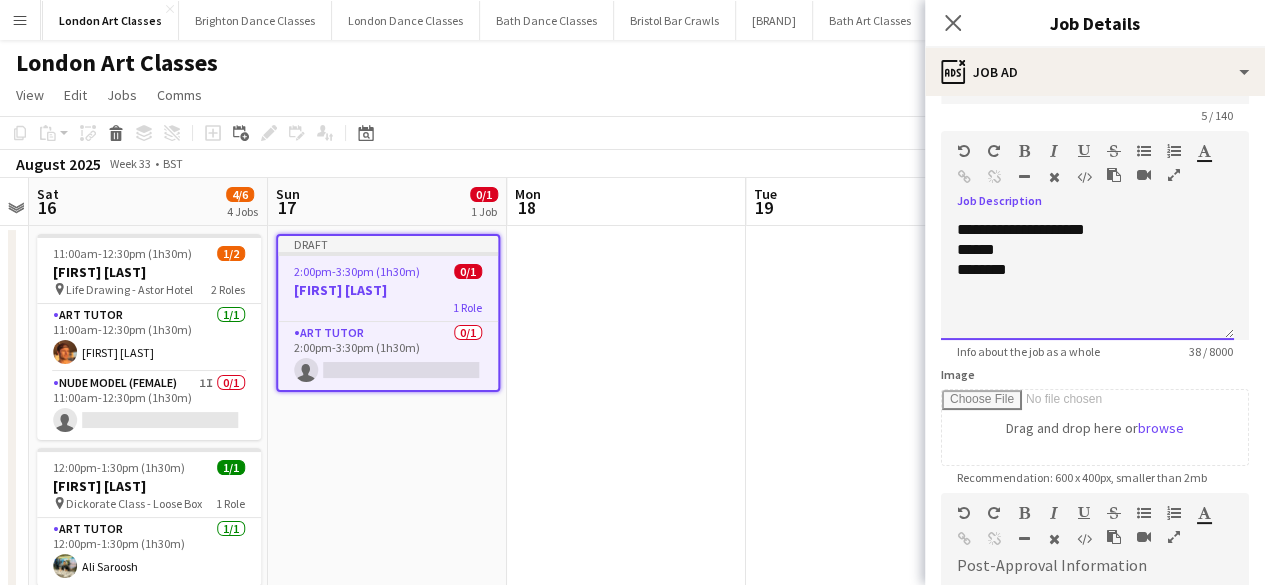 click on "**********" at bounding box center (1087, 280) 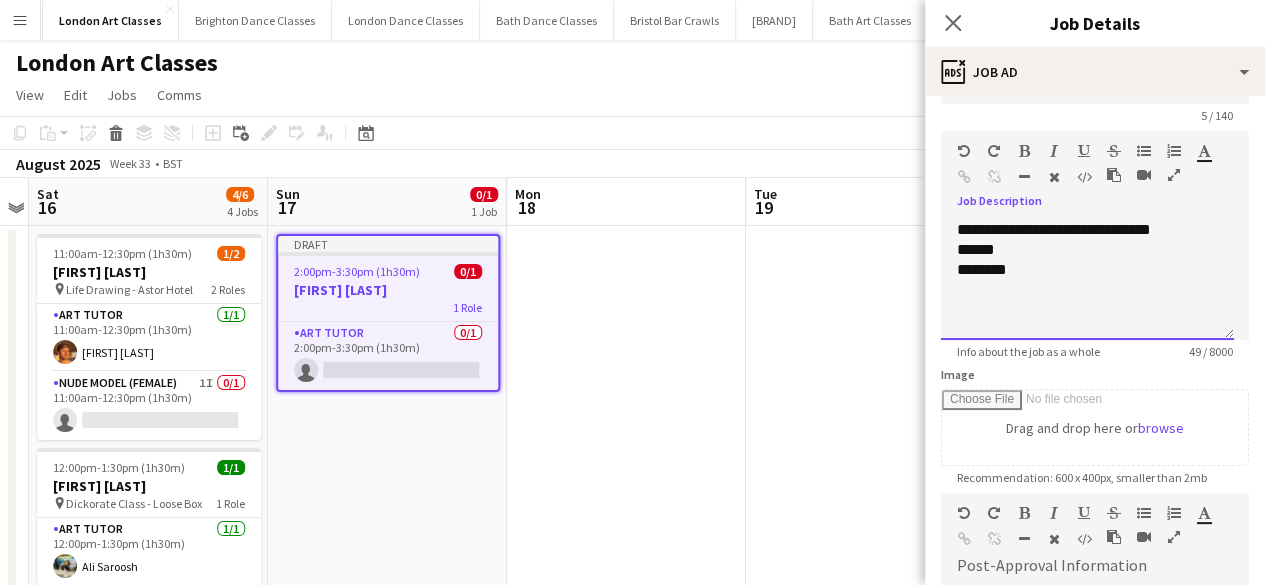 click on "**********" at bounding box center [1087, 280] 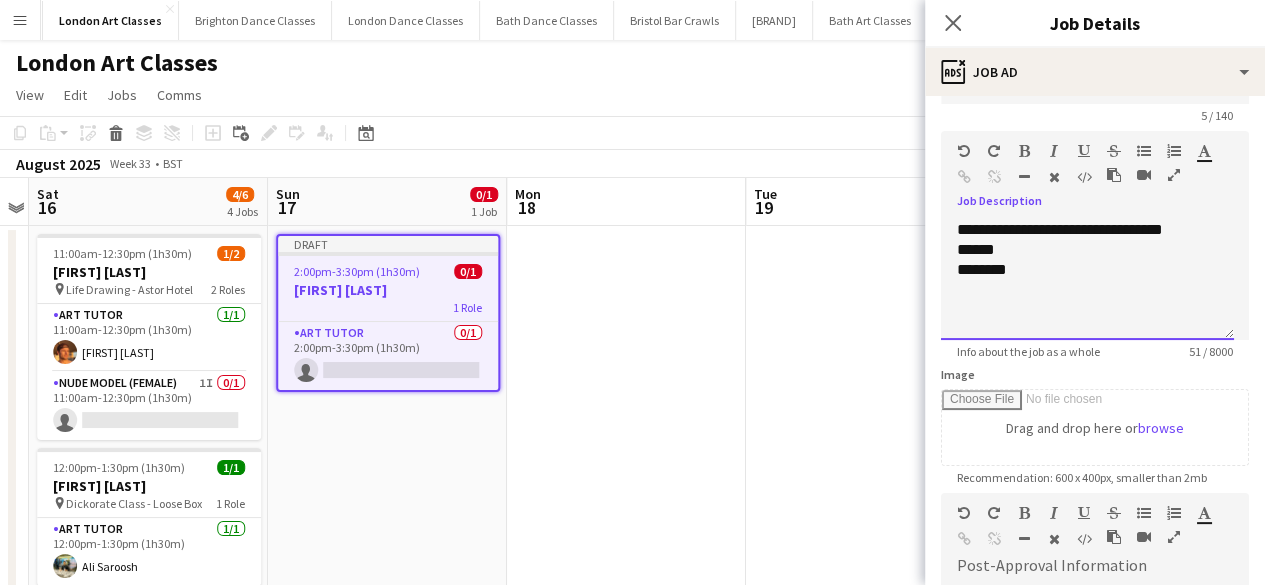 click on "********" at bounding box center (1087, 270) 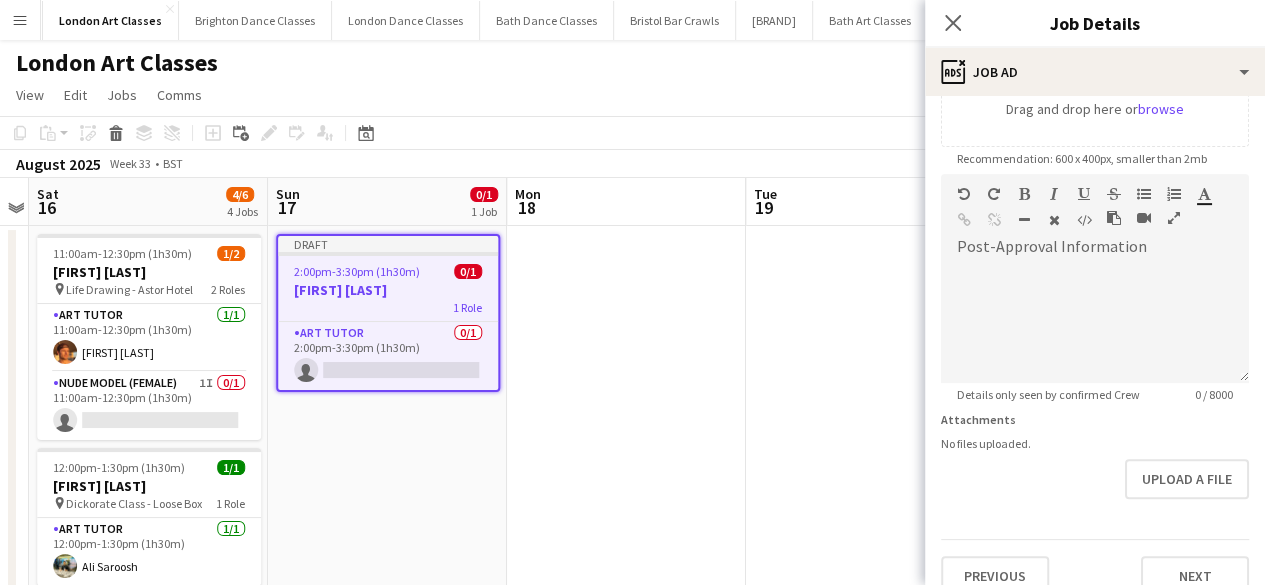 scroll, scrollTop: 403, scrollLeft: 0, axis: vertical 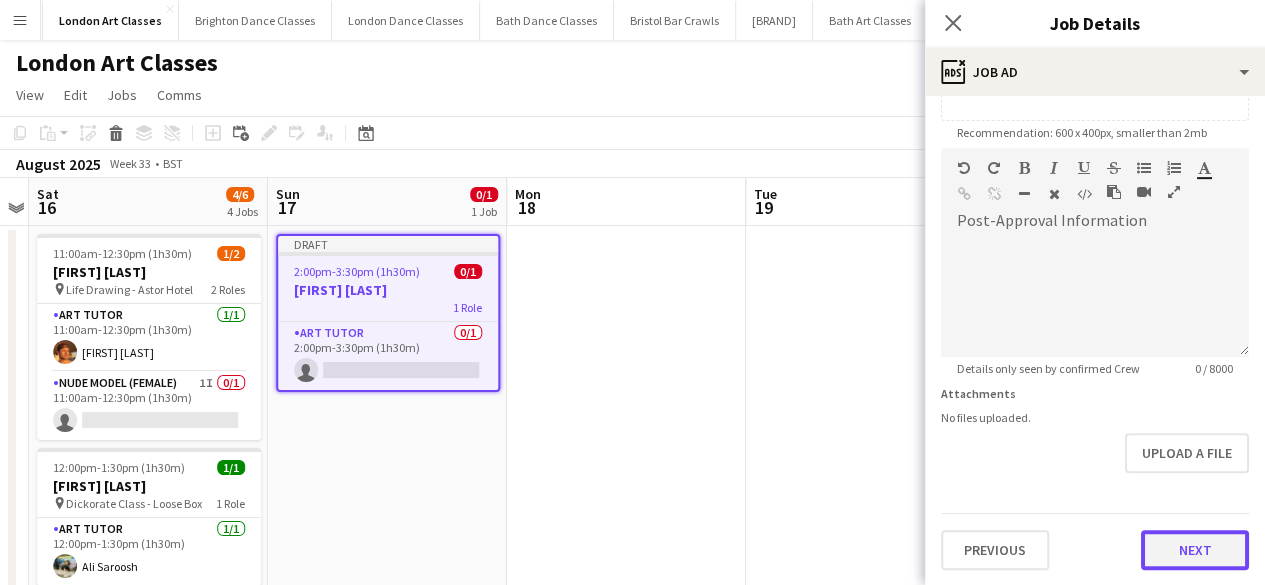 click on "Next" at bounding box center [1195, 550] 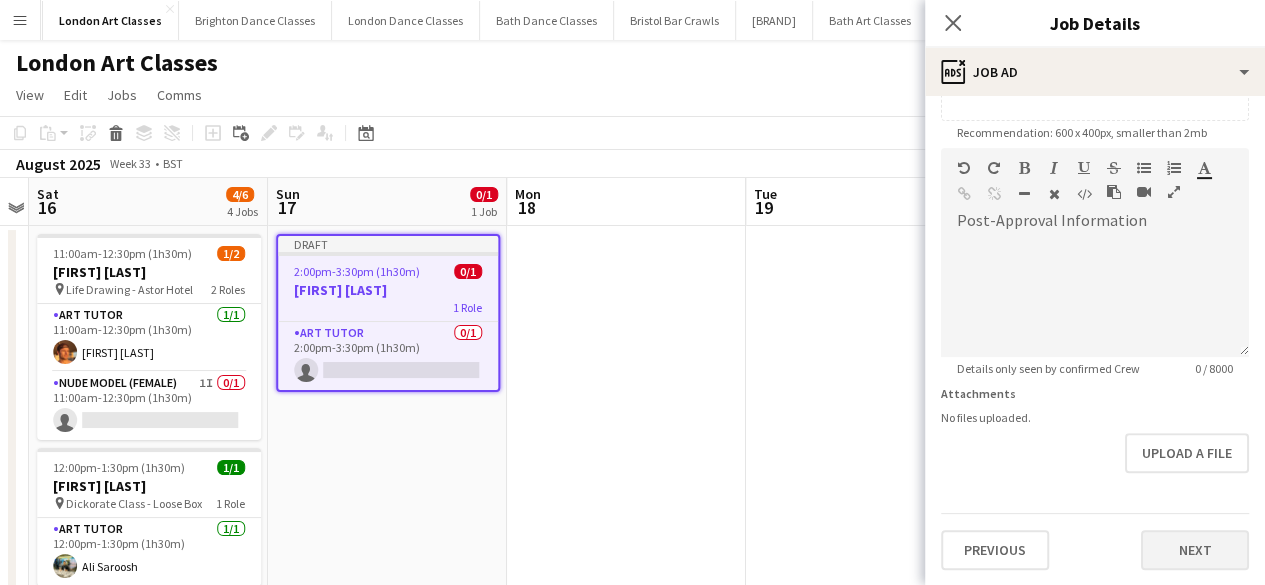 type on "*******" 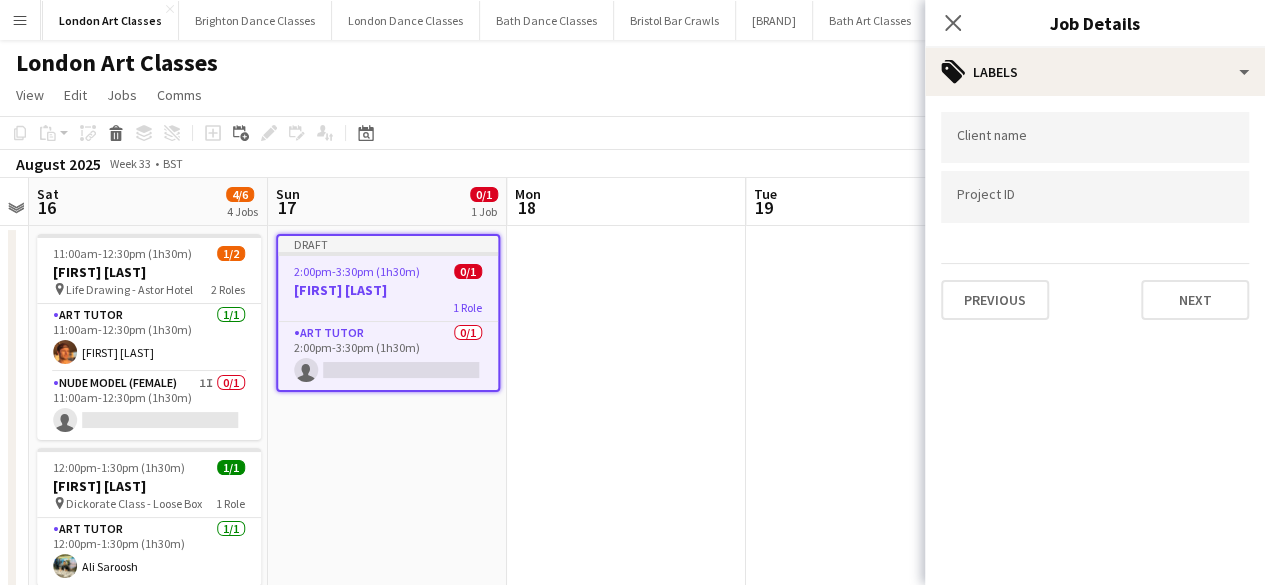 scroll, scrollTop: 0, scrollLeft: 0, axis: both 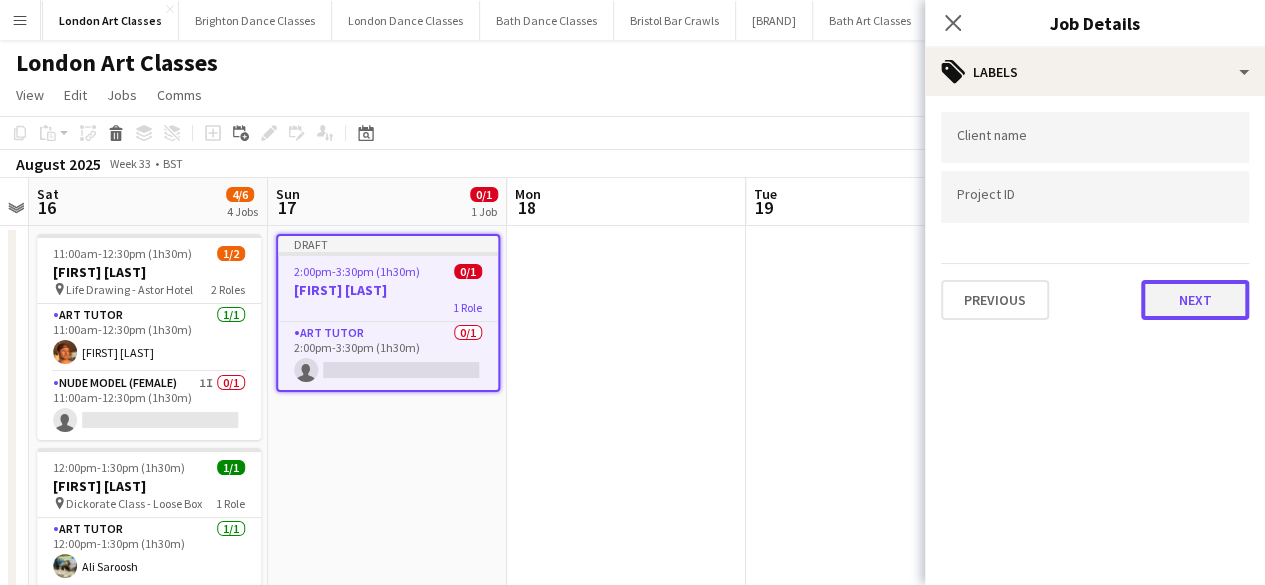 click on "Next" at bounding box center [1195, 300] 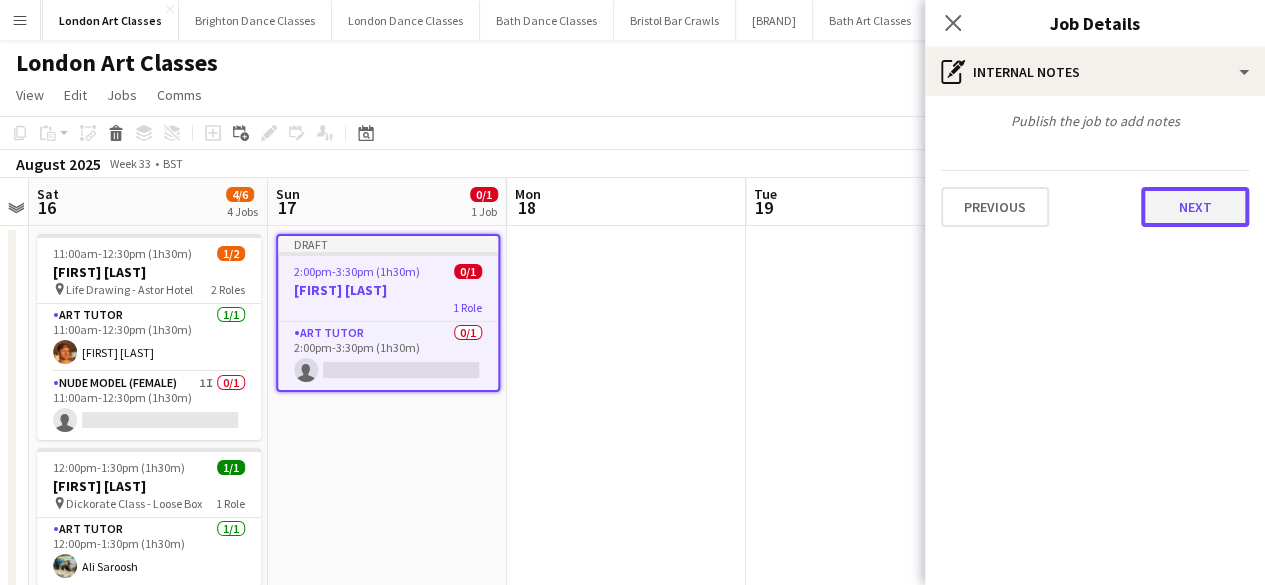 click on "Next" at bounding box center [1195, 207] 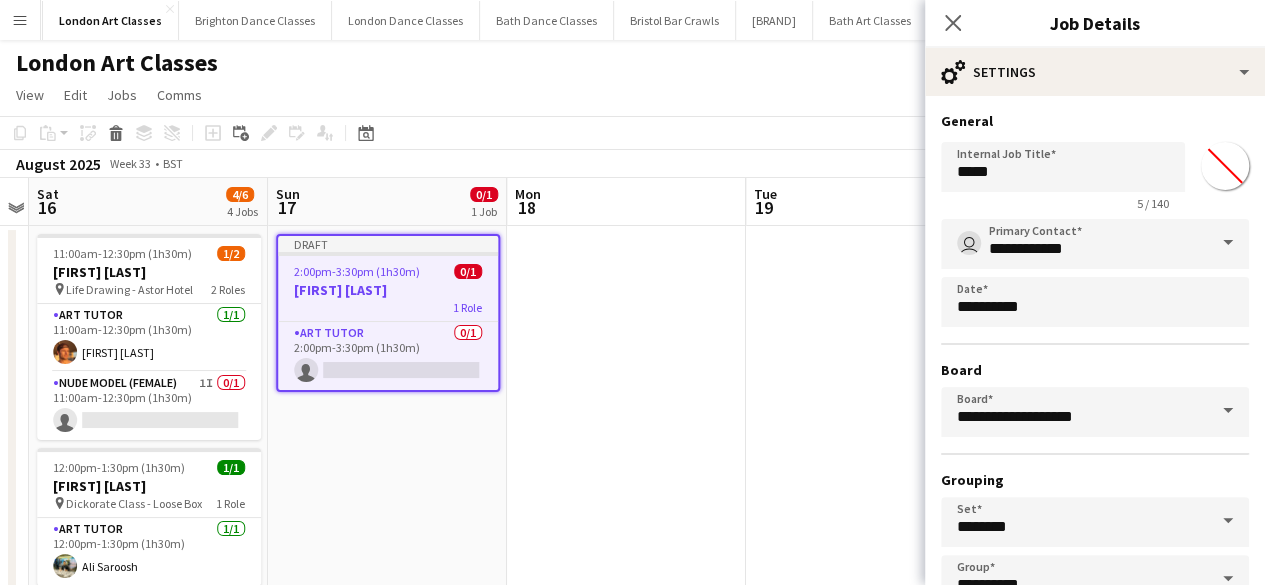 scroll, scrollTop: 132, scrollLeft: 0, axis: vertical 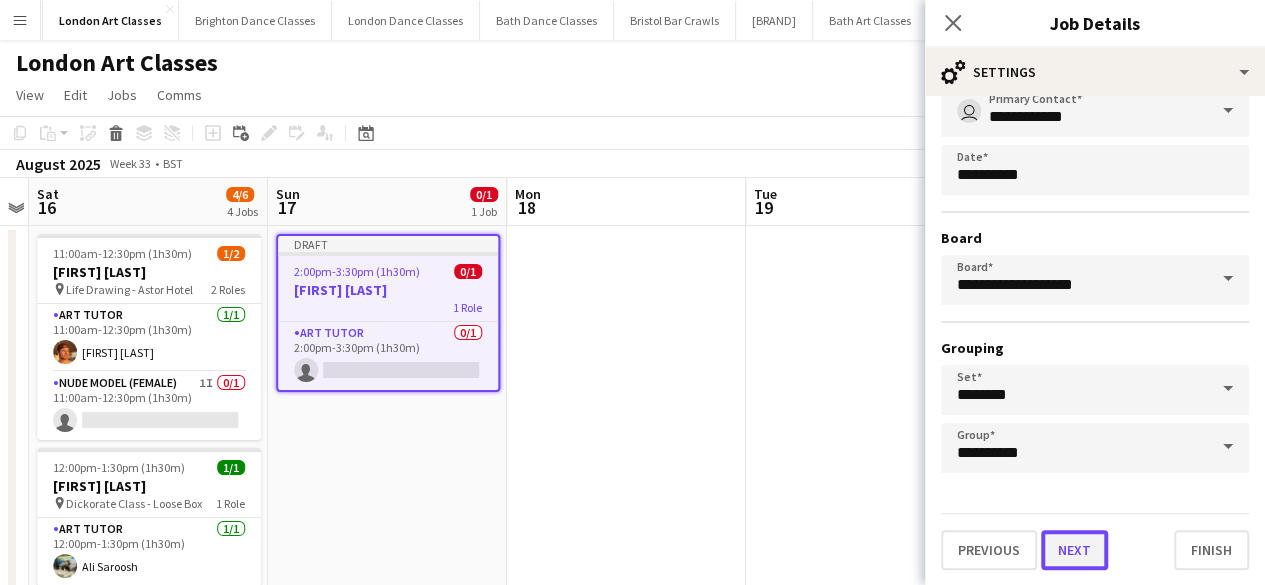 click on "Next" at bounding box center (1074, 550) 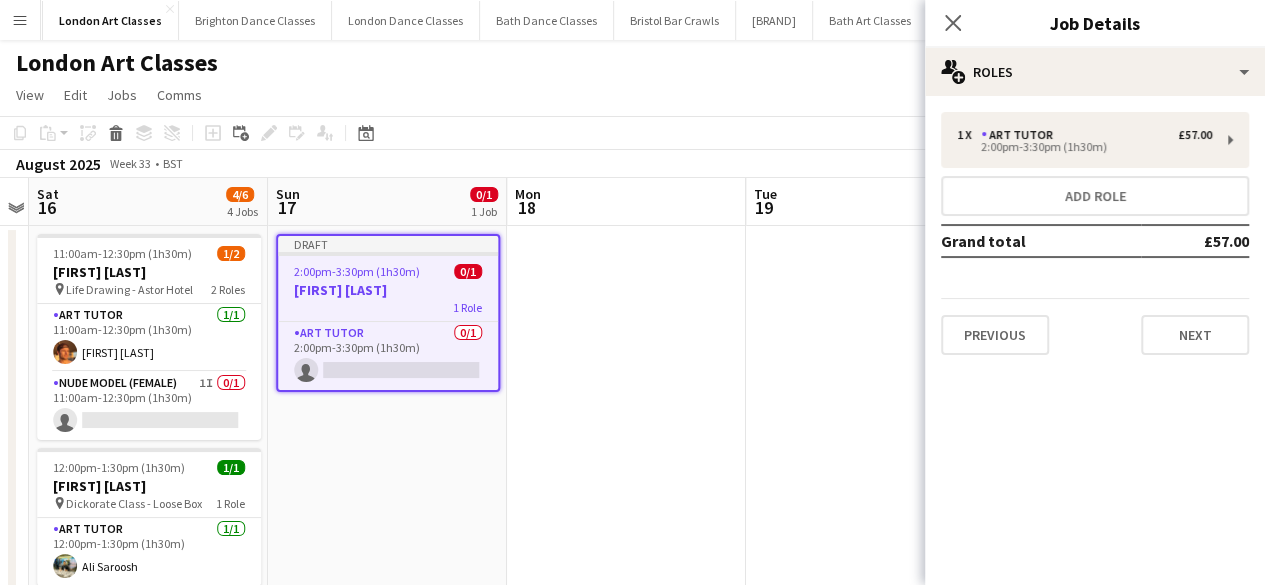 scroll, scrollTop: 0, scrollLeft: 0, axis: both 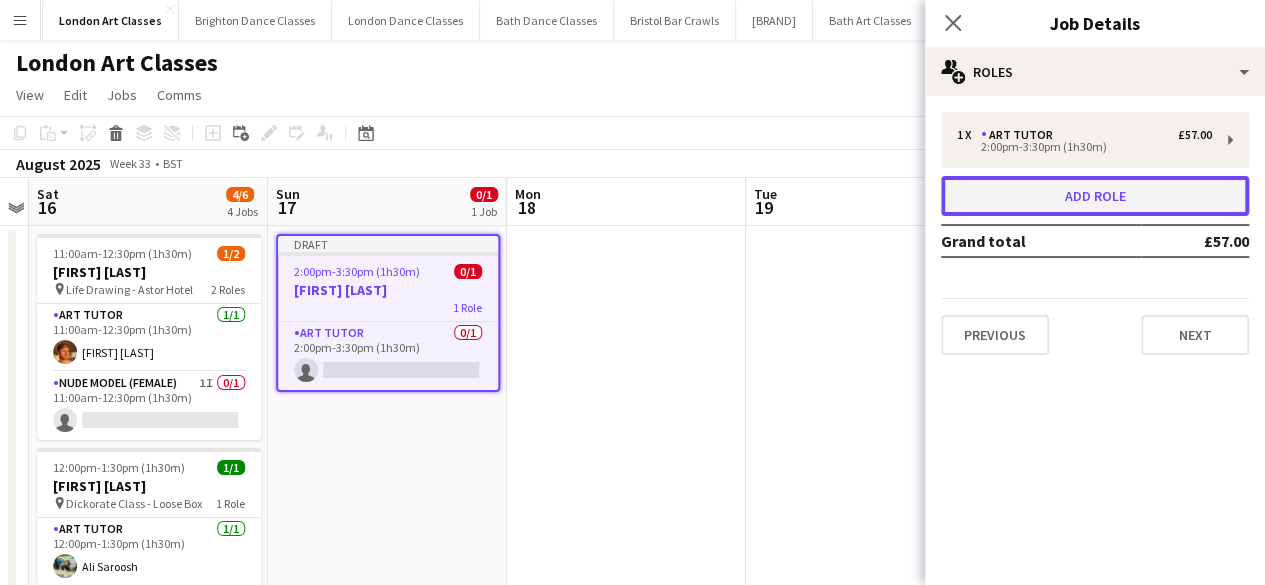 click on "Add role" at bounding box center [1095, 196] 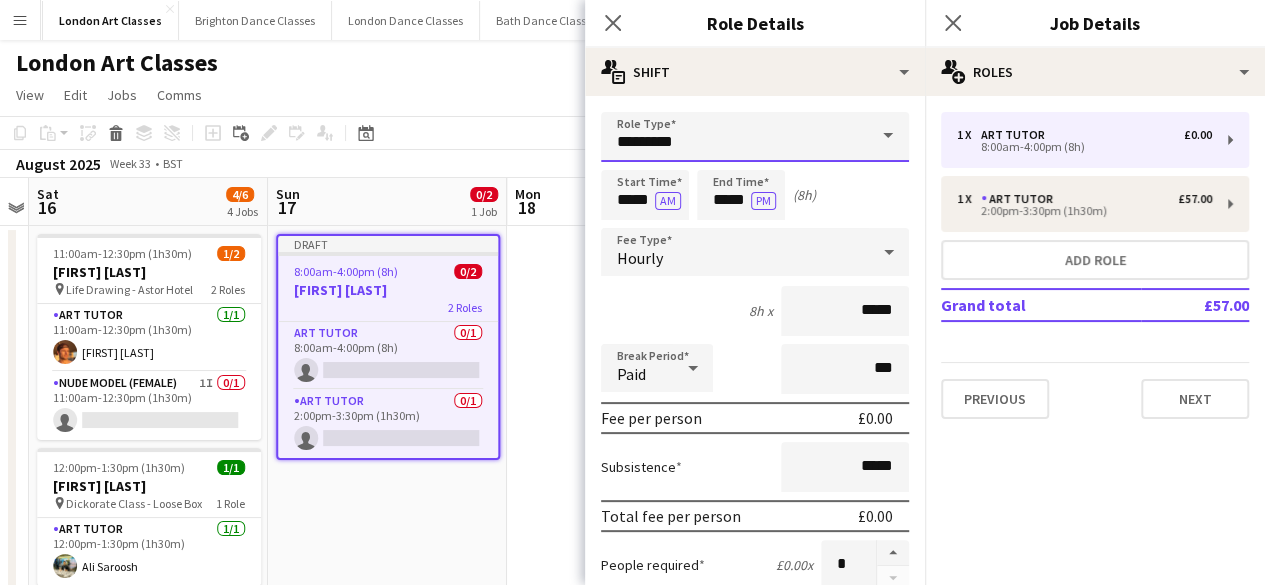 click on "*********" at bounding box center (755, 137) 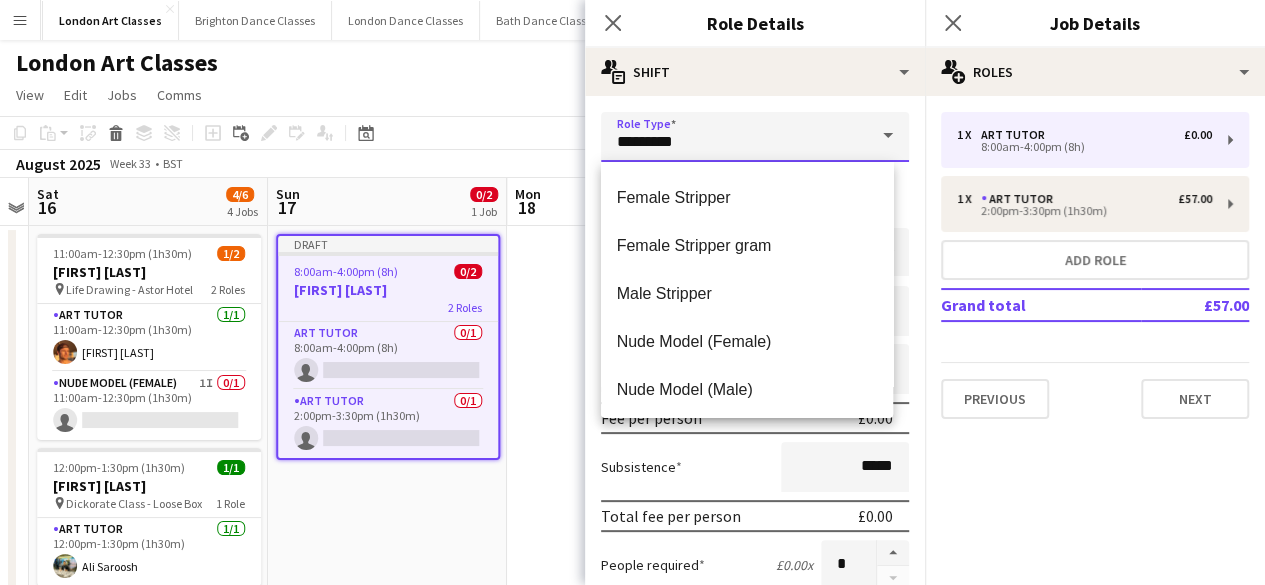 scroll, scrollTop: 286, scrollLeft: 0, axis: vertical 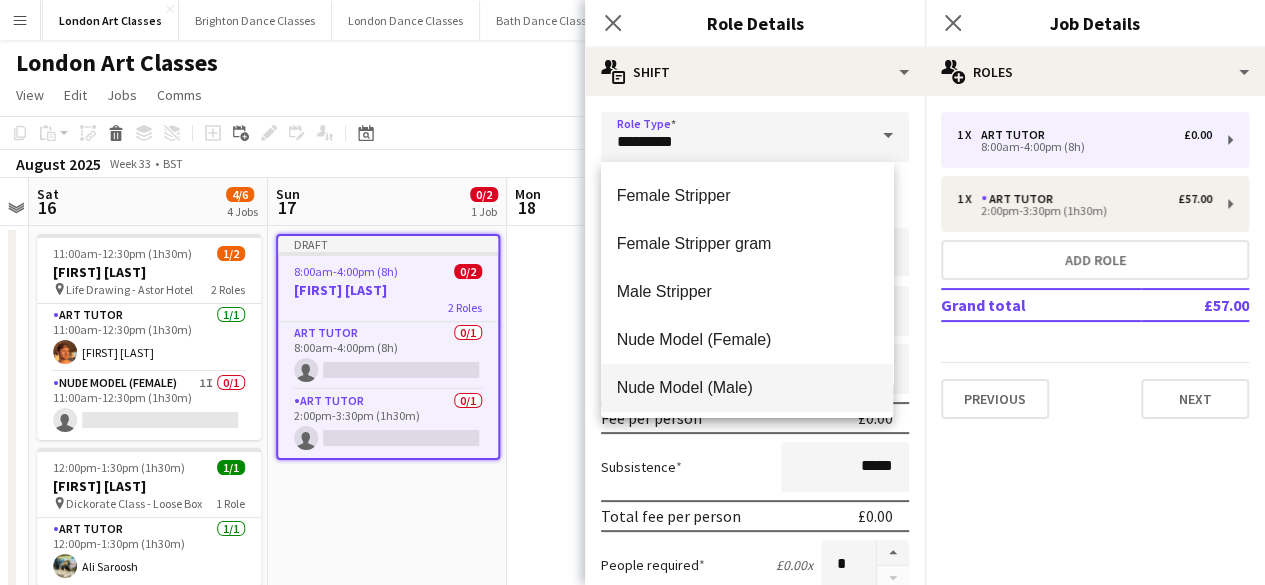 click on "Nude Model (Male)" at bounding box center [747, 387] 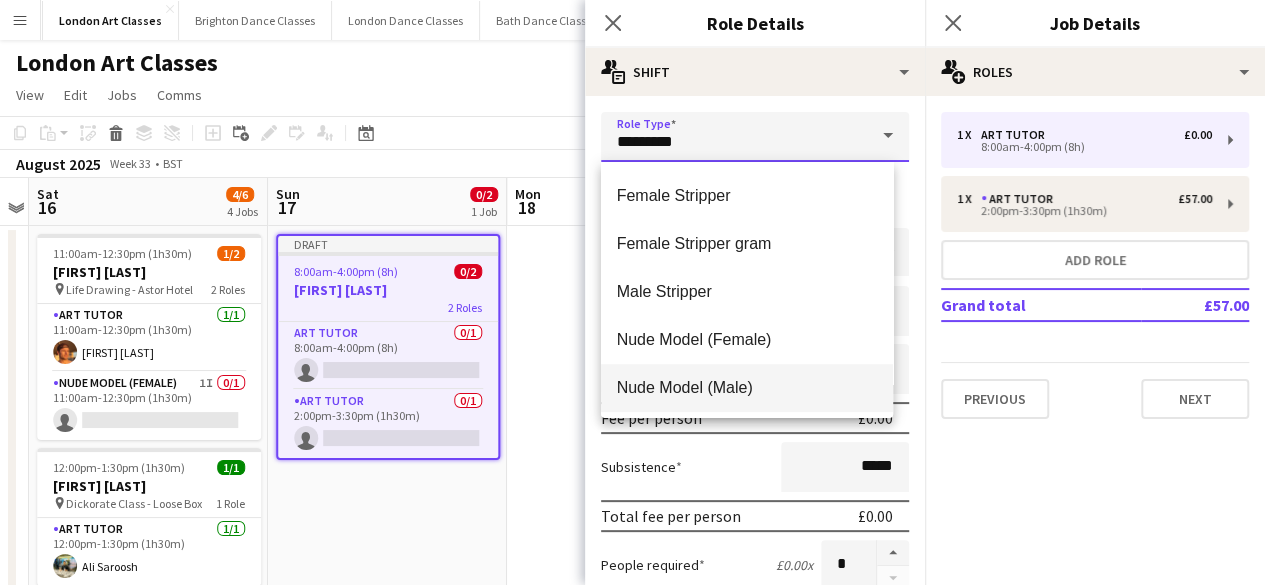 type on "**********" 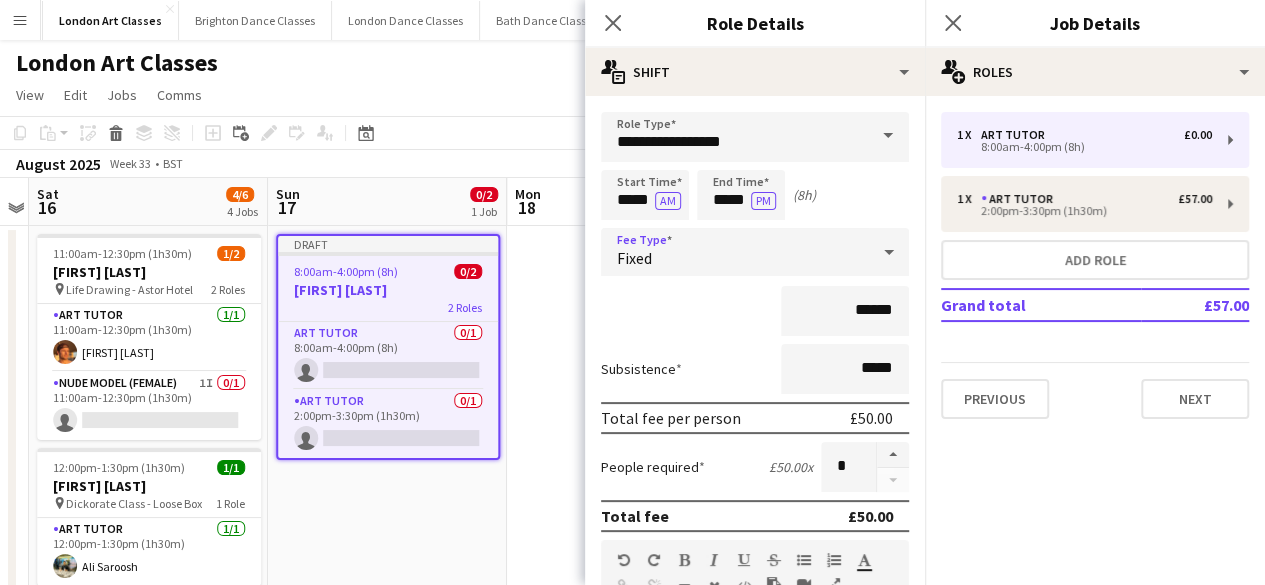 click on "Fixed" at bounding box center (735, 252) 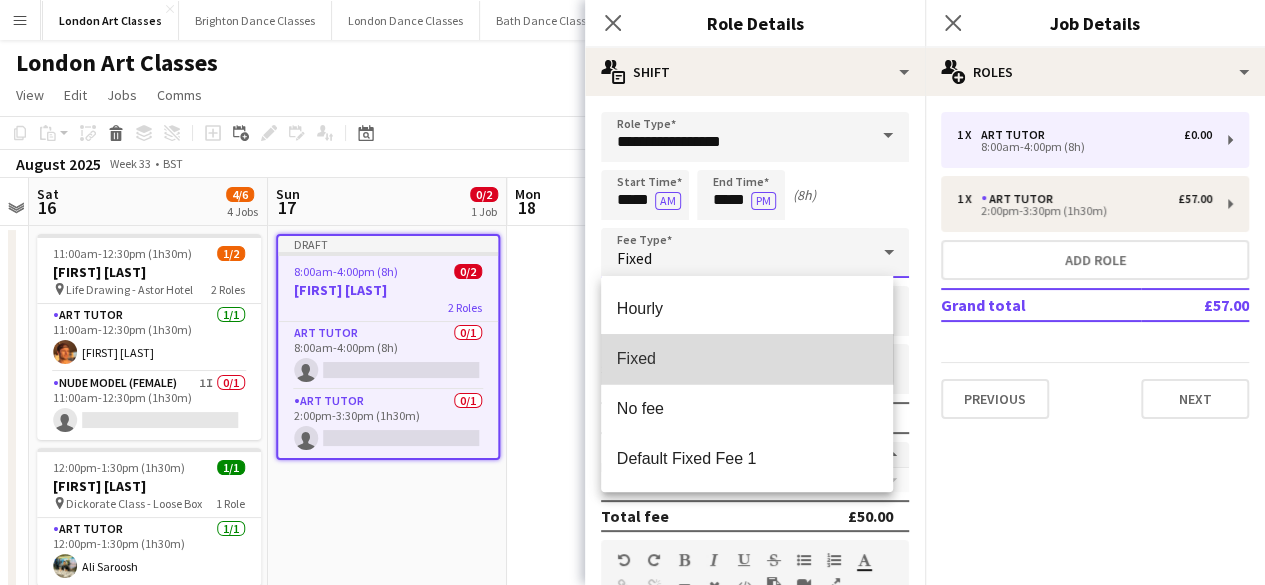 click on "Fixed" at bounding box center [747, 358] 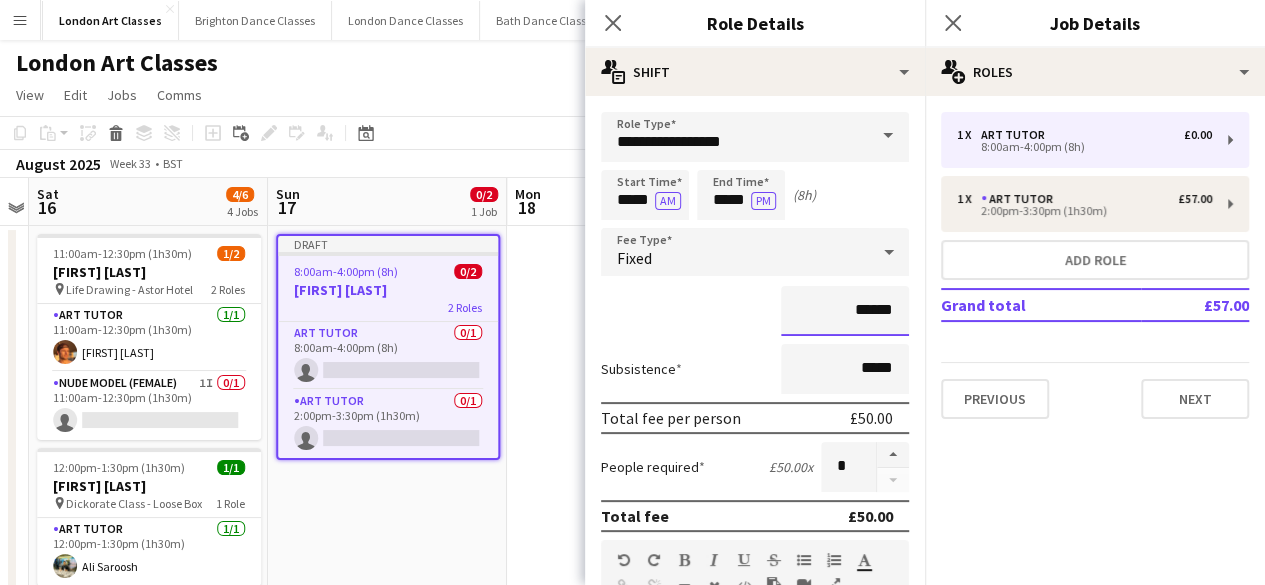 click on "******" at bounding box center [845, 311] 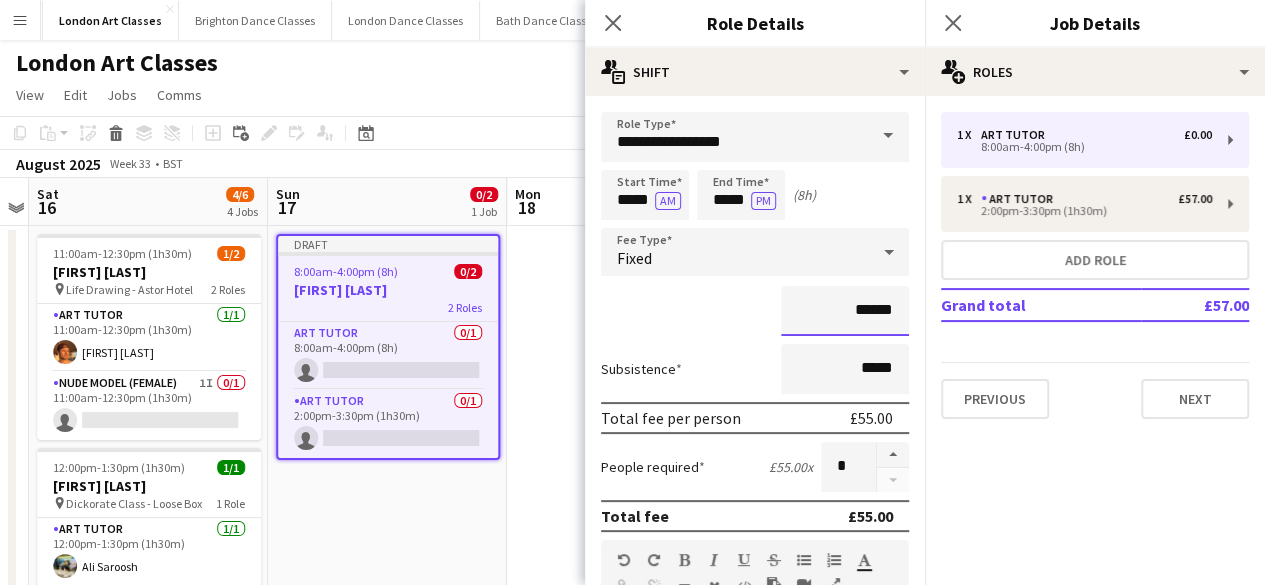 type on "******" 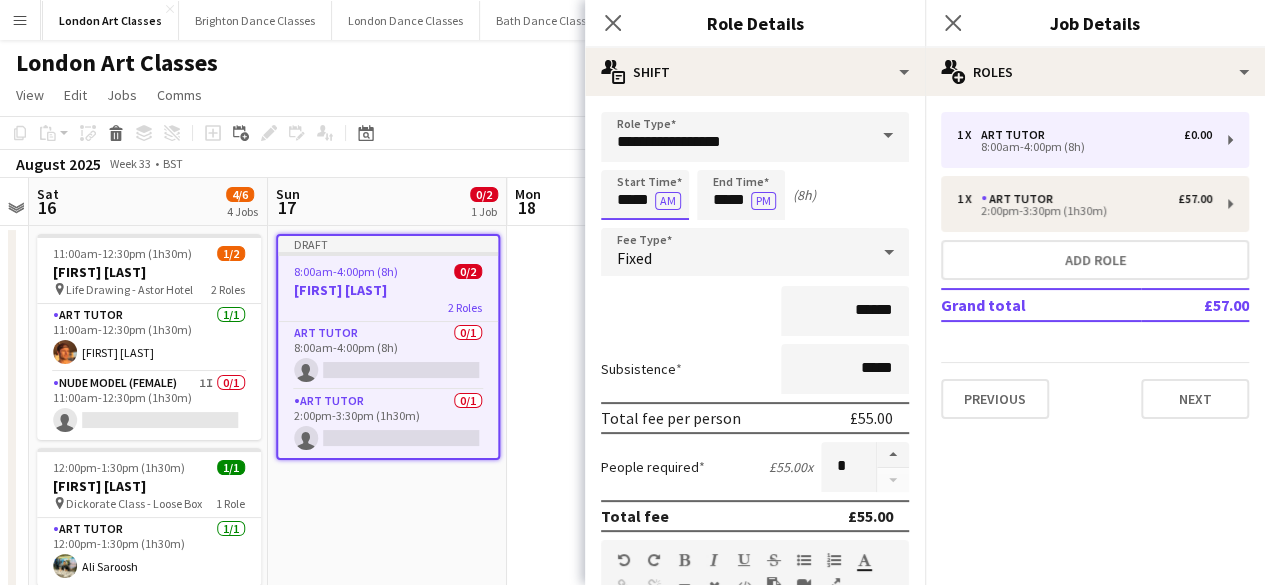 click on "*****" at bounding box center (645, 195) 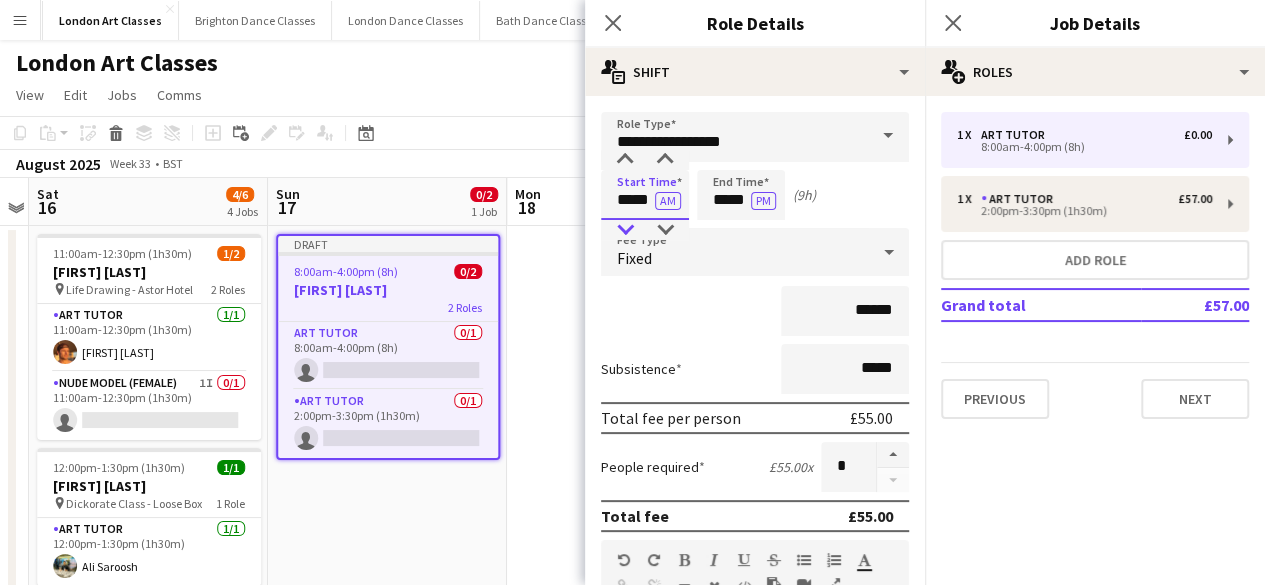 click at bounding box center [625, 230] 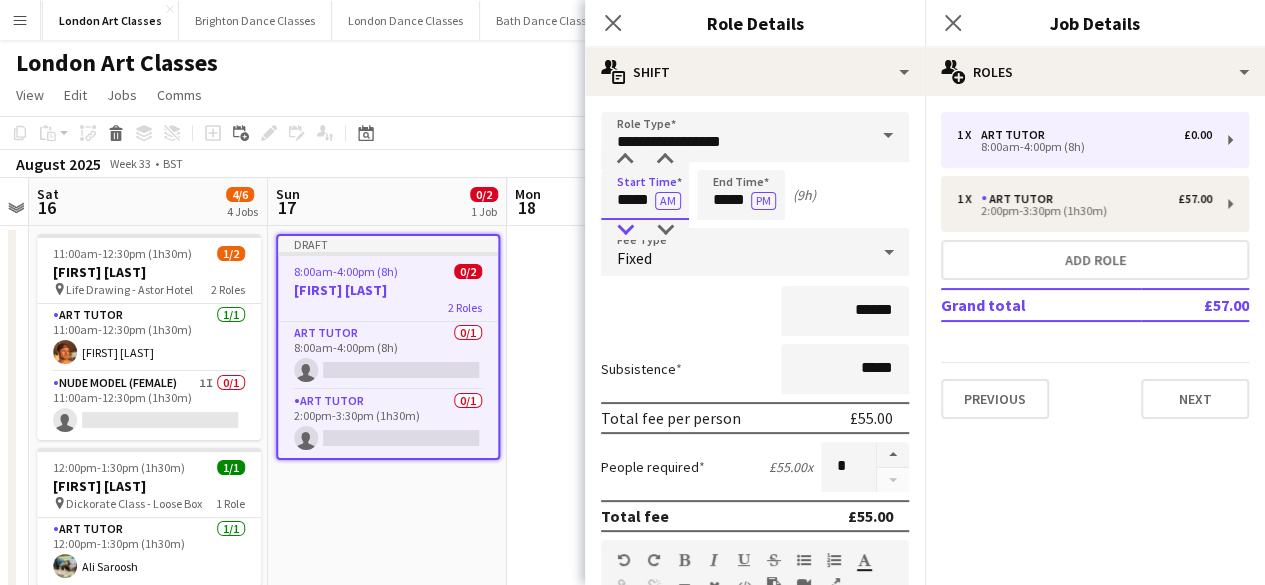 click at bounding box center [625, 230] 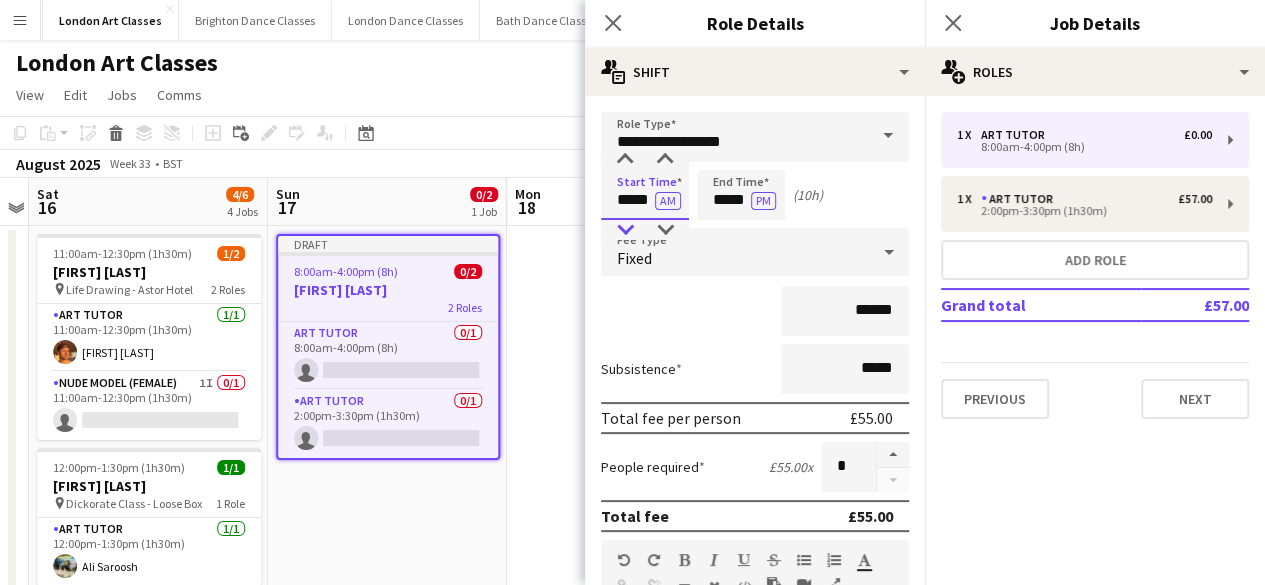 click at bounding box center [625, 230] 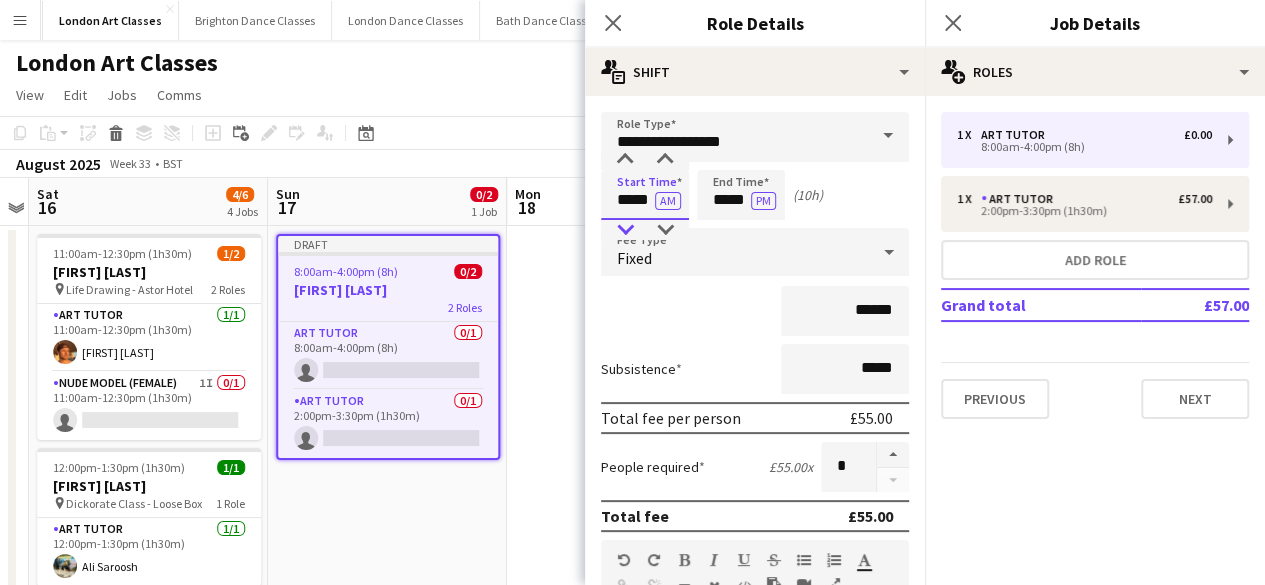 click at bounding box center (625, 230) 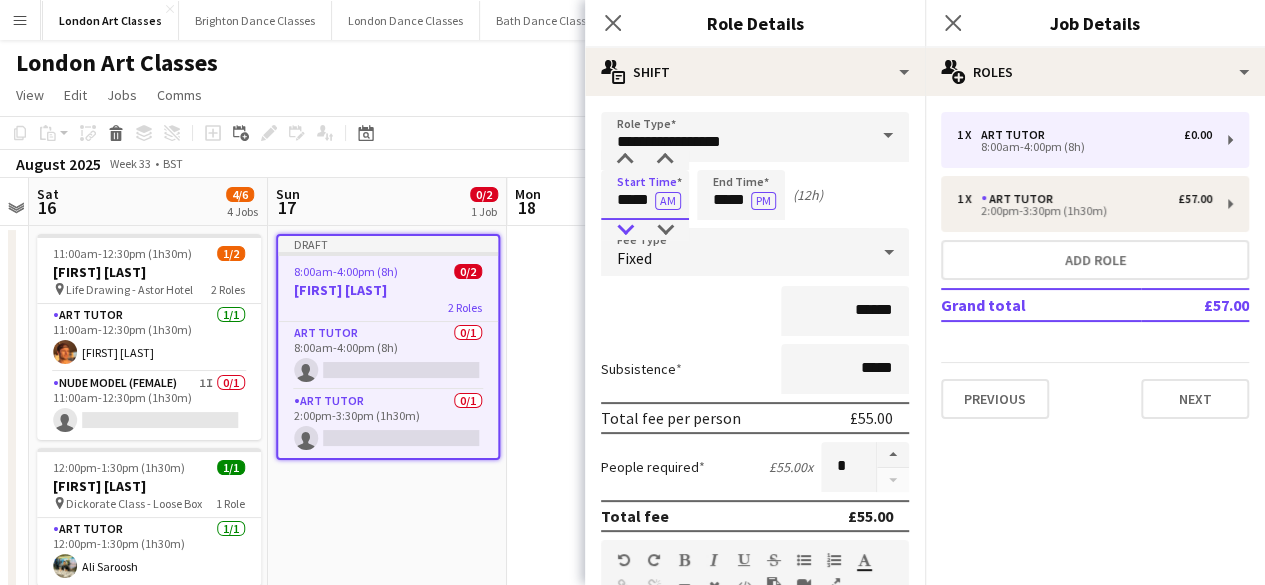 click at bounding box center (625, 230) 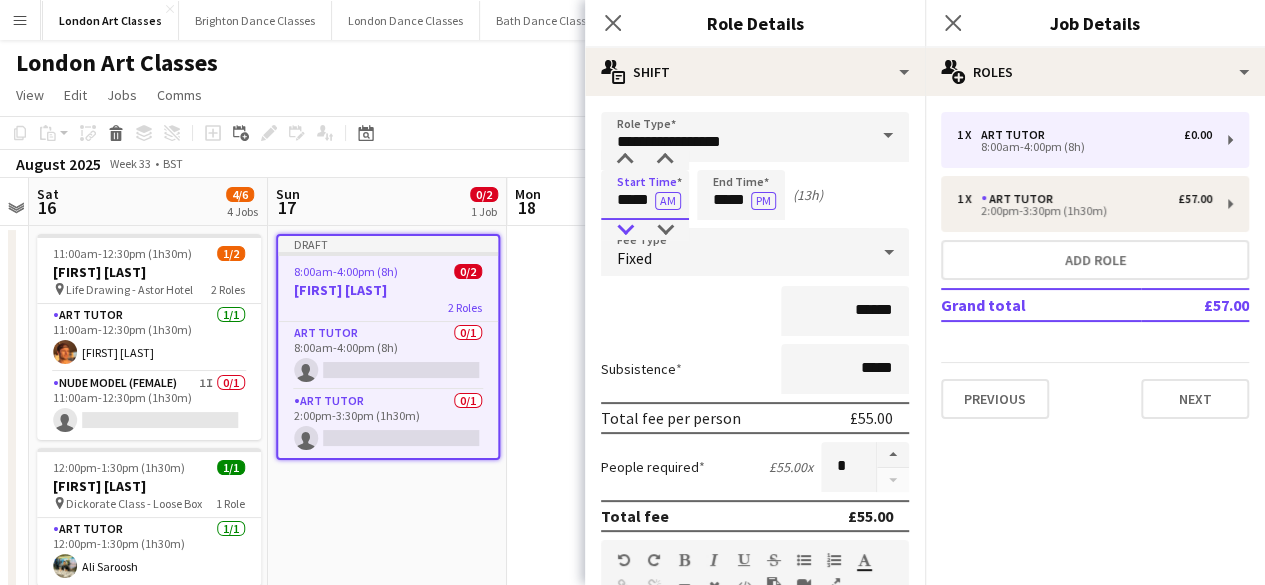 type on "*****" 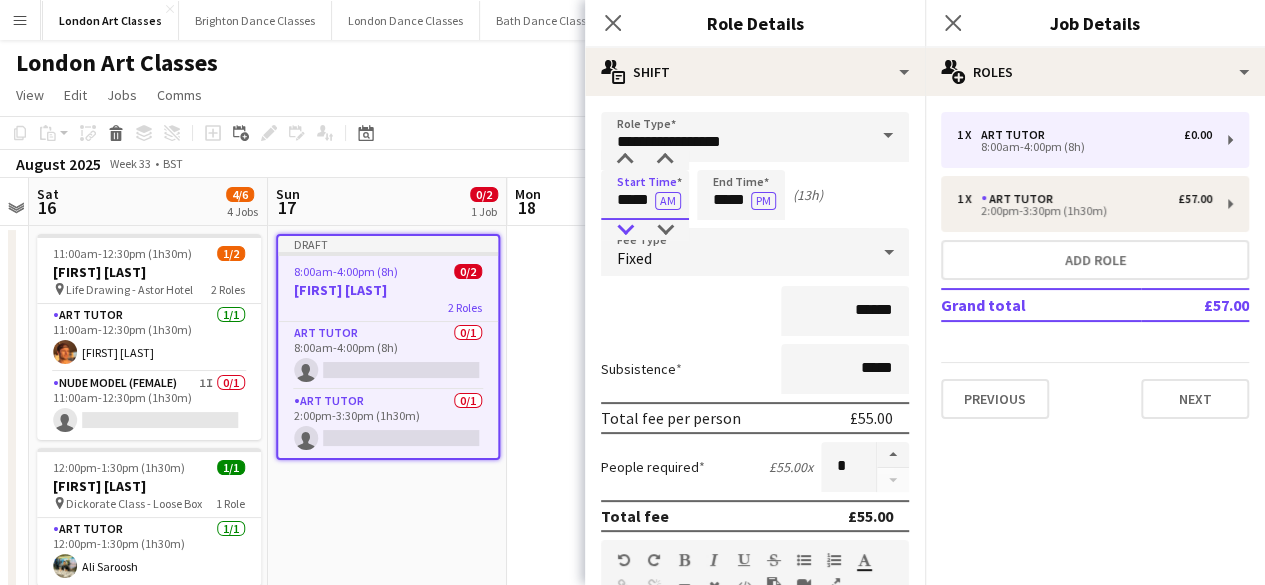 click at bounding box center [625, 230] 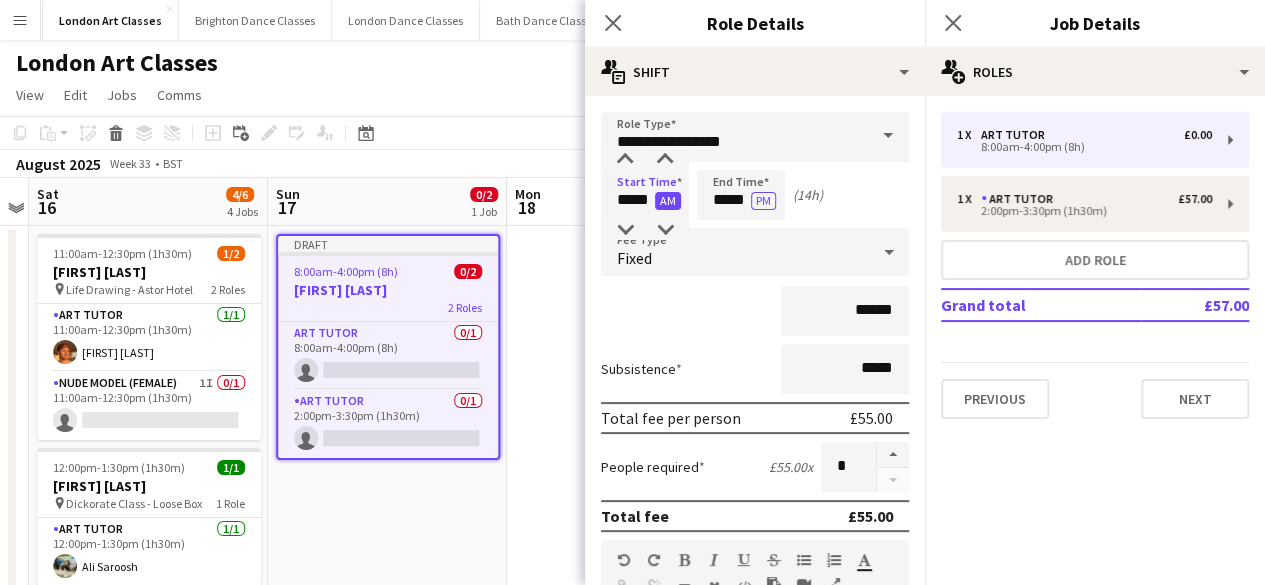 click on "AM" at bounding box center [668, 201] 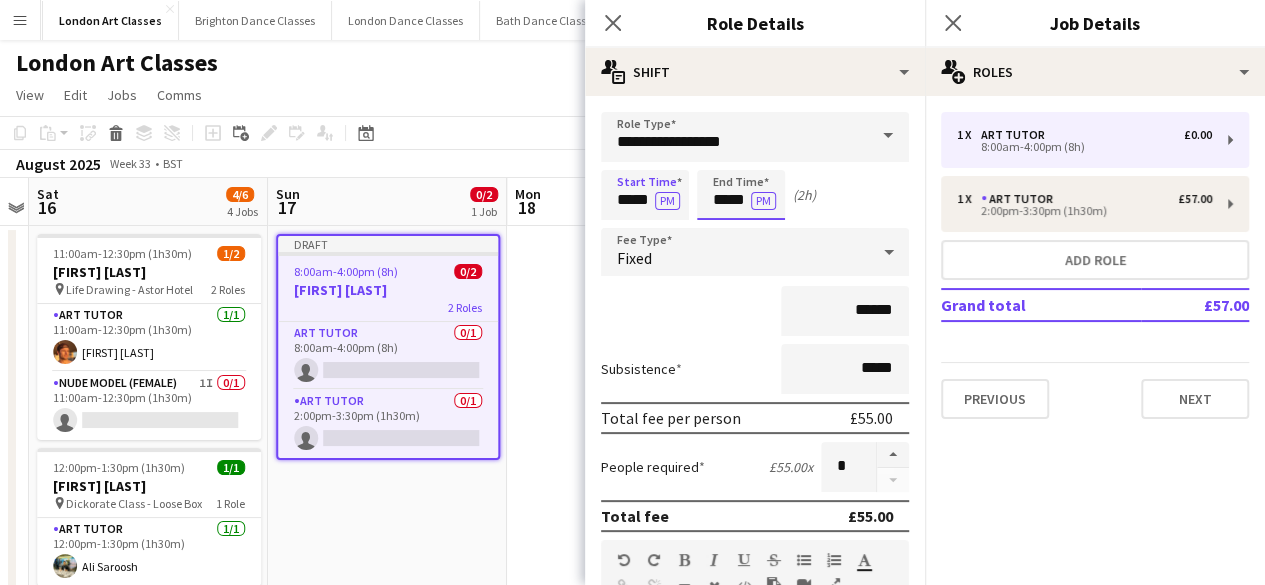 click on "*****" at bounding box center [741, 195] 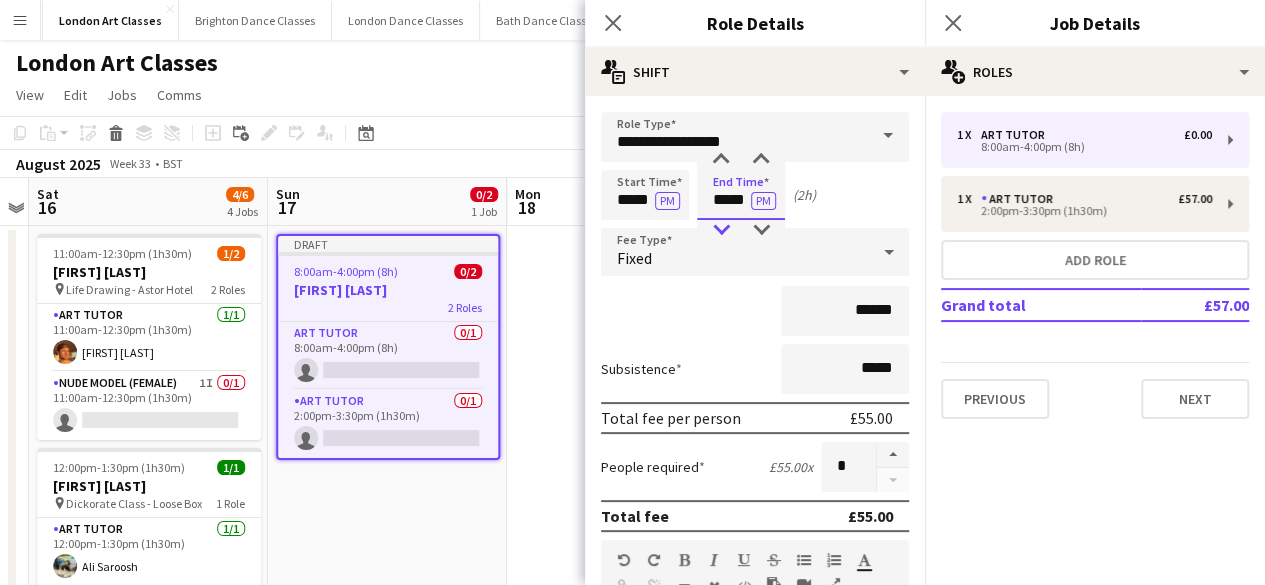 click at bounding box center (721, 230) 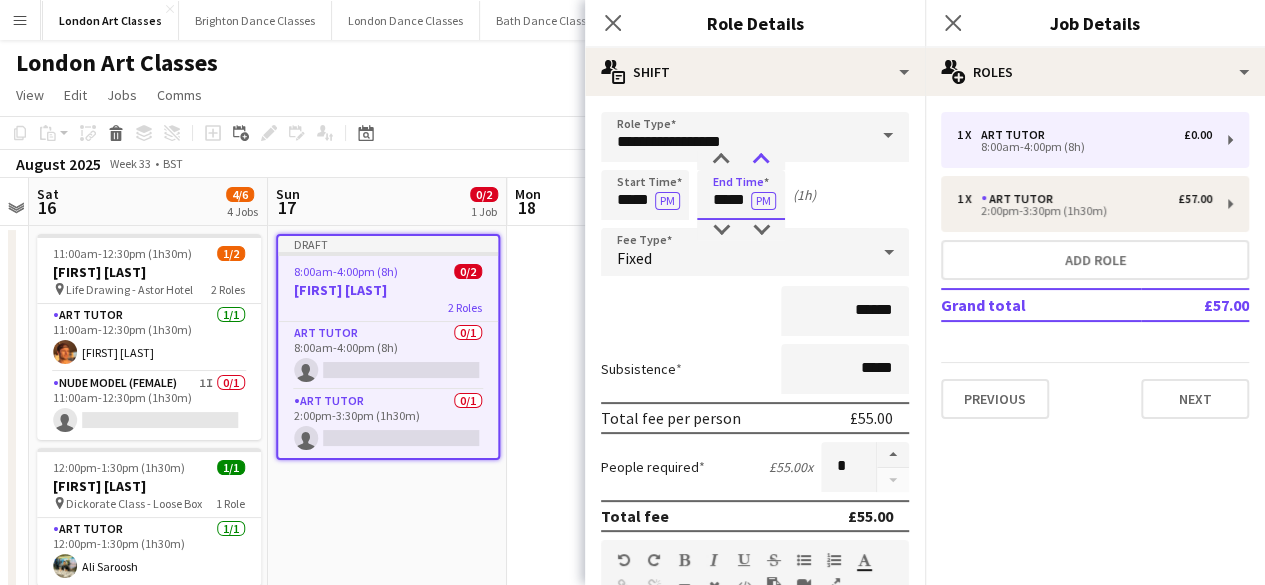 click at bounding box center [761, 160] 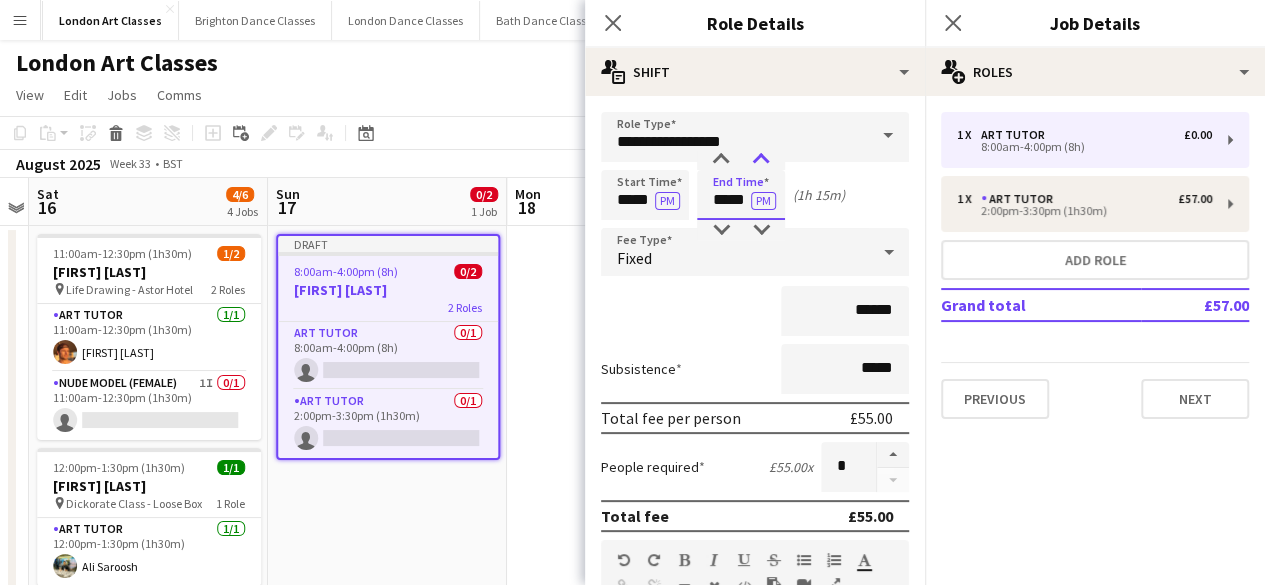 type on "*****" 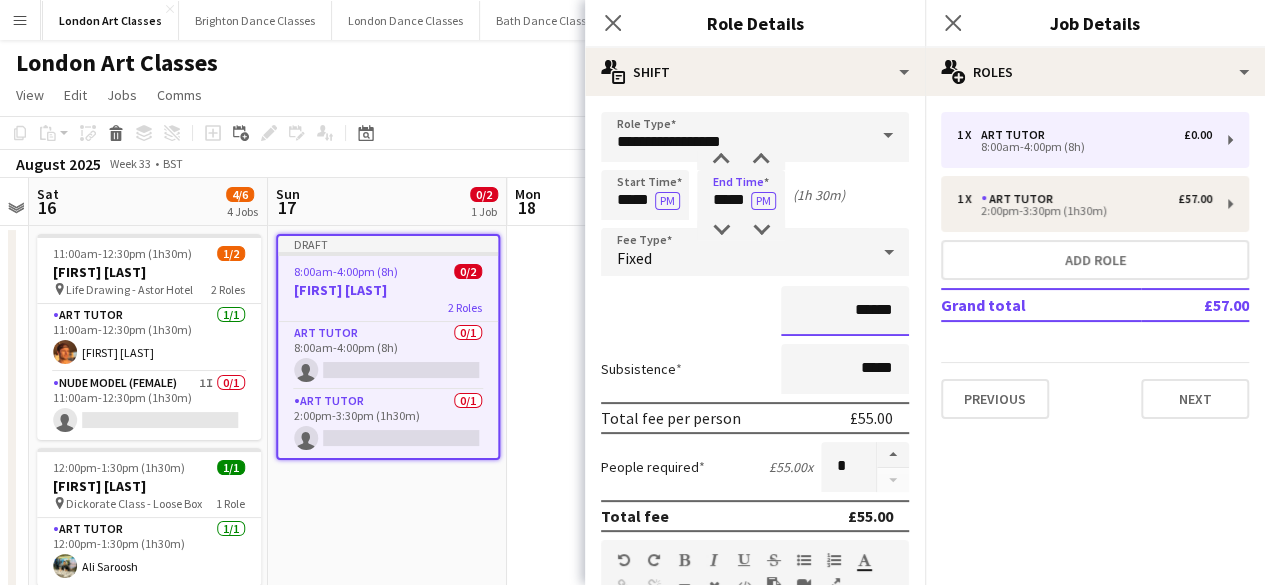 click on "******" at bounding box center (845, 311) 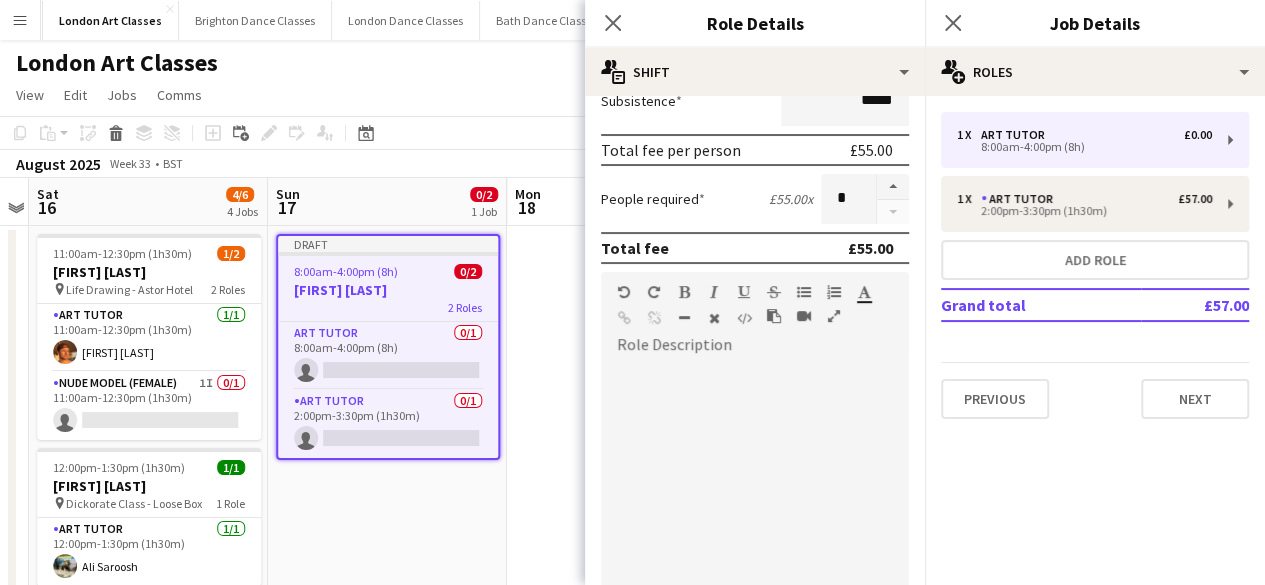 scroll, scrollTop: 292, scrollLeft: 0, axis: vertical 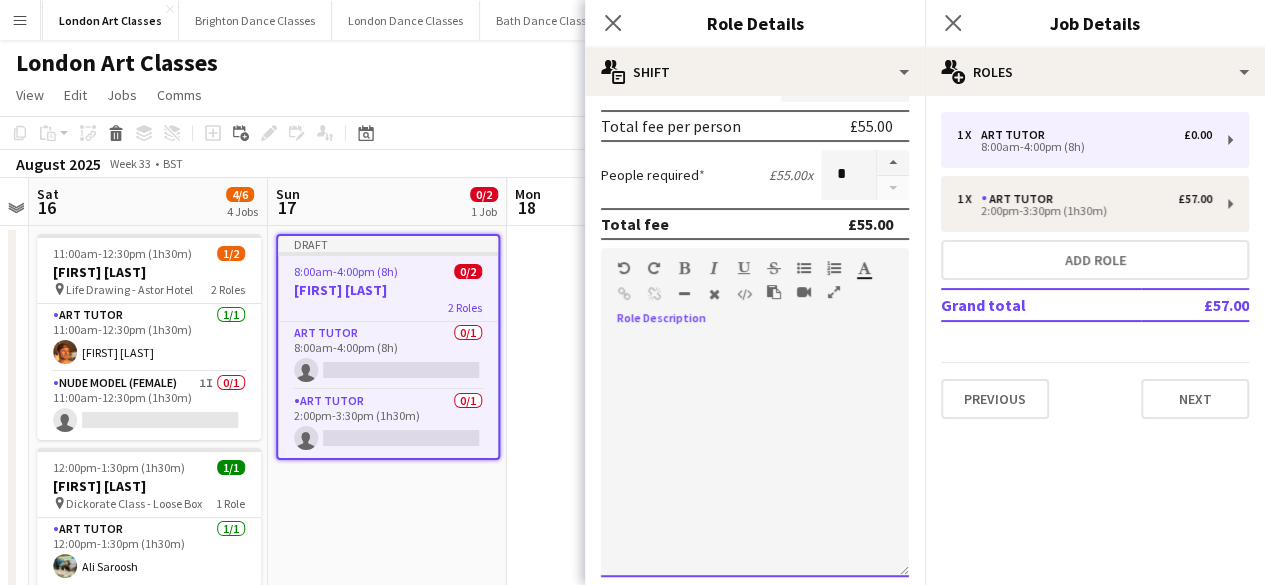 click at bounding box center [755, 457] 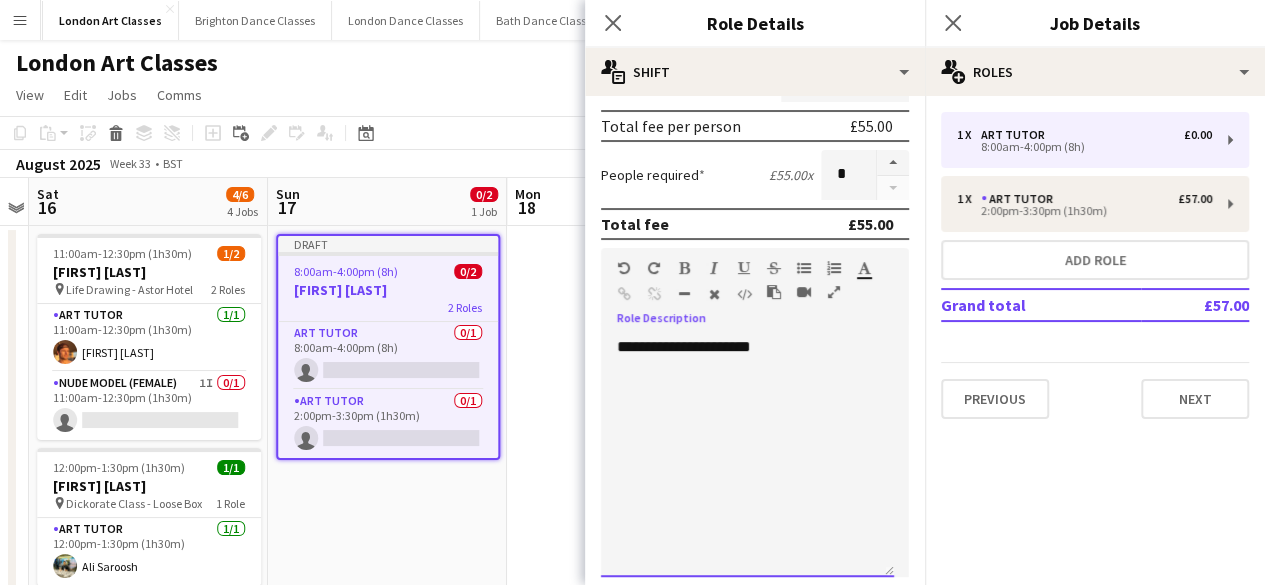 click on "**********" at bounding box center (747, 457) 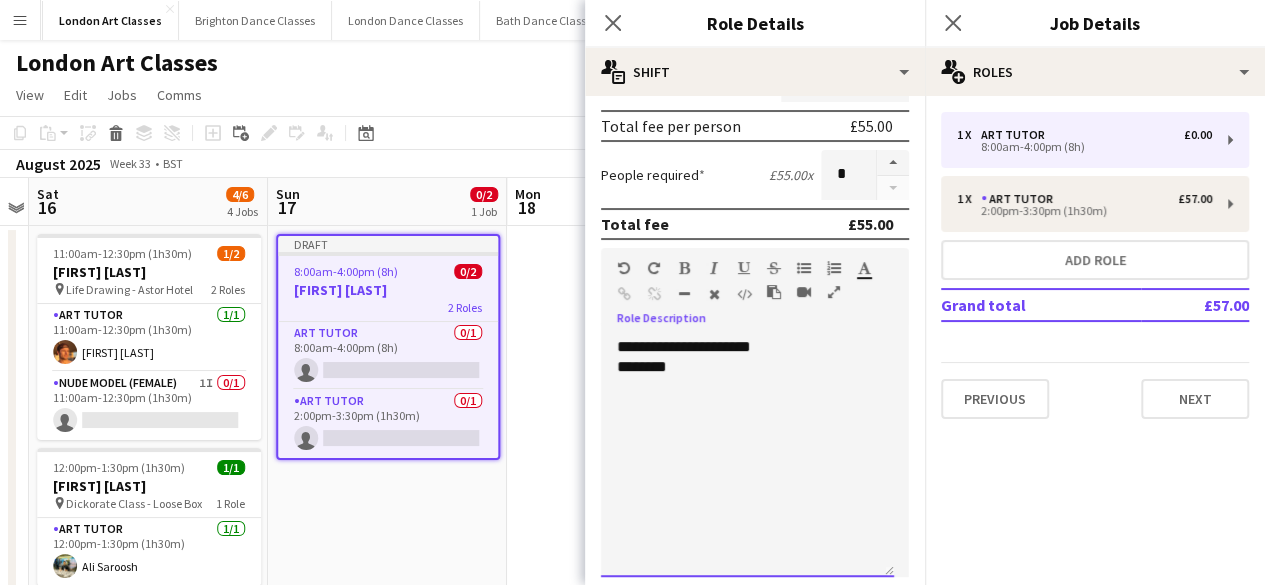 click on "**********" at bounding box center (747, 457) 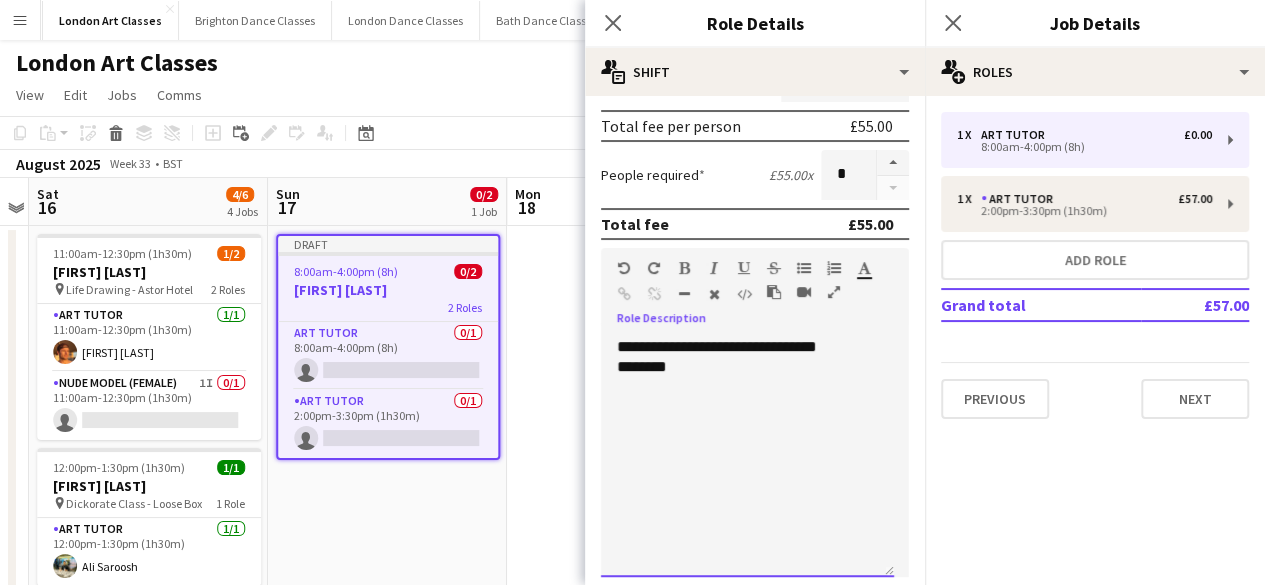 click on "**********" at bounding box center [747, 457] 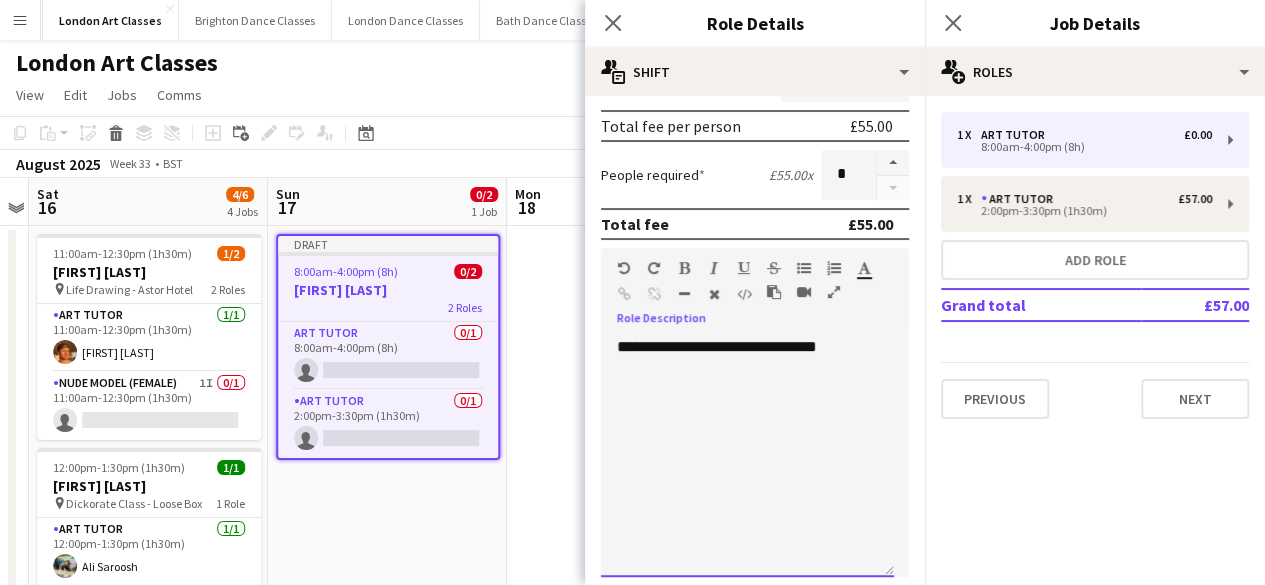 scroll, scrollTop: 510, scrollLeft: 0, axis: vertical 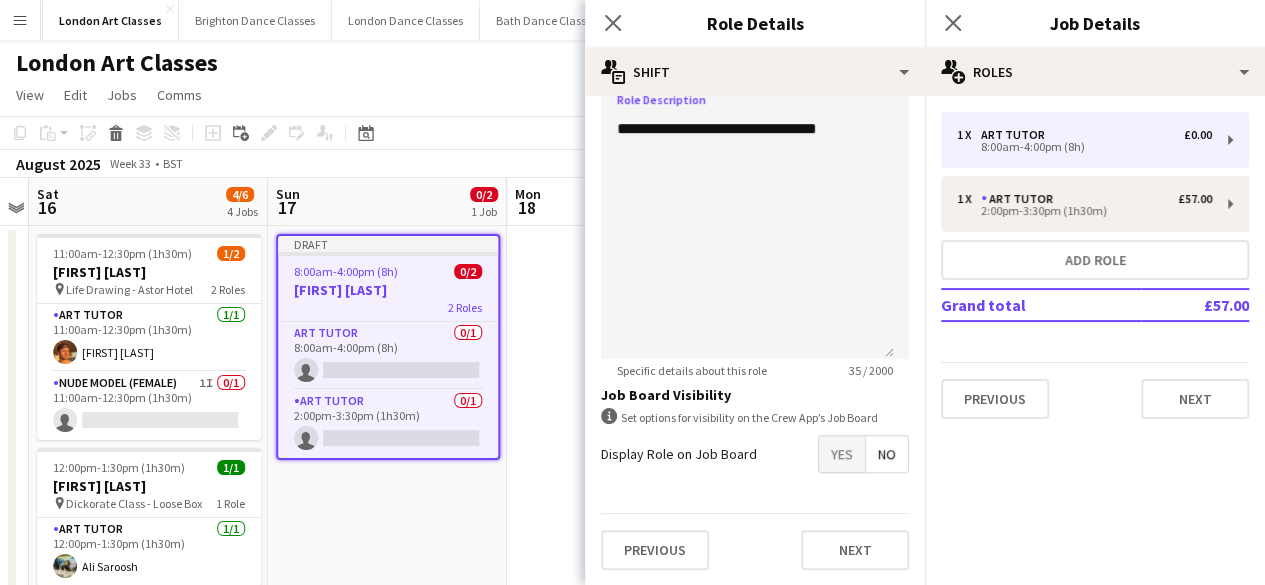 click on "Yes" at bounding box center (842, 454) 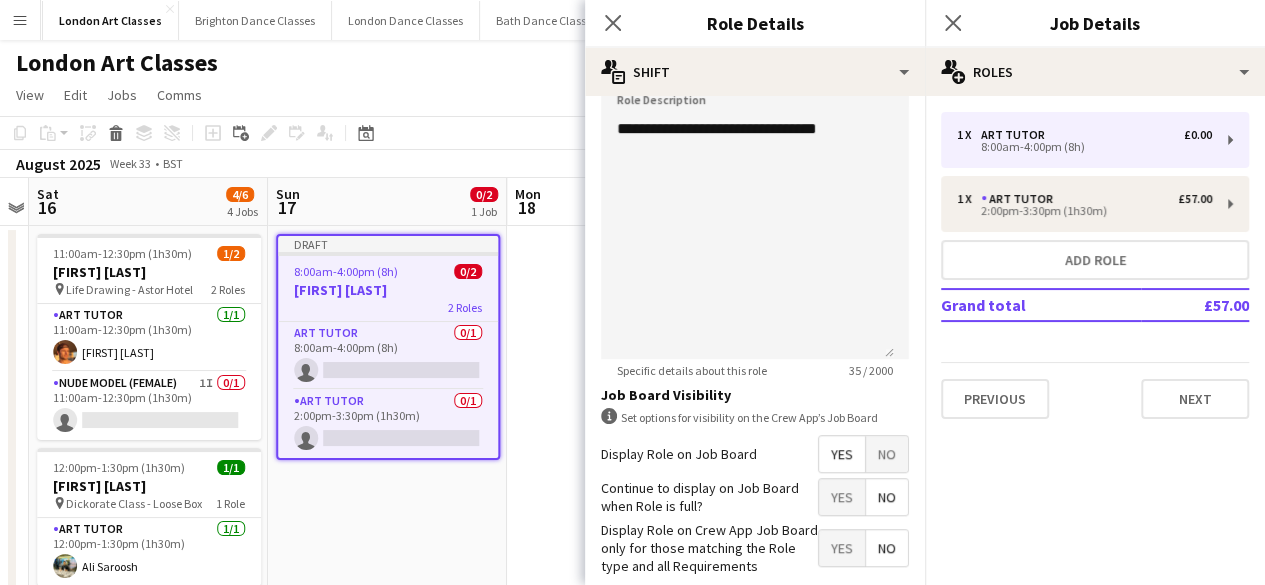 click on "No" at bounding box center [887, 497] 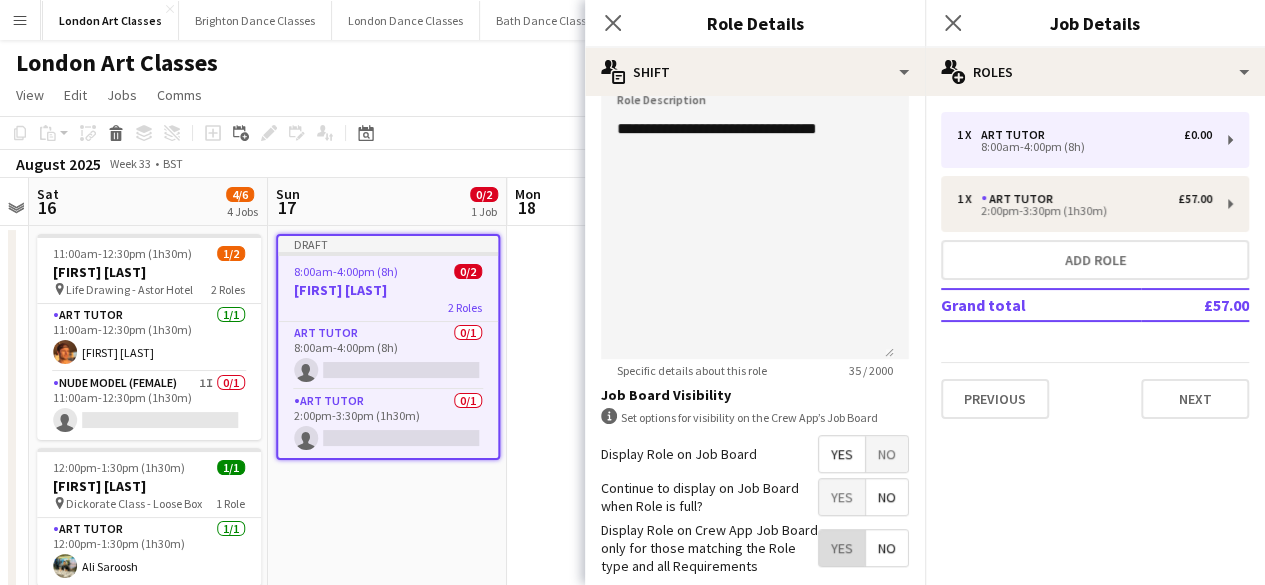 click on "Yes" at bounding box center [842, 548] 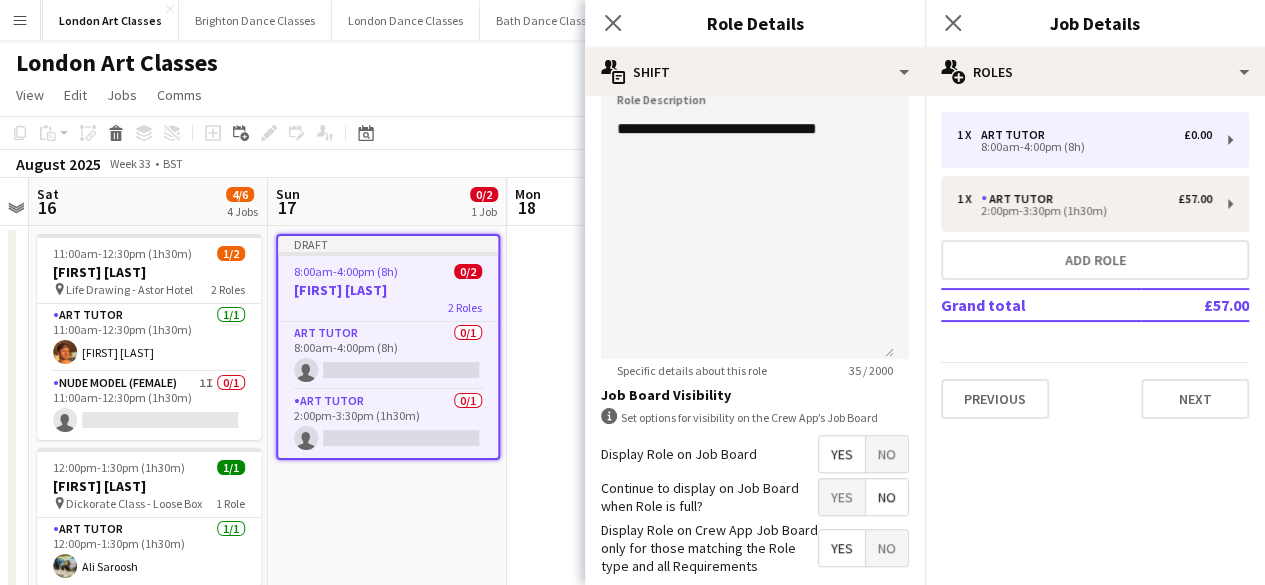 scroll, scrollTop: 612, scrollLeft: 0, axis: vertical 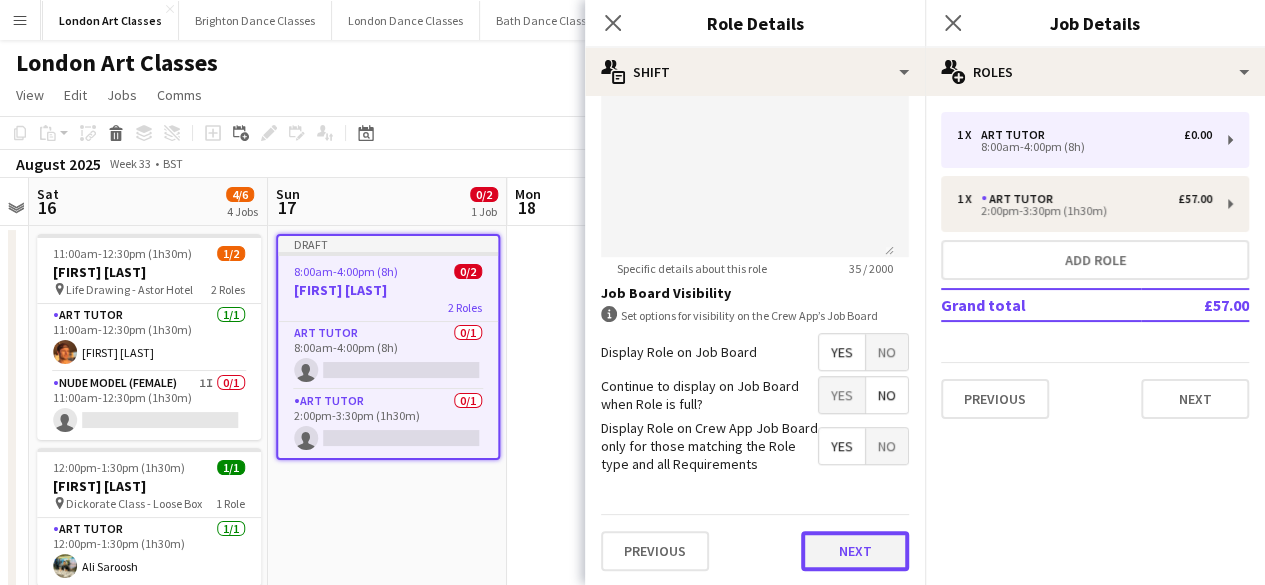 click on "Next" at bounding box center (855, 551) 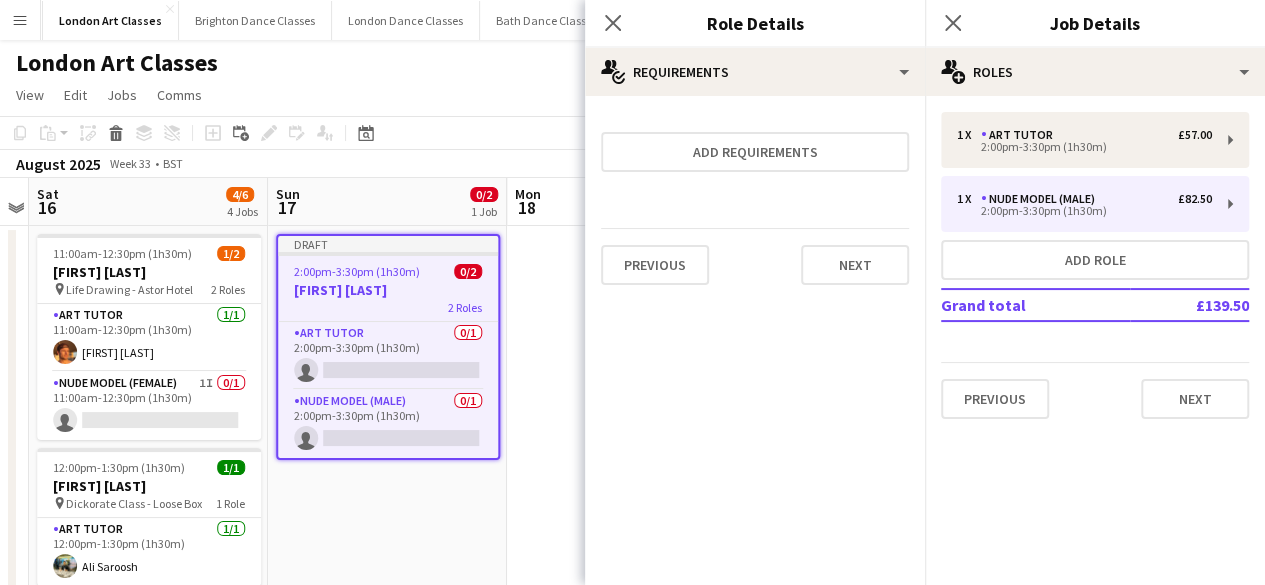 scroll, scrollTop: 0, scrollLeft: 0, axis: both 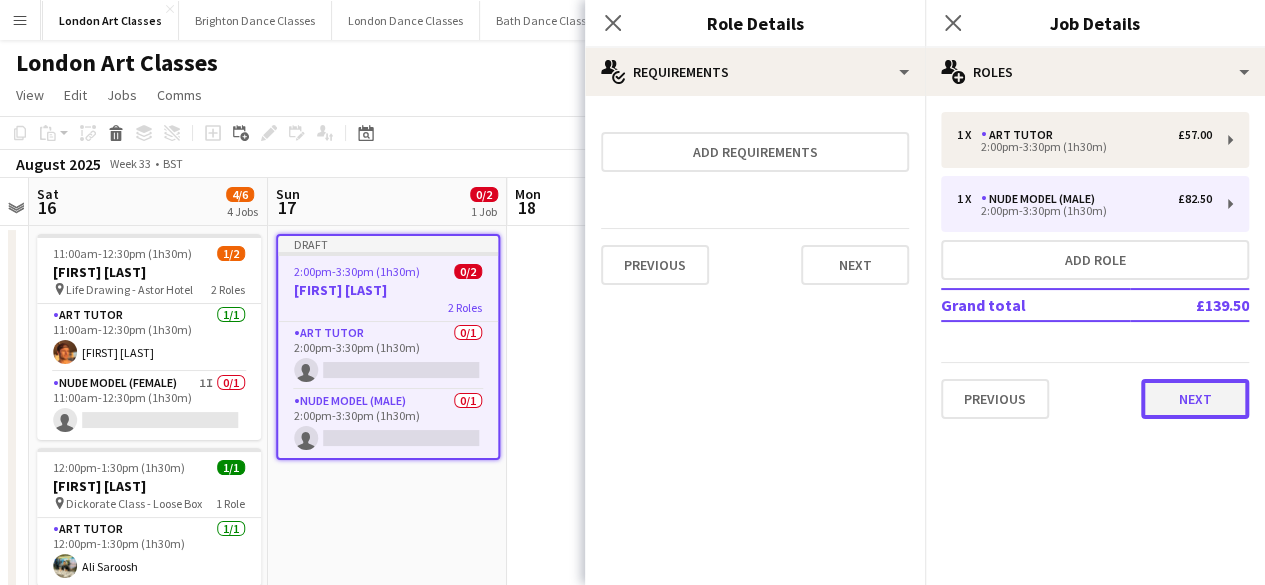 click on "Next" at bounding box center [1195, 399] 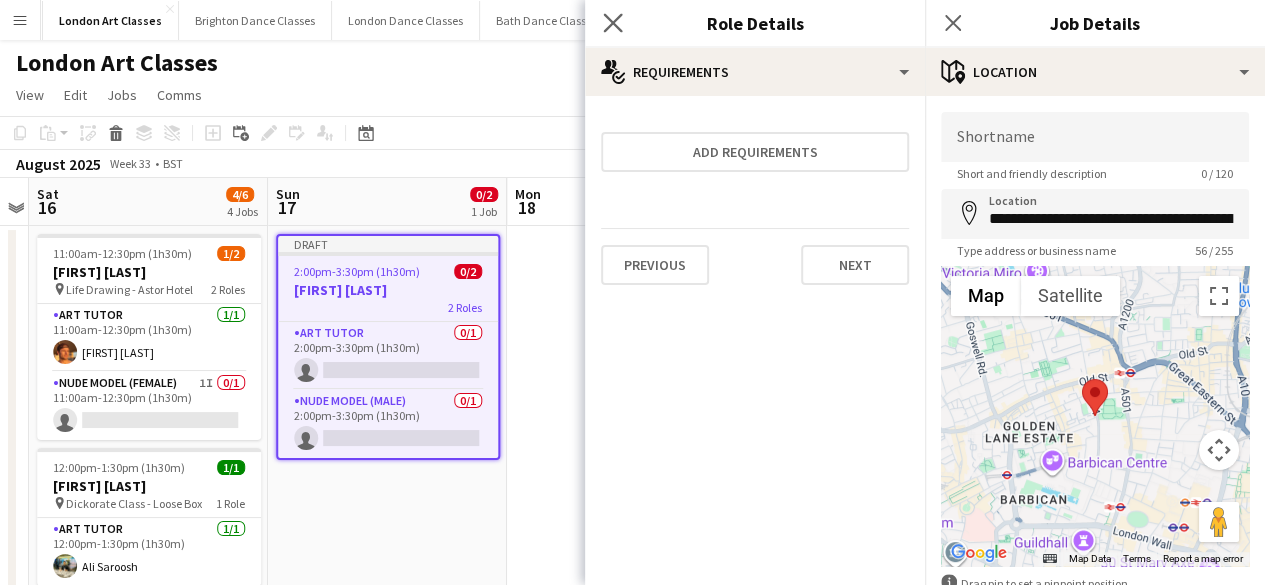 click on "Close pop-in" 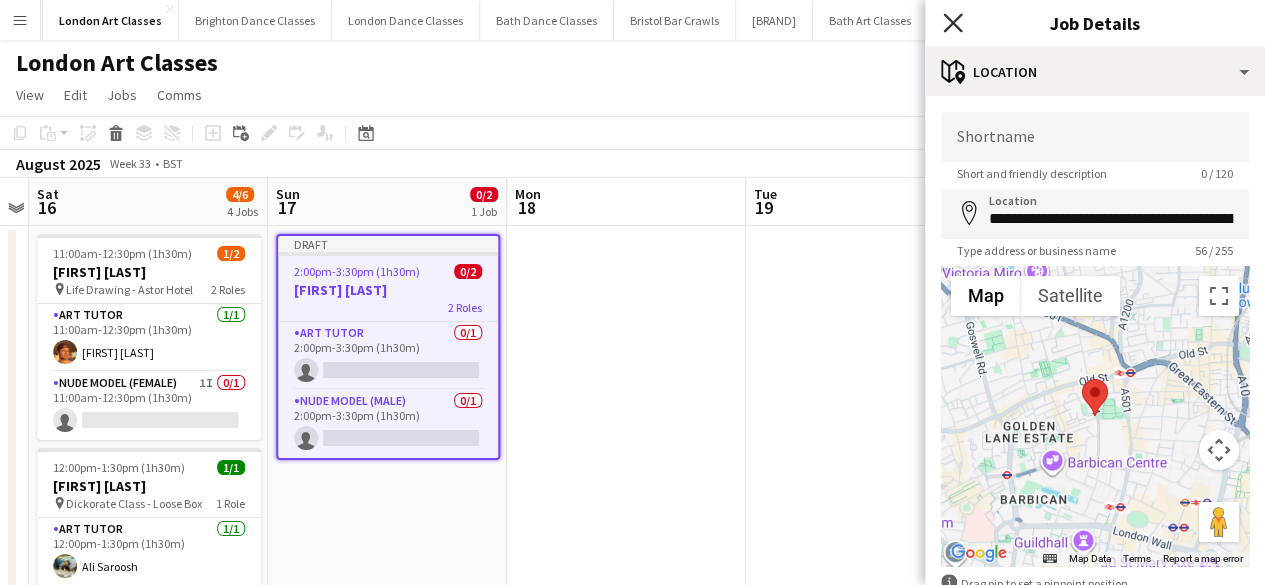 click on "Close pop-in" 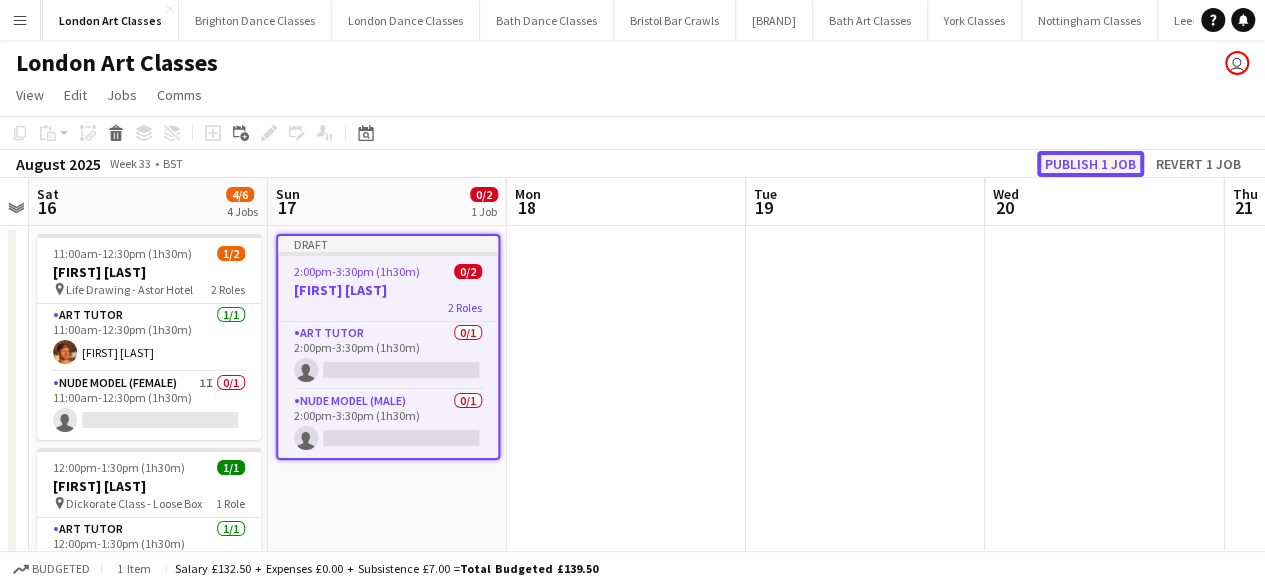 click on "Publish 1 job" 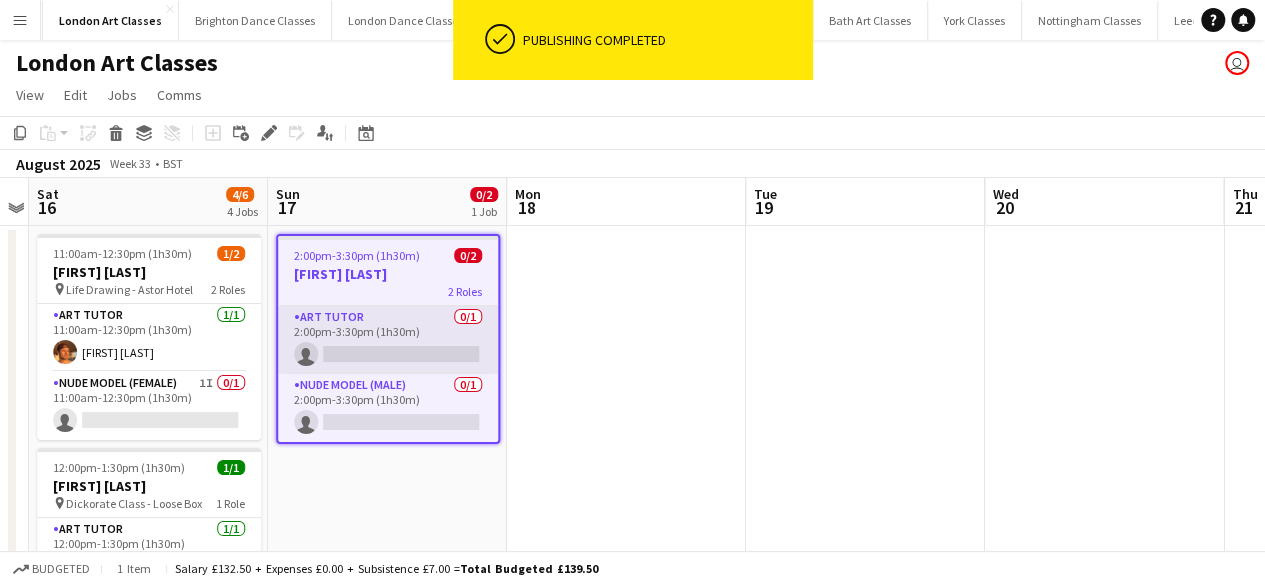 click on "Art Tutor   0/1   2:00pm-3:30pm (1h30m)
single-neutral-actions" at bounding box center [388, 340] 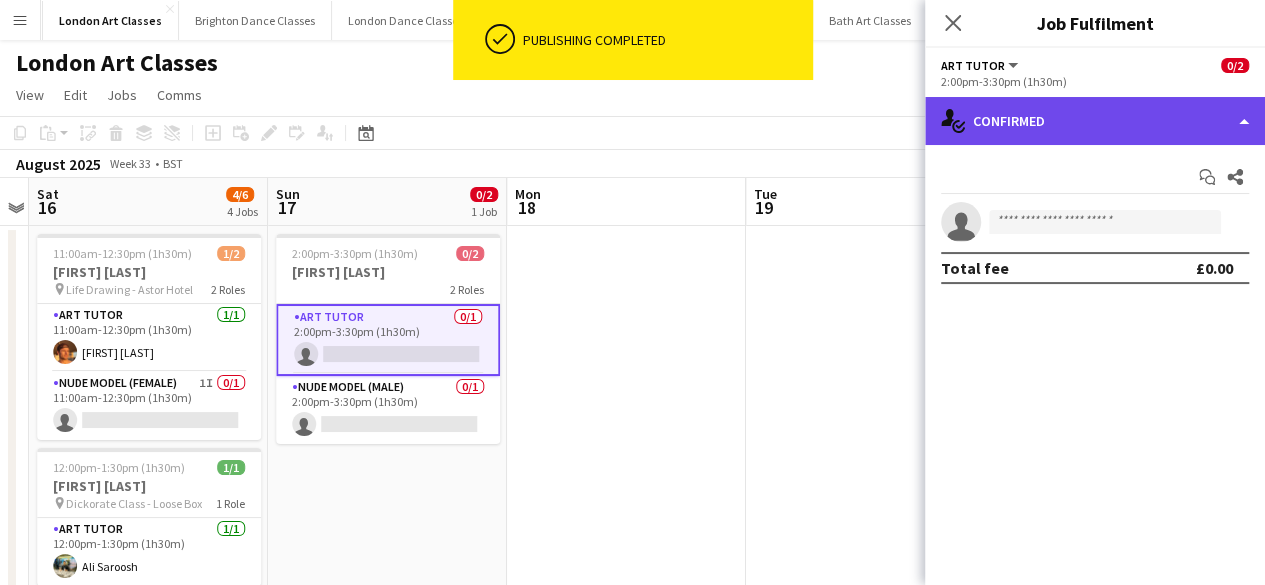 click on "single-neutral-actions-check-2
Confirmed" 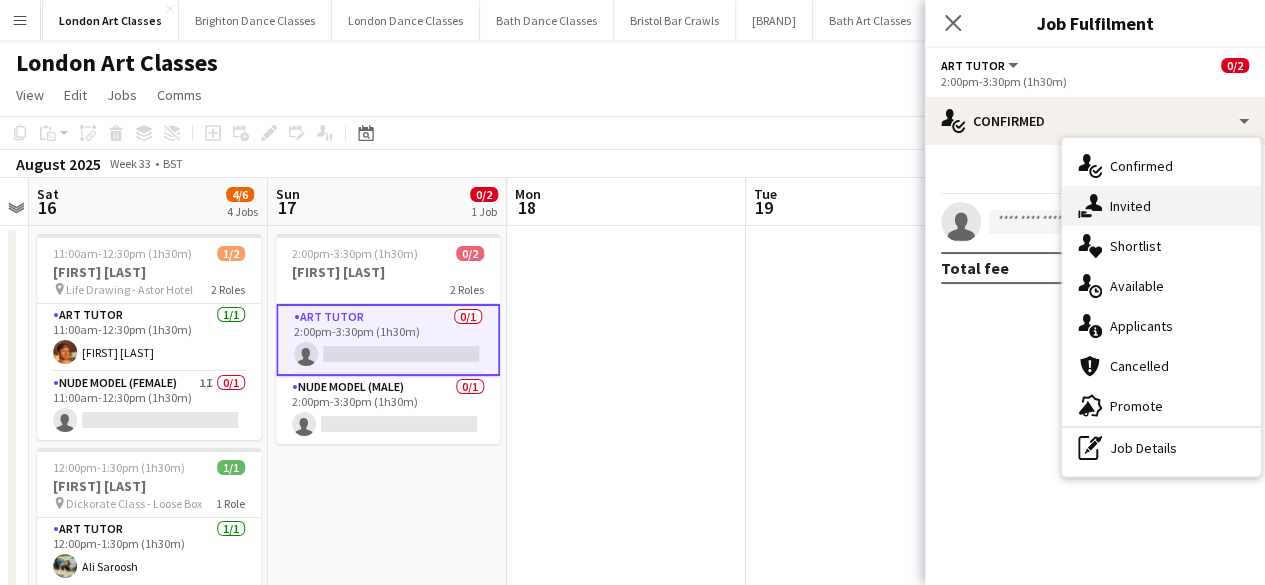 click on "single-neutral-actions-share-1
Invited" at bounding box center [1161, 206] 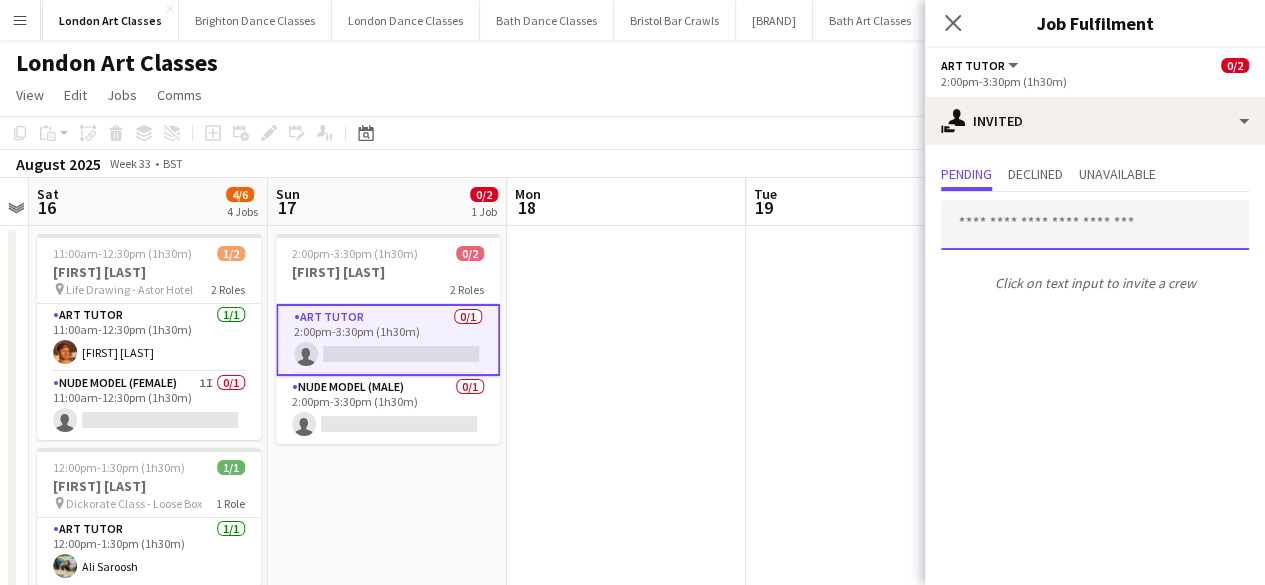 click at bounding box center [1095, 225] 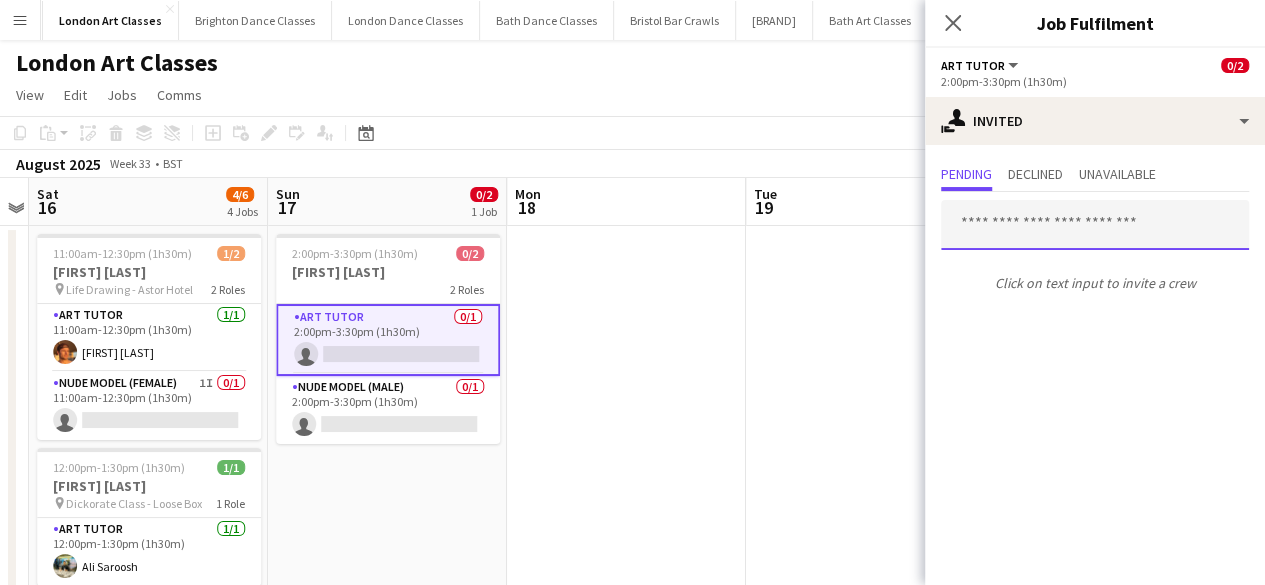 drag, startPoint x: 984, startPoint y: 227, endPoint x: 997, endPoint y: 217, distance: 16.40122 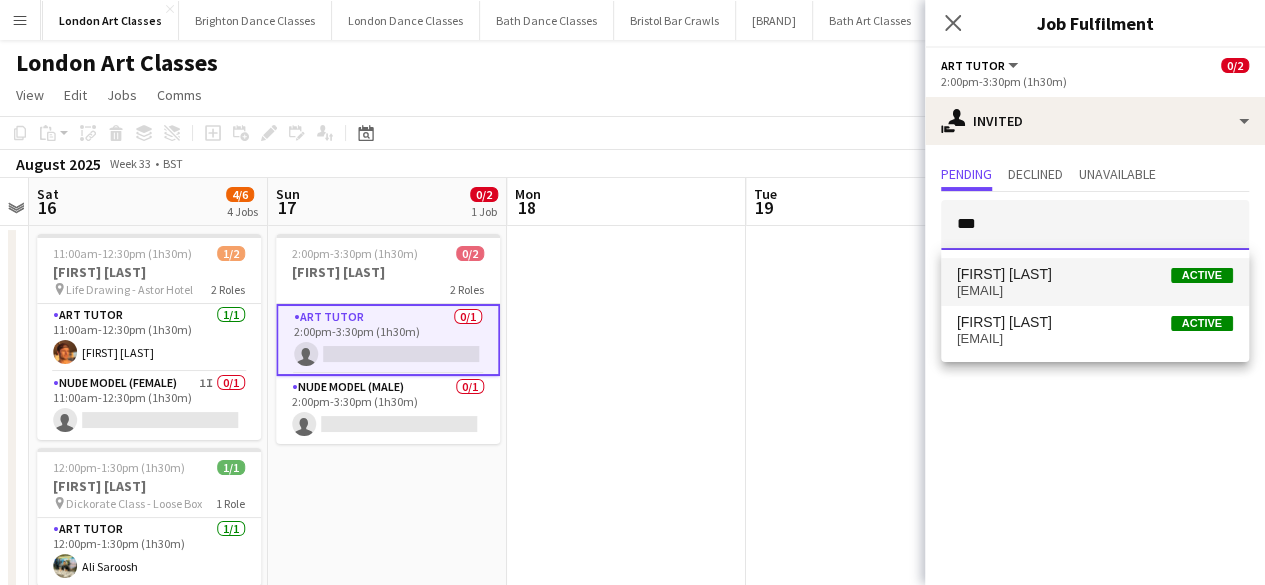 type on "***" 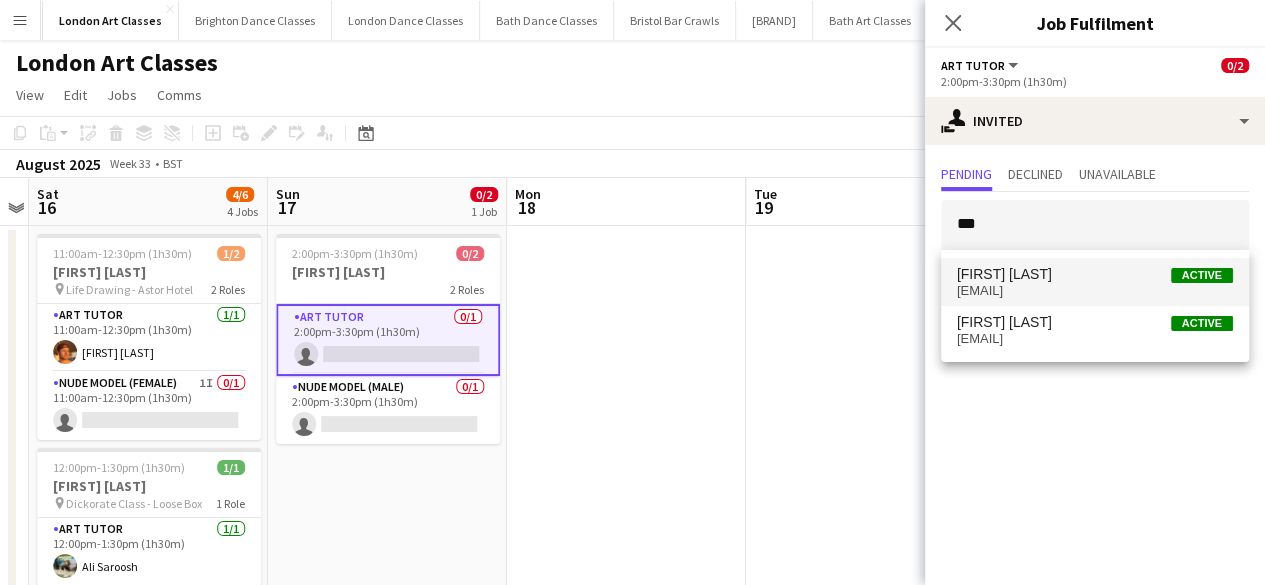 click on "[EMAIL]" at bounding box center (1095, 291) 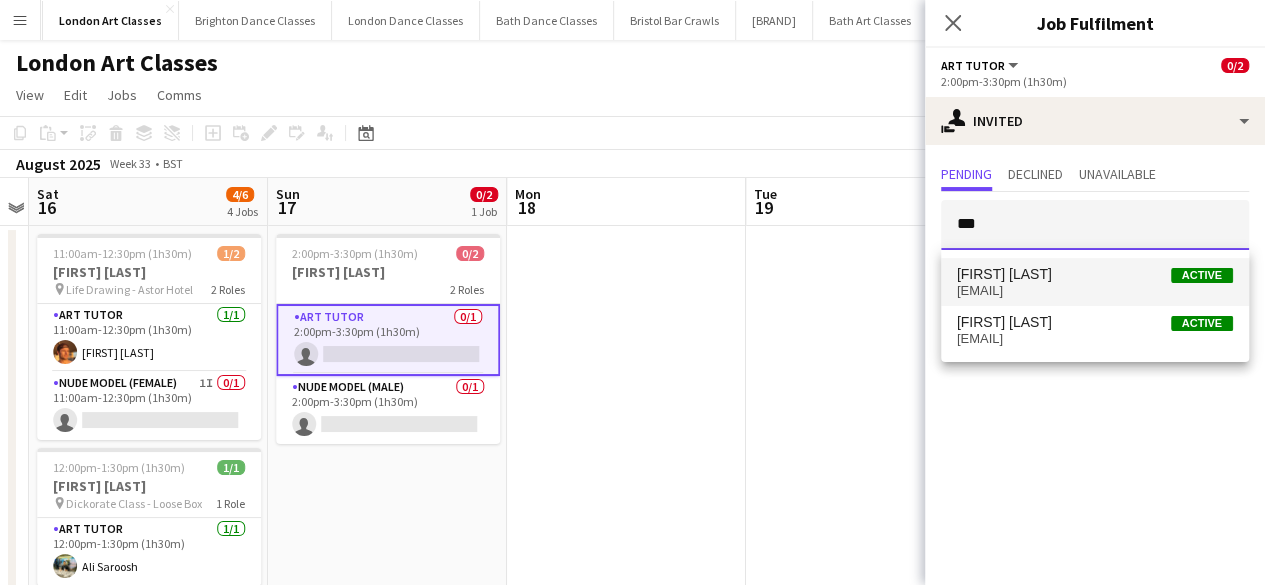 type 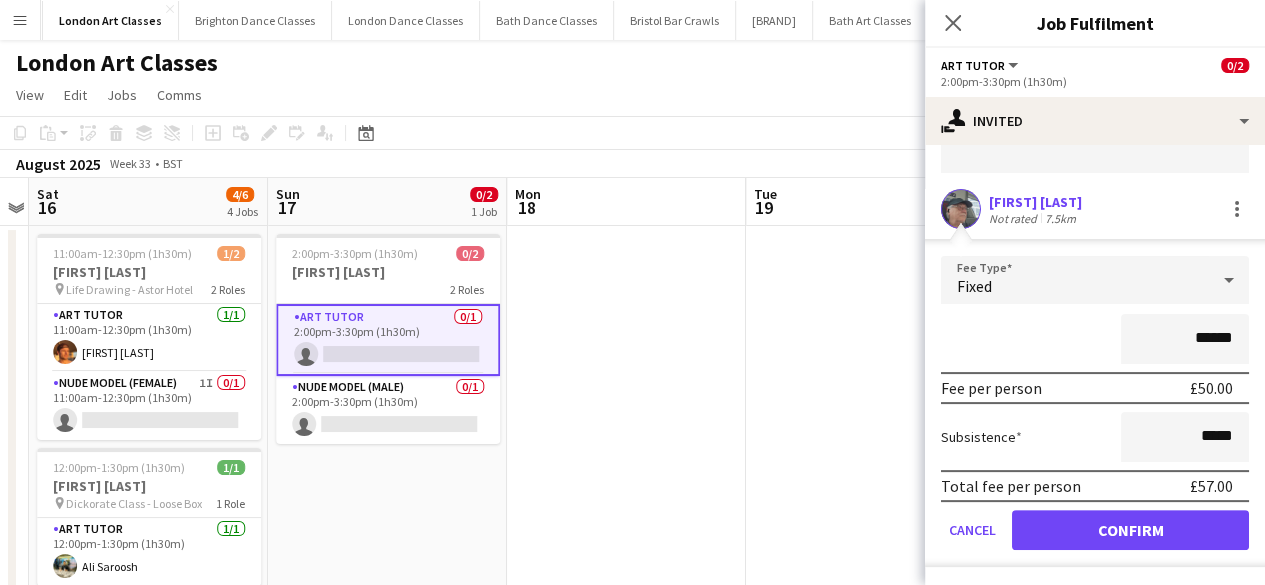 scroll, scrollTop: 0, scrollLeft: 0, axis: both 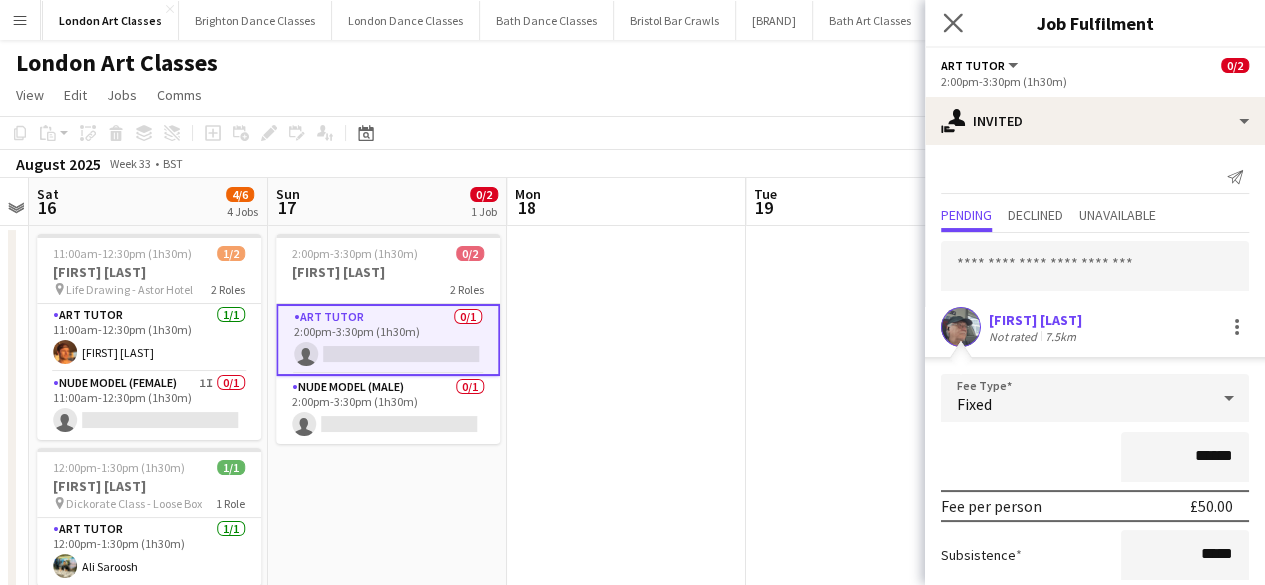 click on "Close pop-in" 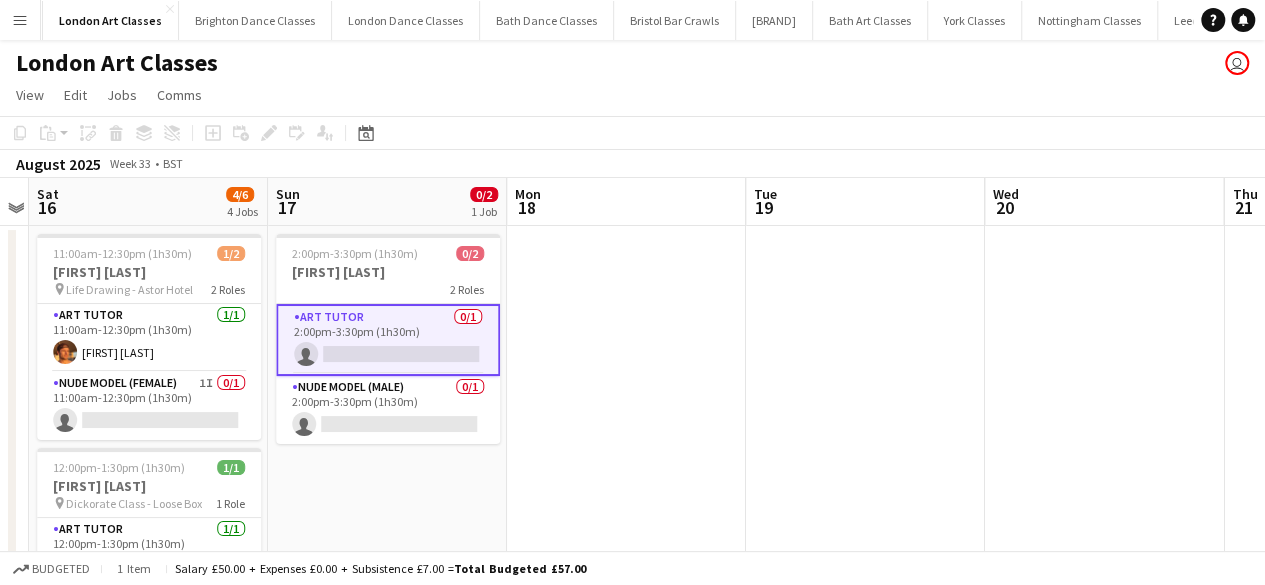 click on "Art Tutor   0/1   2:00pm-3:30pm (1h30m)
single-neutral-actions" at bounding box center [388, 340] 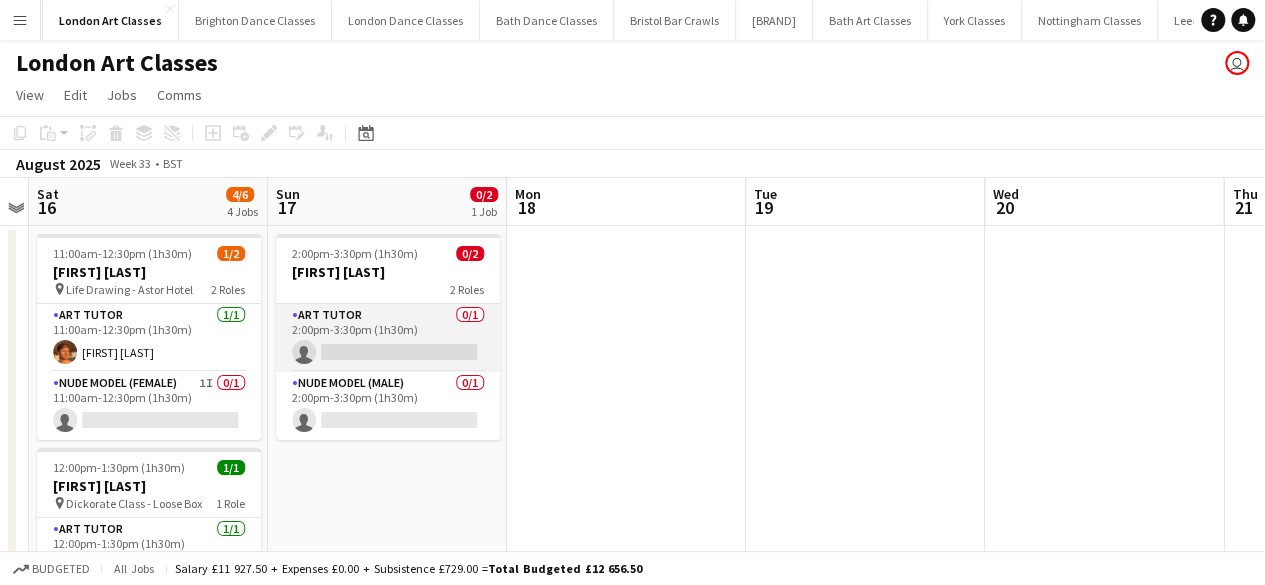 click on "Art Tutor   0/1   2:00pm-3:30pm (1h30m)
single-neutral-actions" at bounding box center (388, 338) 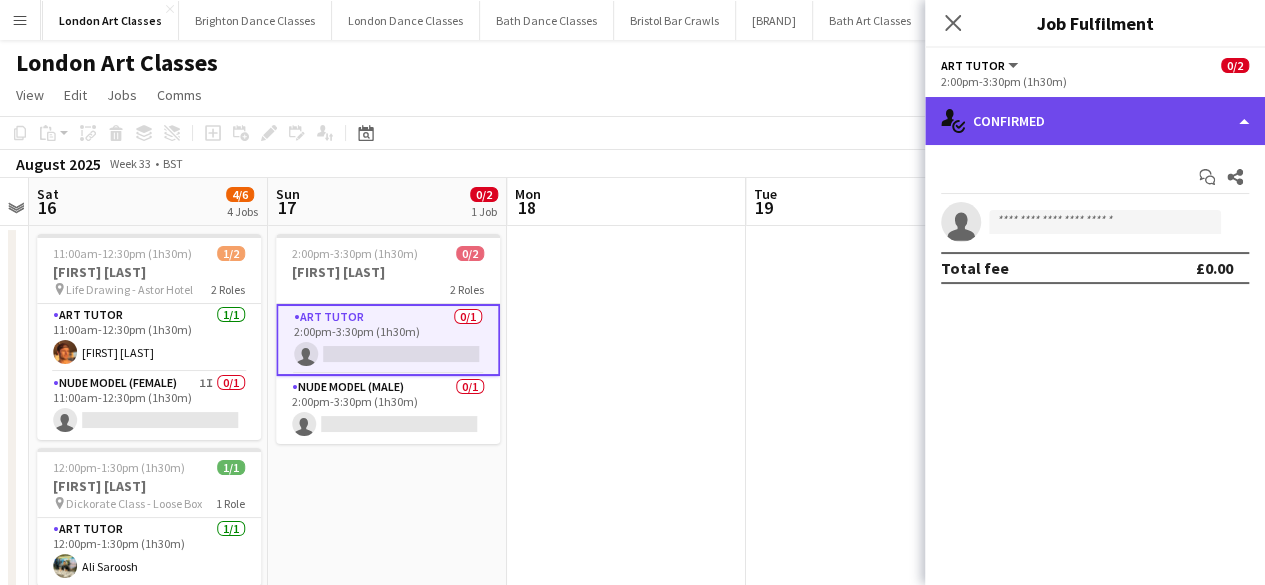 click on "single-neutral-actions-check-2
Confirmed" 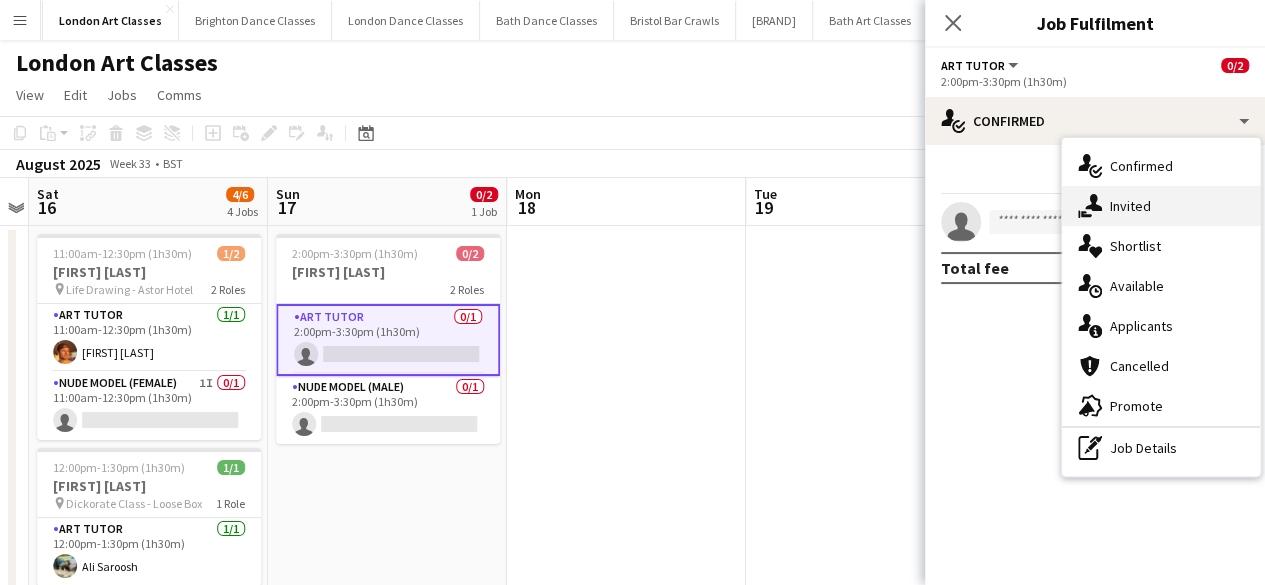 click on "single-neutral-actions-share-1
Invited" at bounding box center (1161, 206) 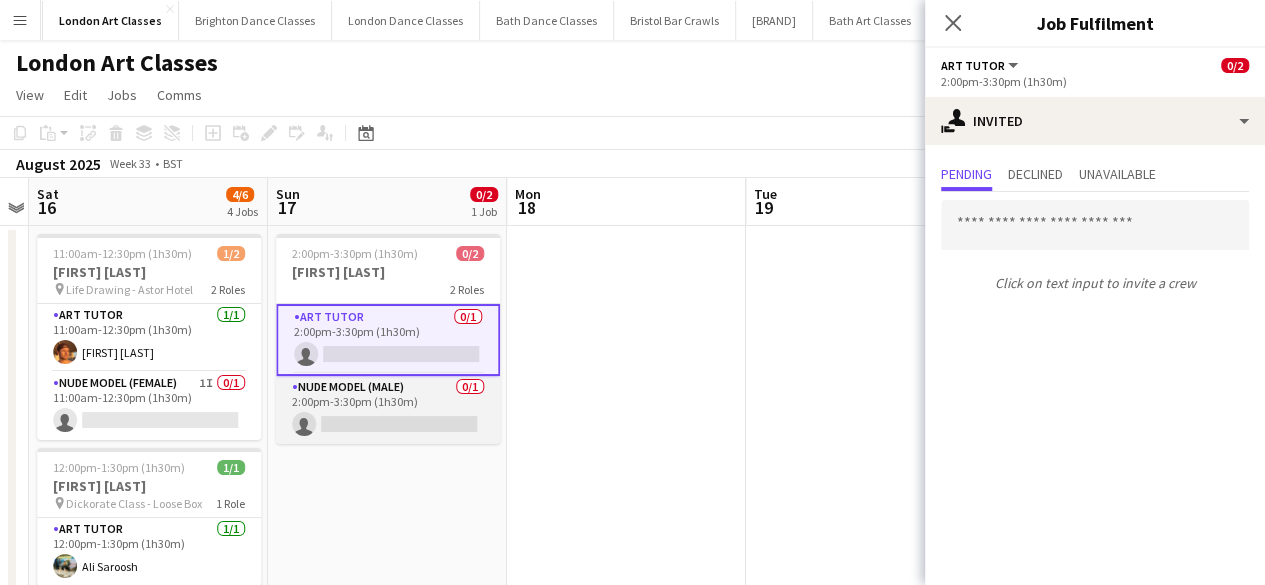 click on "Nude Model (Male)   0/1   2:00pm-3:30pm (1h30m)
single-neutral-actions" at bounding box center [388, 410] 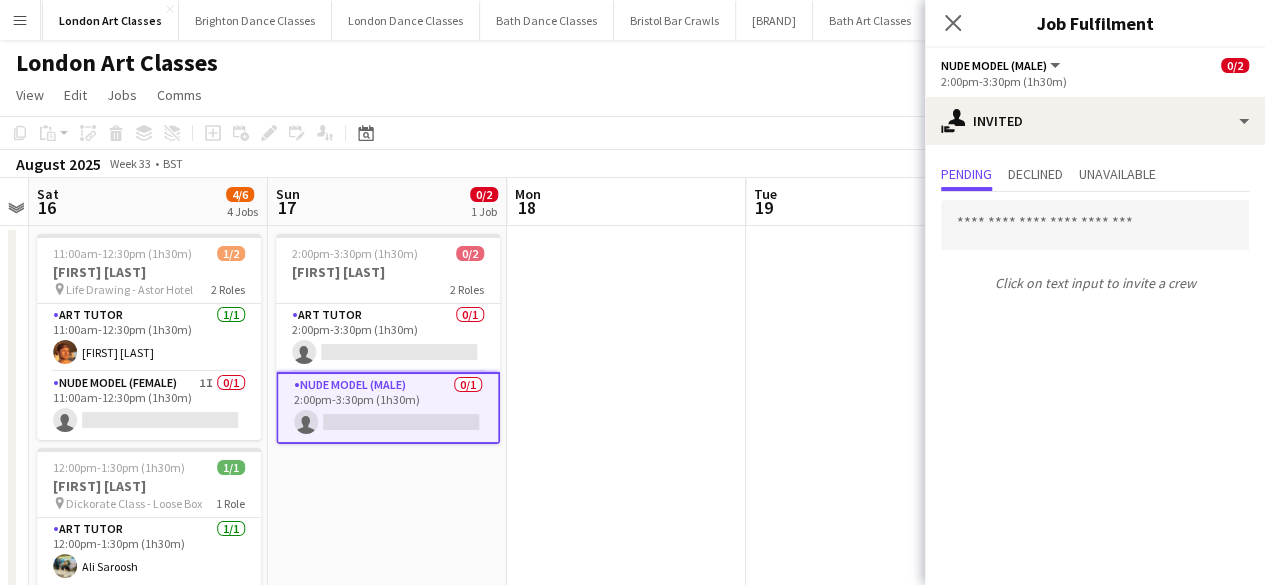 click on "Nude Model (Male)   0/1   2:00pm-3:30pm (1h30m)
single-neutral-actions" at bounding box center (388, 408) 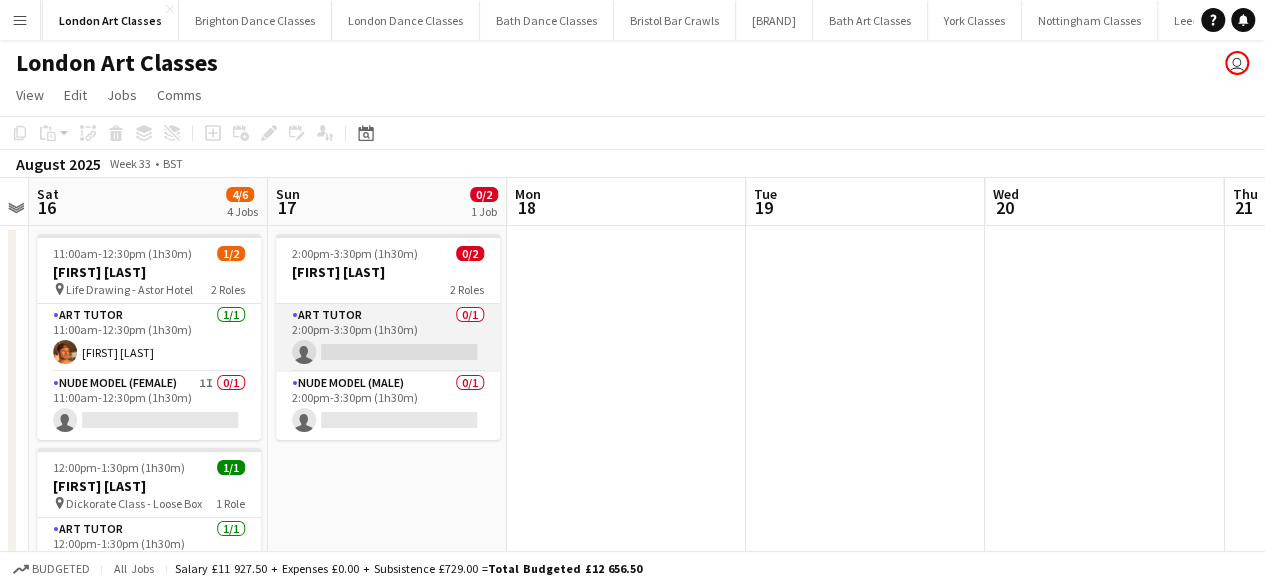 click on "Art Tutor   0/1   2:00pm-3:30pm (1h30m)
single-neutral-actions" at bounding box center [388, 338] 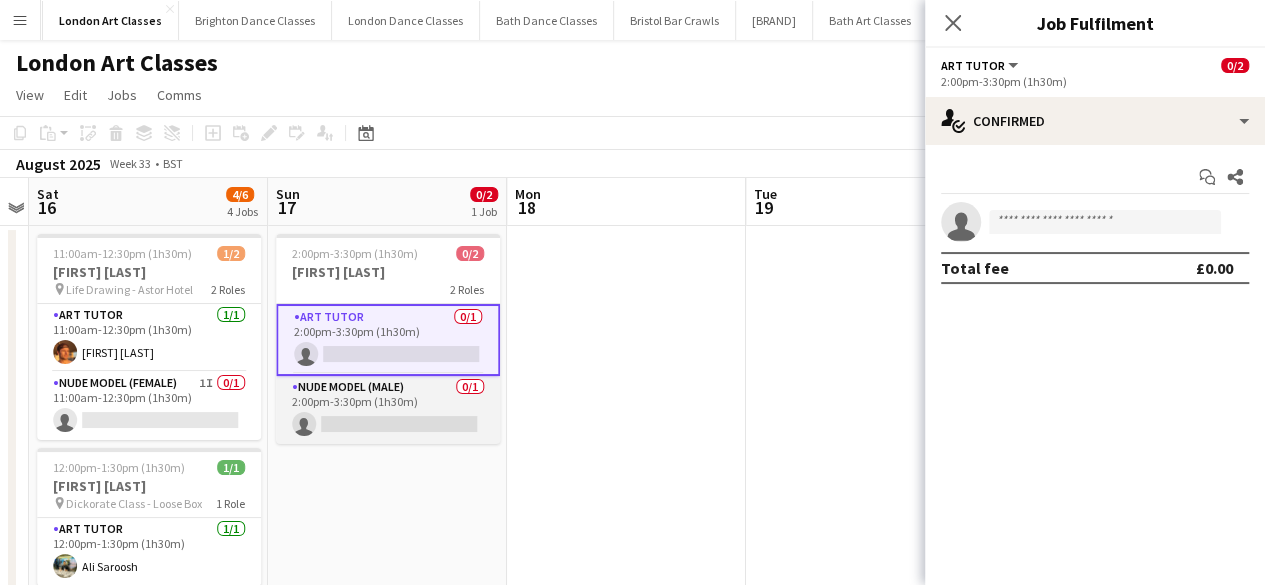 click on "Nude Model (Male)   0/1   2:00pm-3:30pm (1h30m)
single-neutral-actions" at bounding box center (388, 410) 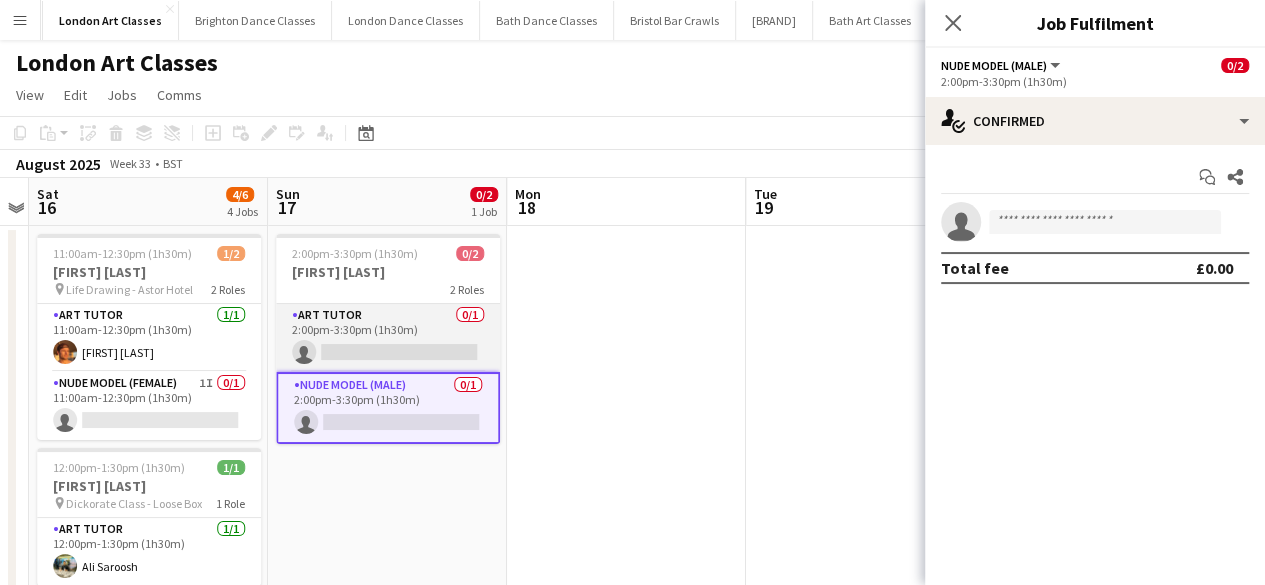 click on "Art Tutor   0/1   2:00pm-3:30pm (1h30m)
single-neutral-actions" at bounding box center [388, 338] 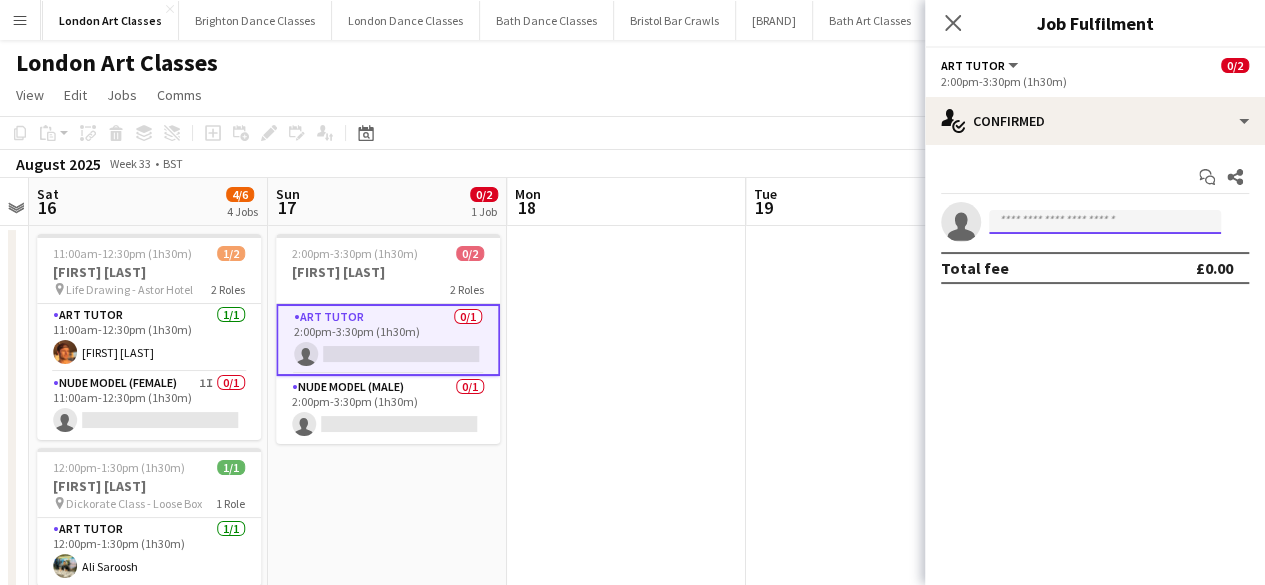 click at bounding box center [1105, 222] 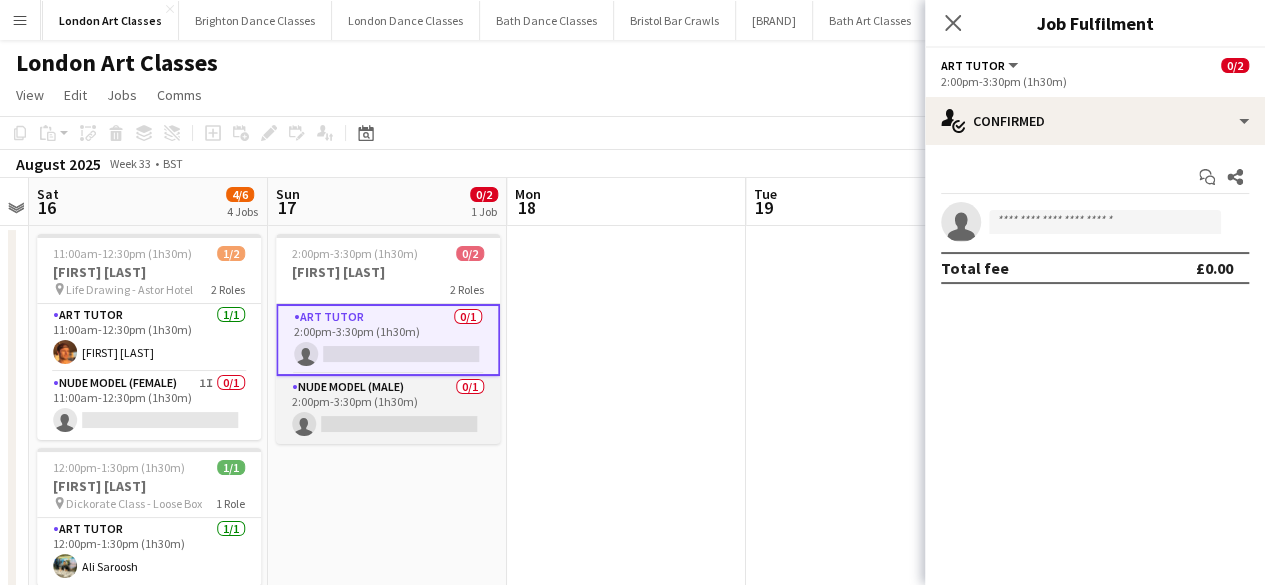 click on "Nude Model (Male)   0/1   2:00pm-3:30pm (1h30m)
single-neutral-actions" at bounding box center [388, 410] 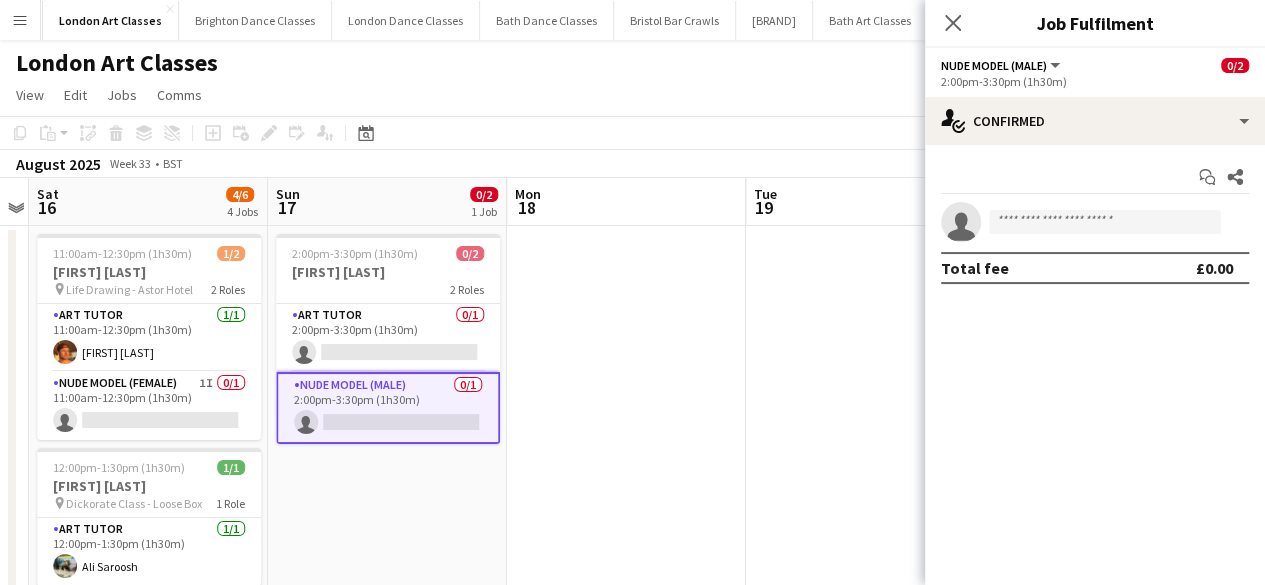 click on "Start chat
Share
single-neutral-actions
Total fee   £0.00" at bounding box center (1095, 222) 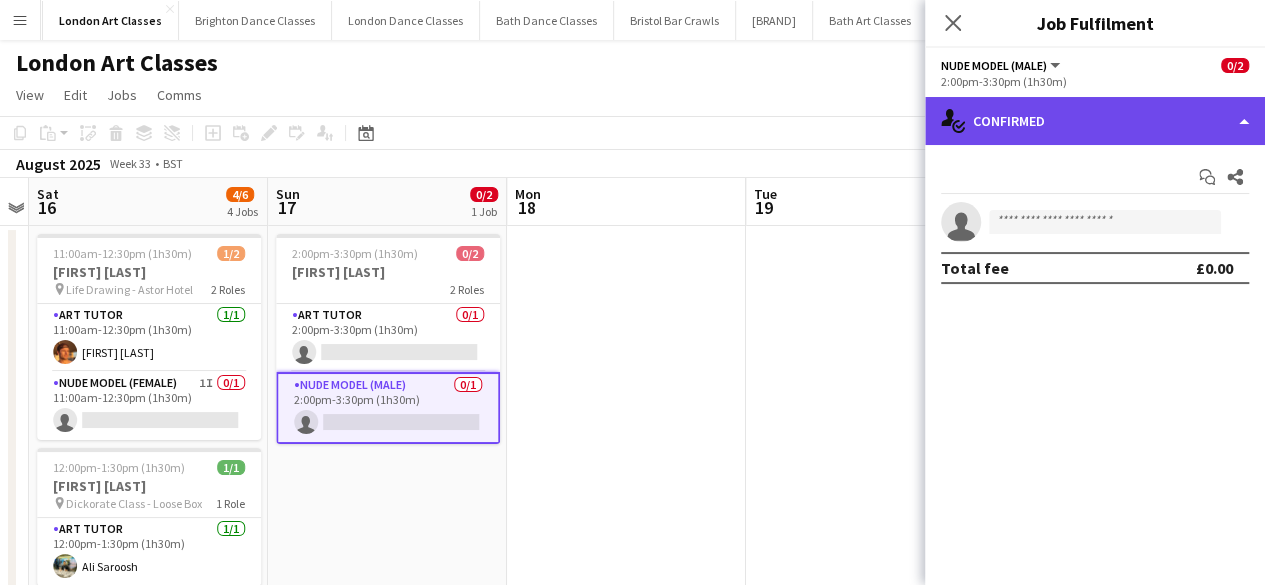 click on "single-neutral-actions-check-2
Confirmed" 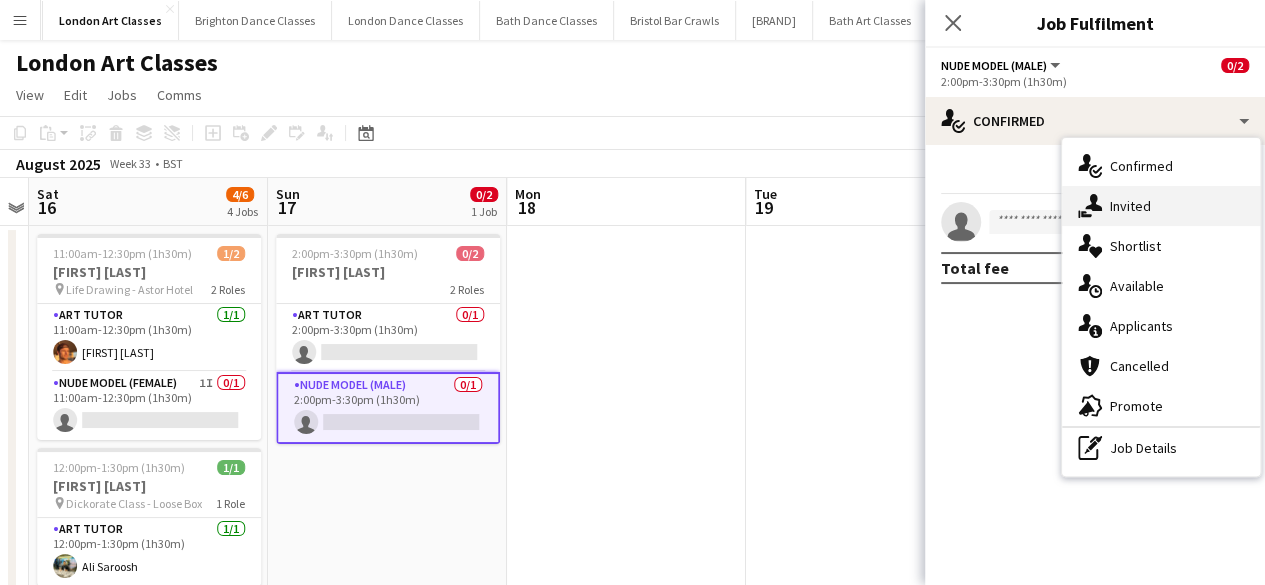 click on "single-neutral-actions-share-1
Invited" at bounding box center (1161, 206) 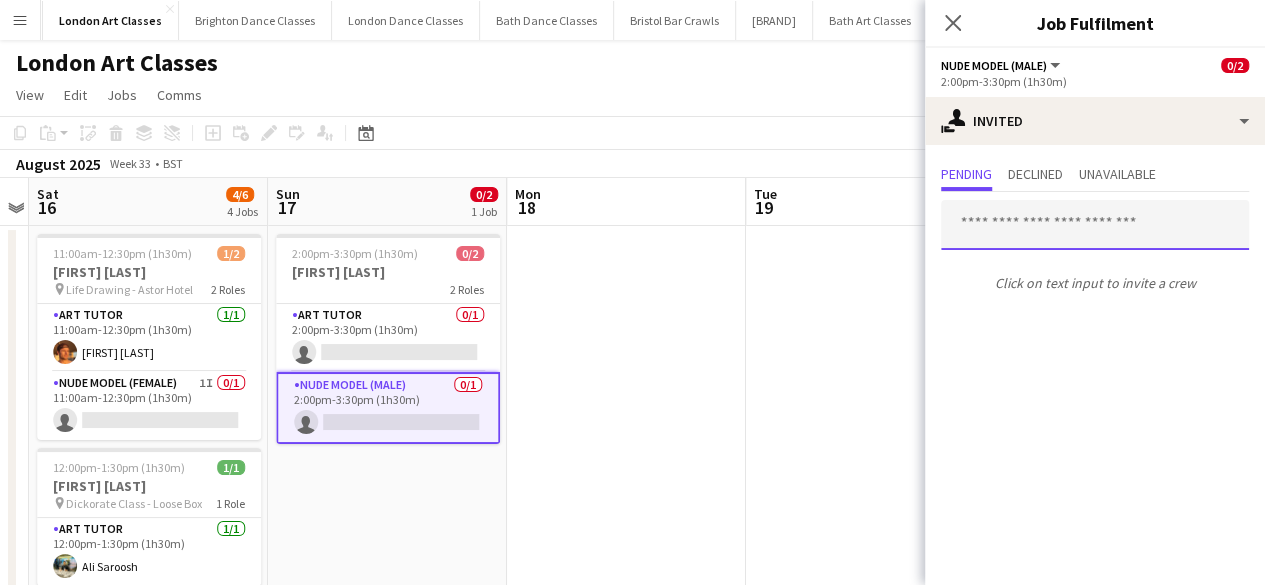 click at bounding box center [1095, 225] 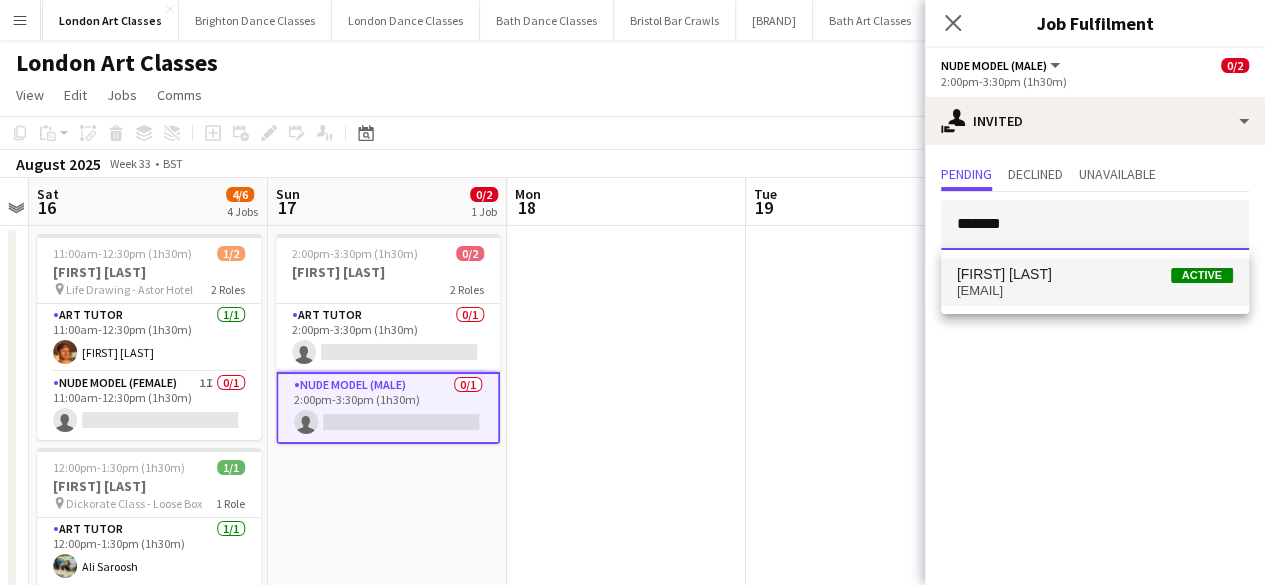 type on "*******" 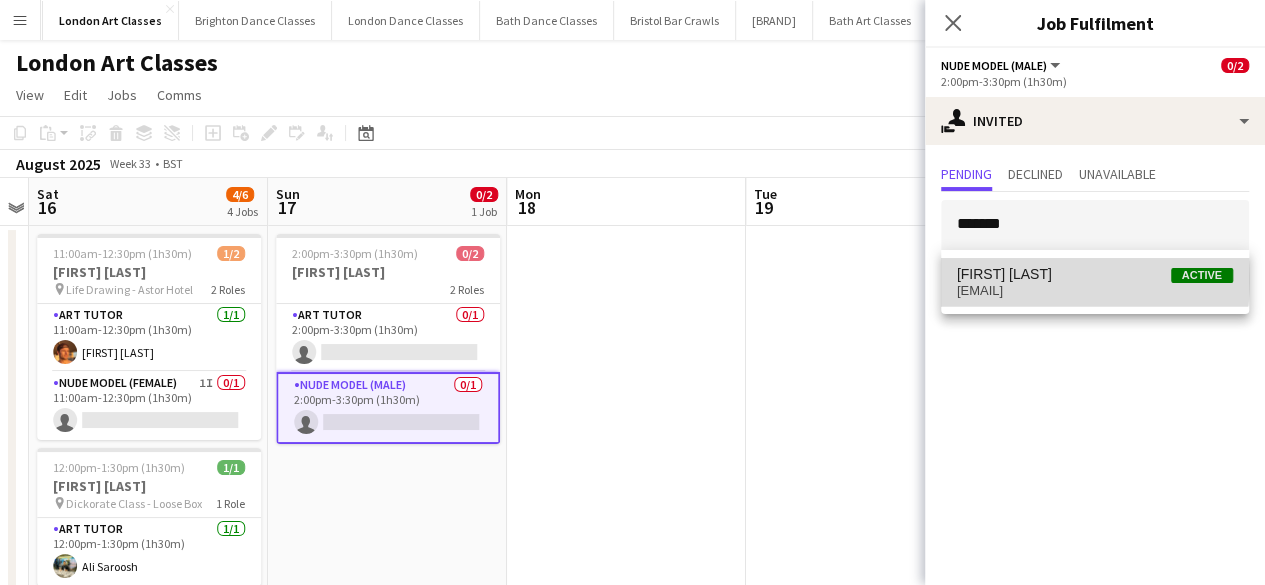 click on "[FIRST] [LAST]" at bounding box center (1004, 274) 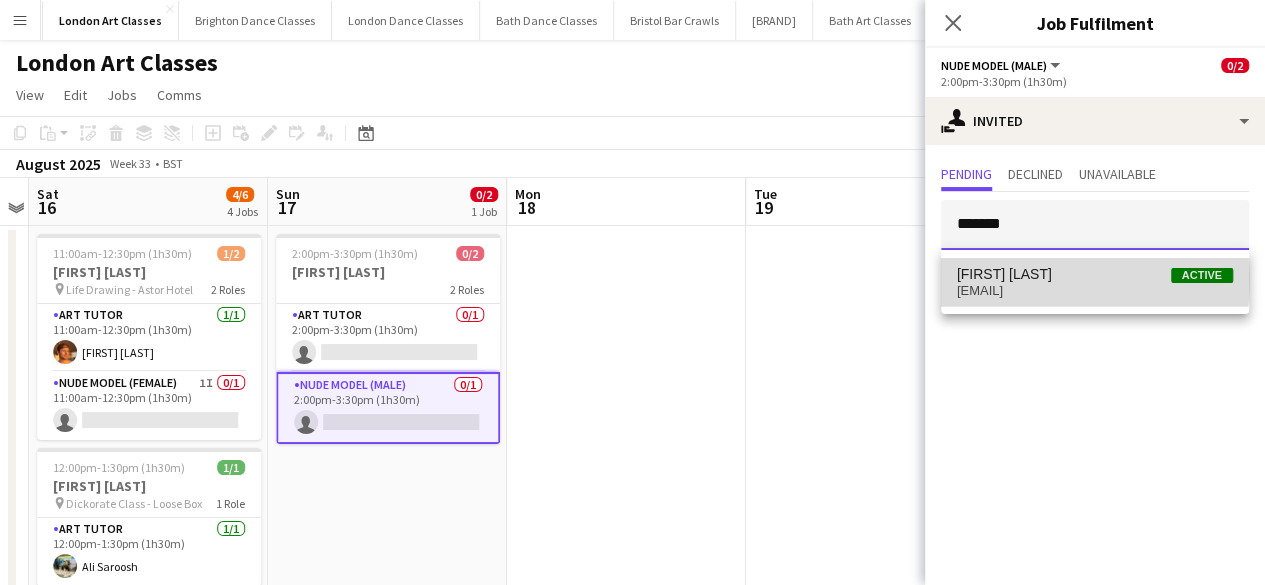 type 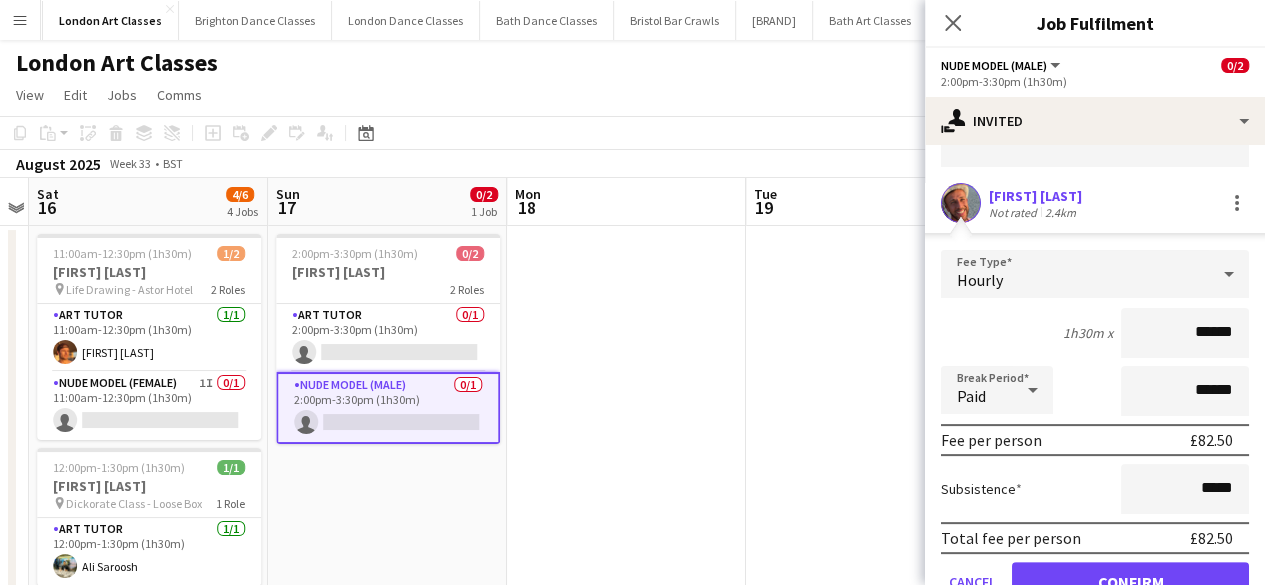 scroll, scrollTop: 176, scrollLeft: 0, axis: vertical 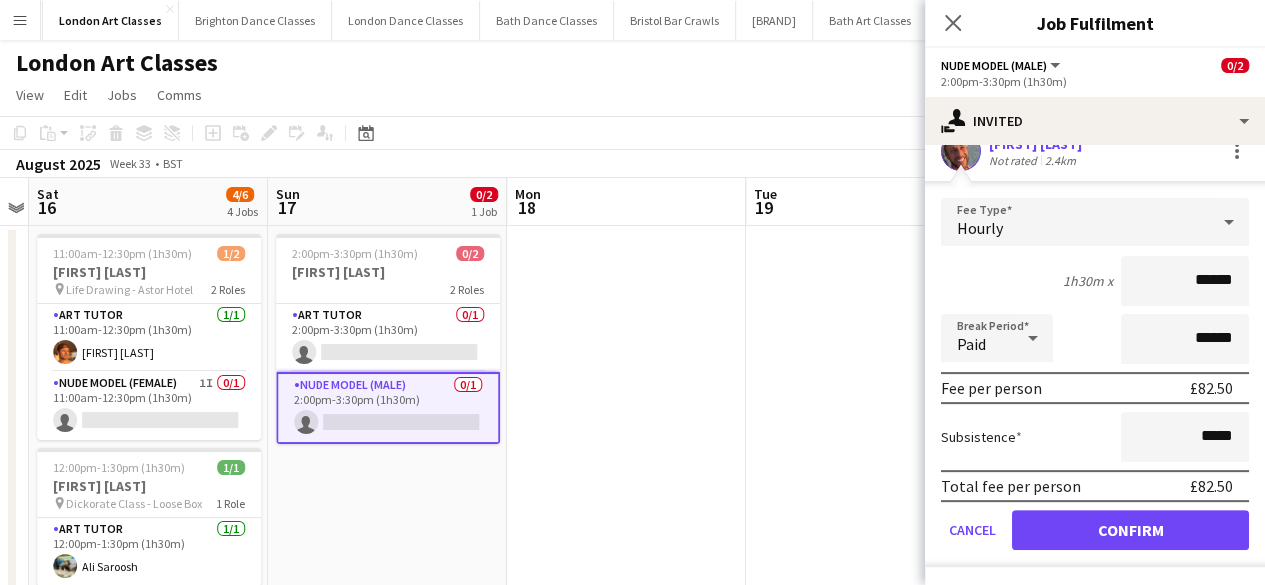 click 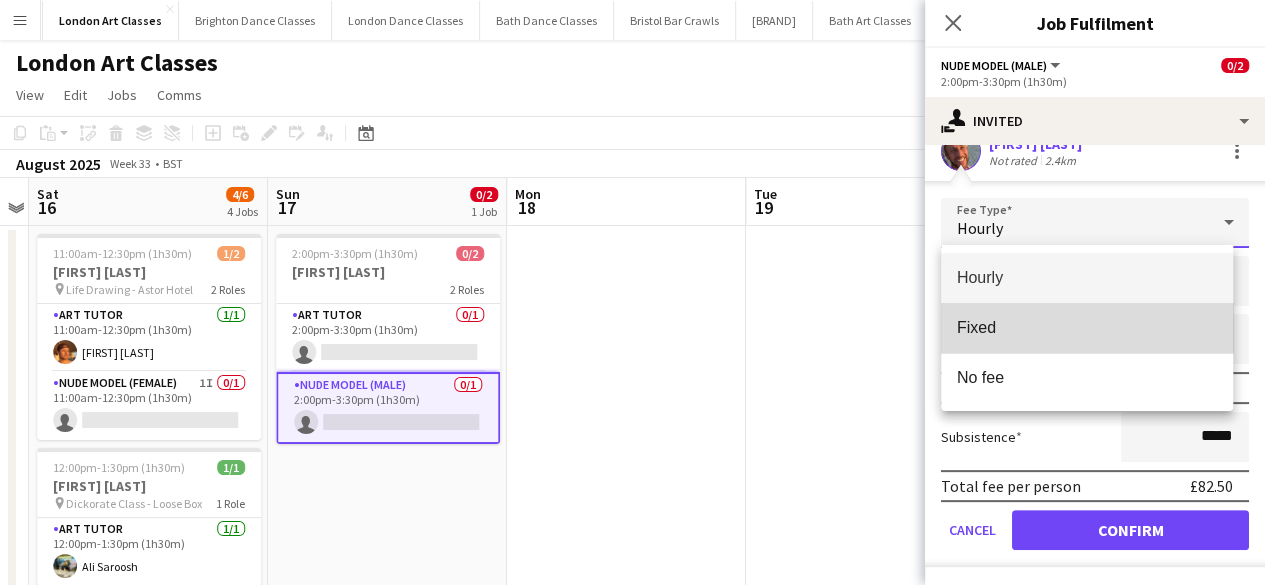 click on "Fixed" at bounding box center [1087, 327] 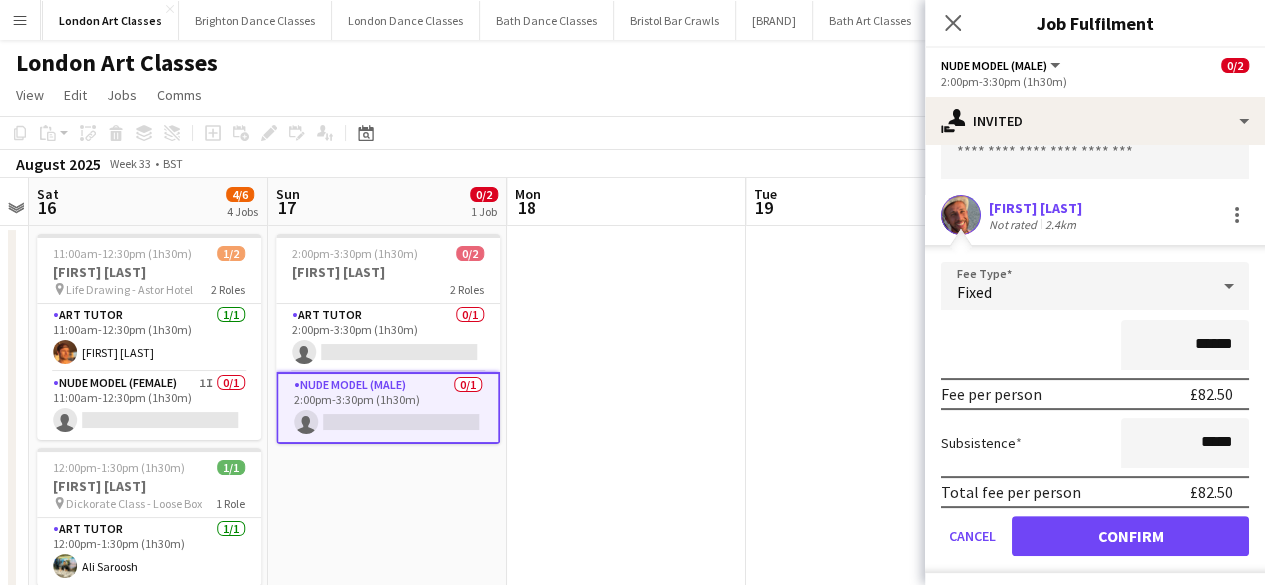 scroll, scrollTop: 118, scrollLeft: 0, axis: vertical 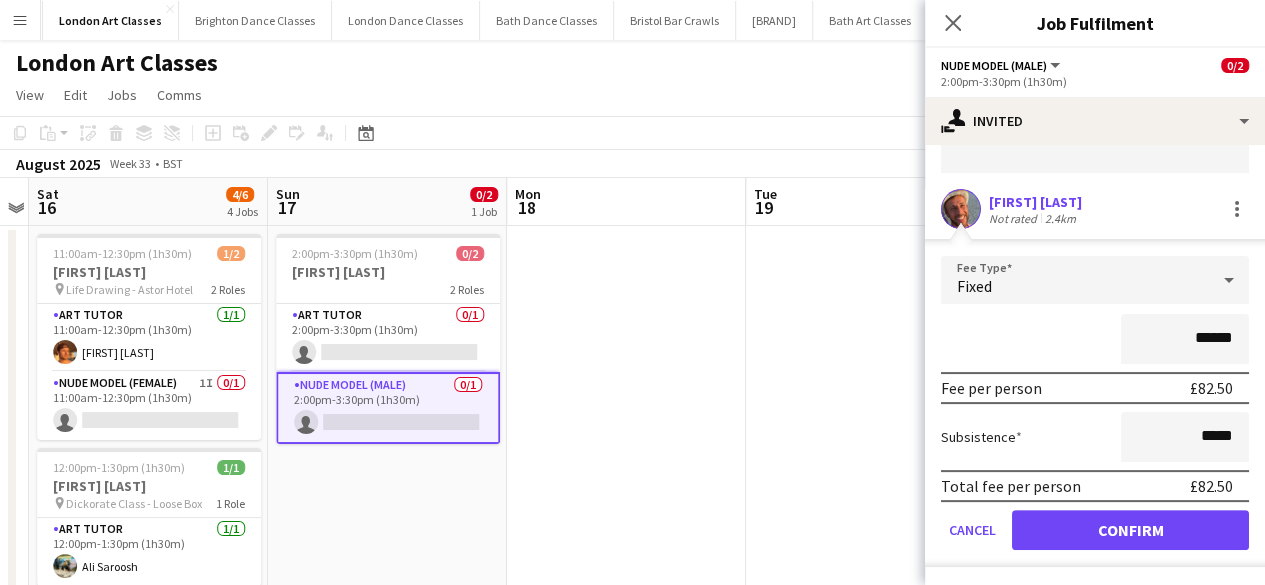 click on "******" at bounding box center [1185, 339] 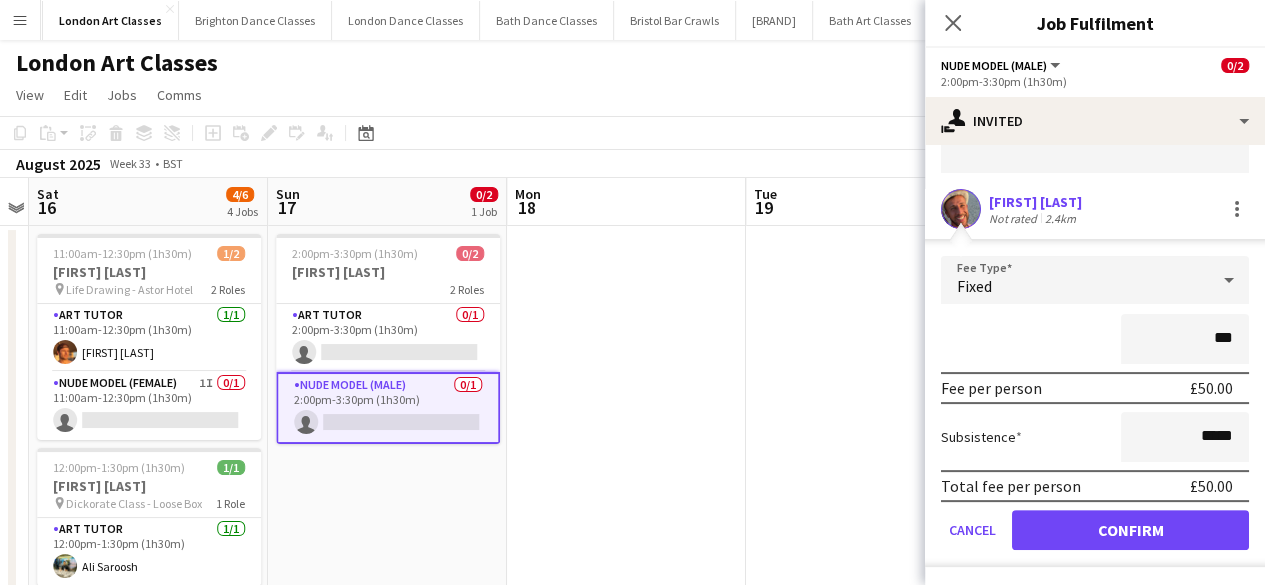 type on "**" 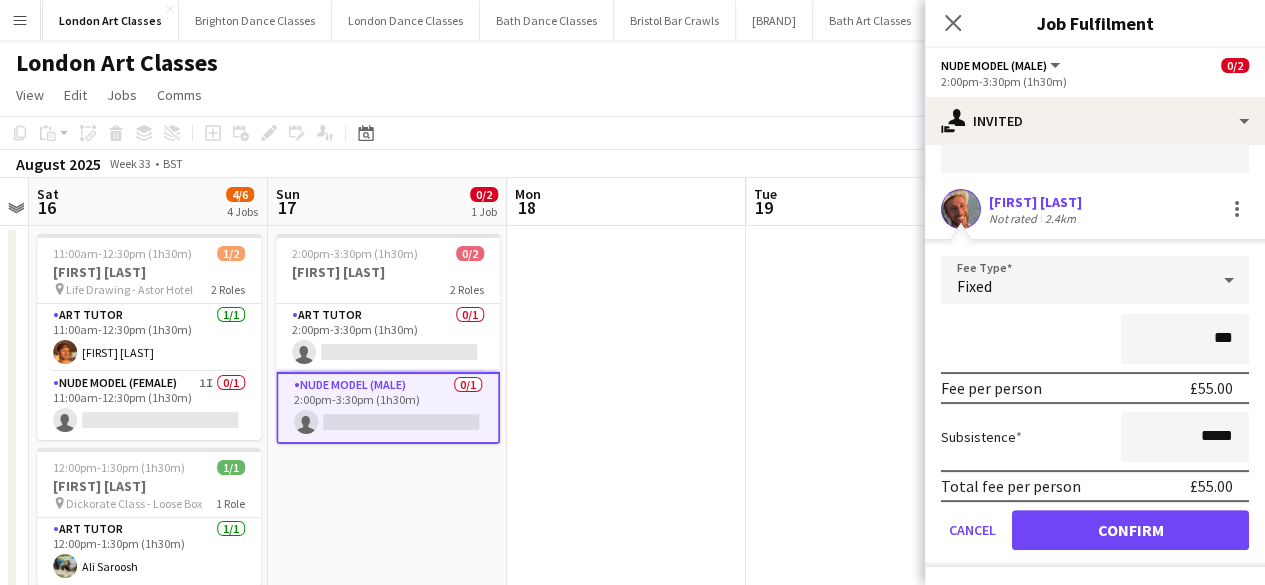 type on "***" 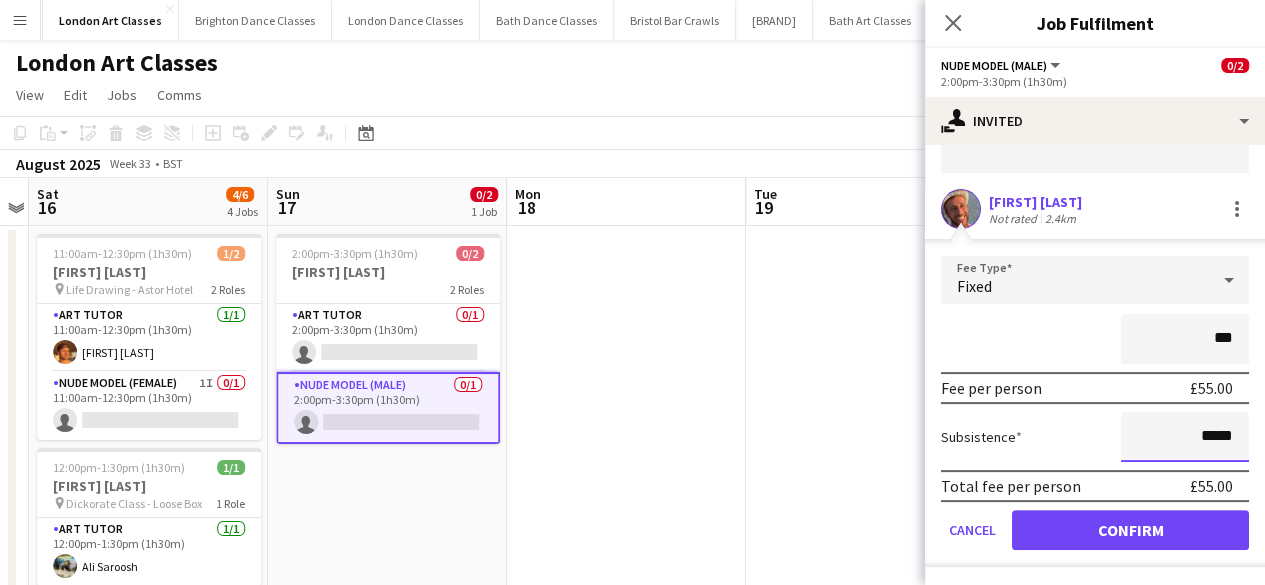 click on "*****" at bounding box center (1185, 437) 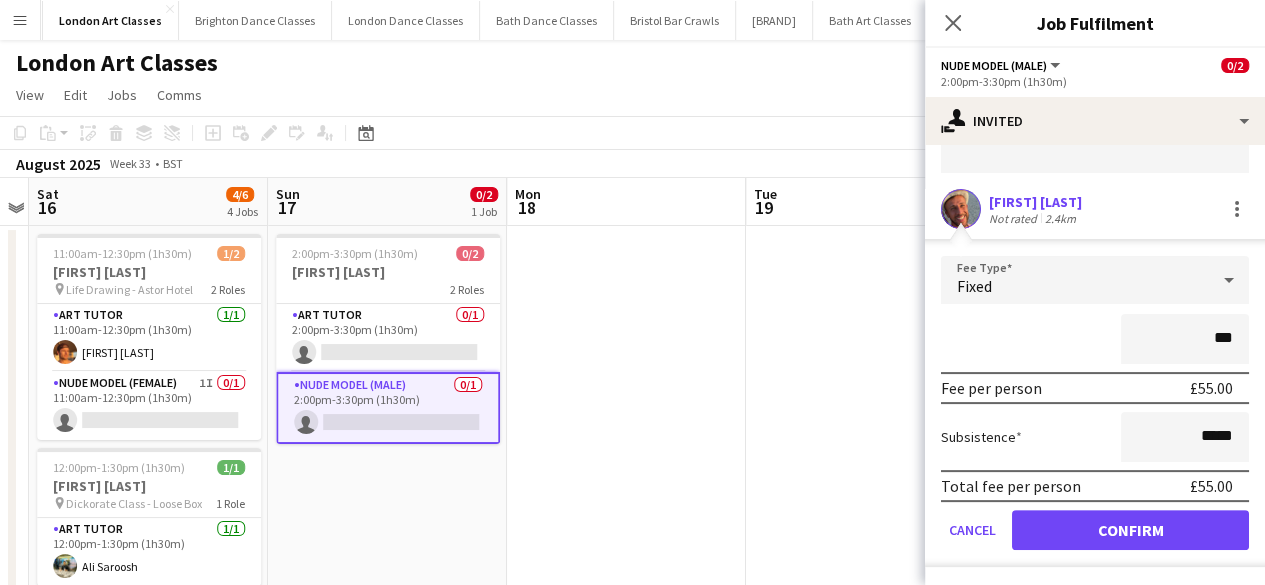 click on "Fee Type  Fixed ***  Fee per person   £55.00   Subsistence  *****  Total fee per person   £55.00   Cancel   Confirm" 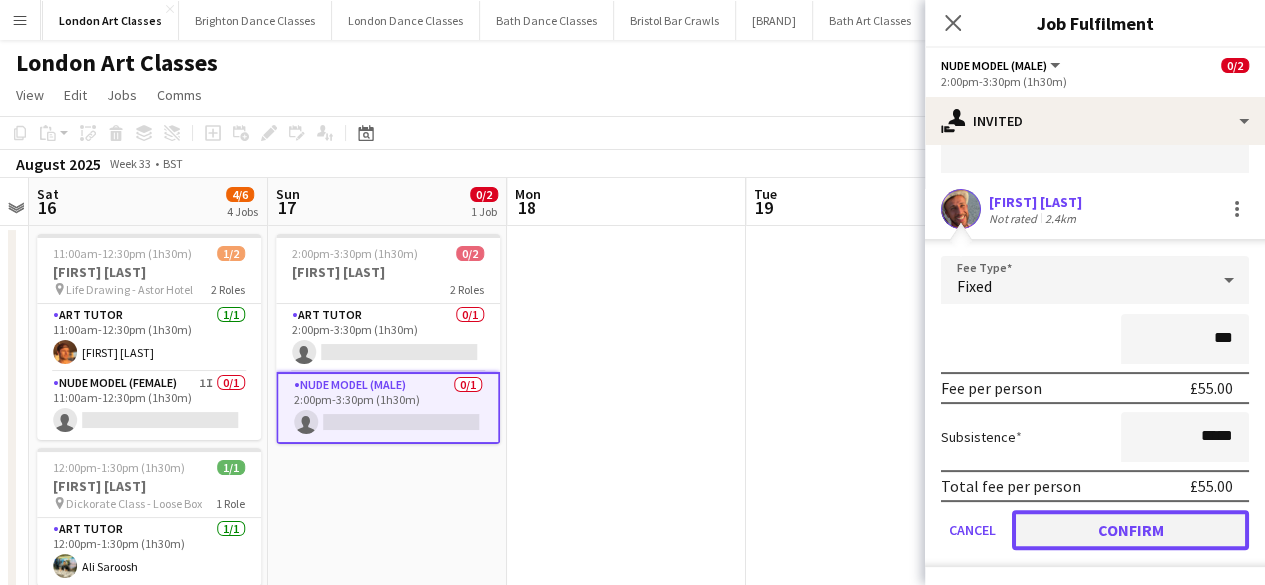 click on "Confirm" 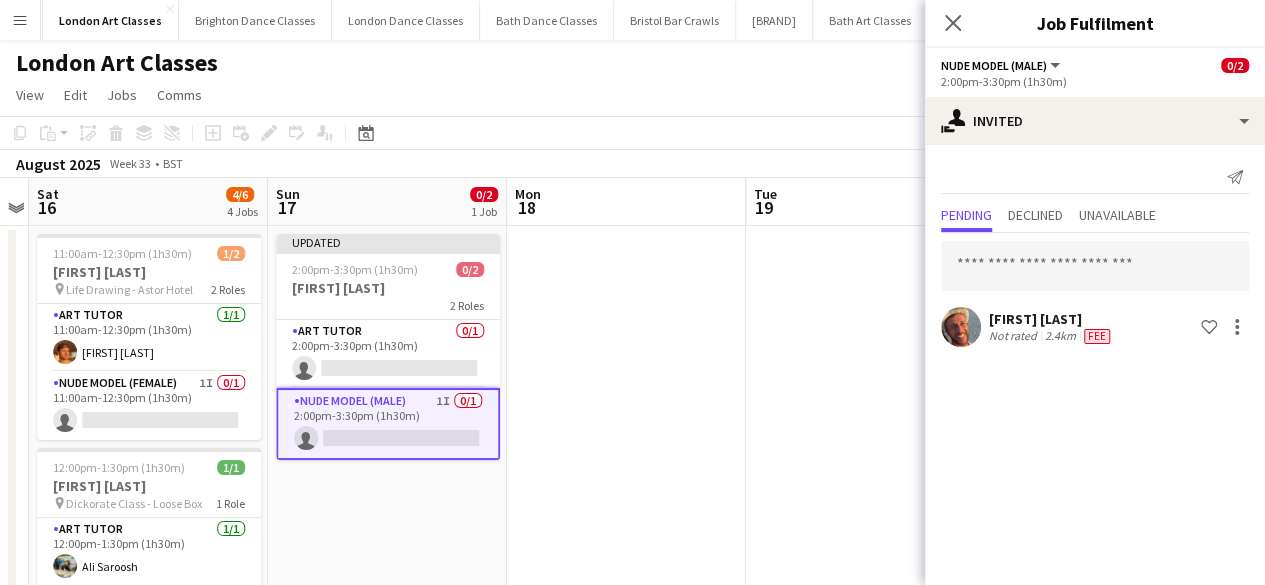 scroll, scrollTop: 0, scrollLeft: 0, axis: both 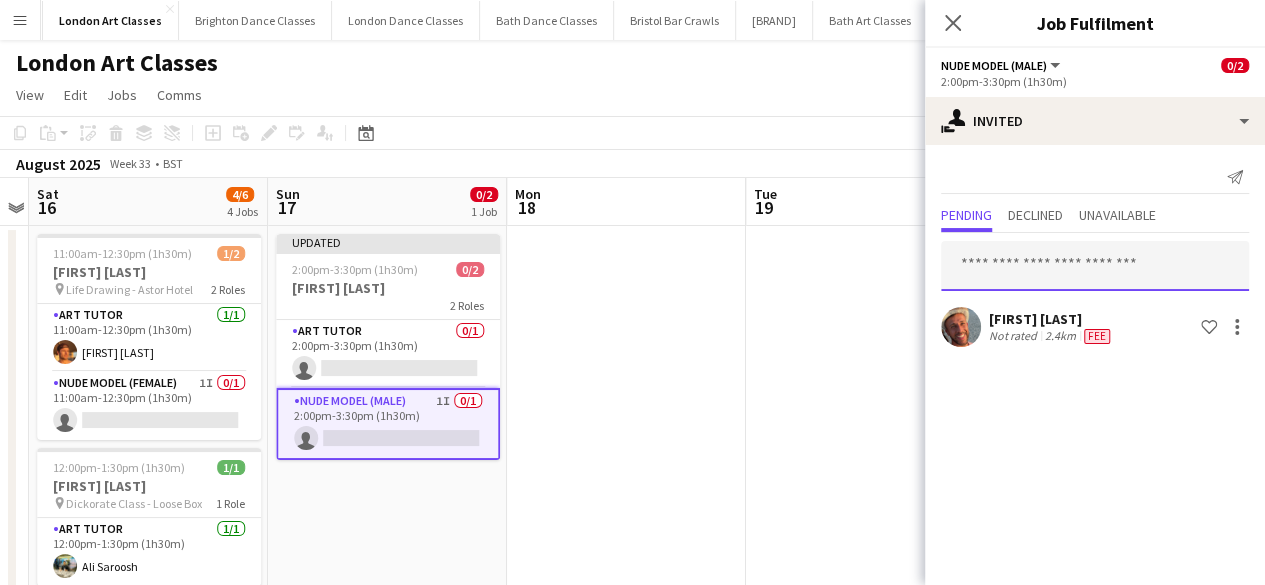 click at bounding box center (1095, 266) 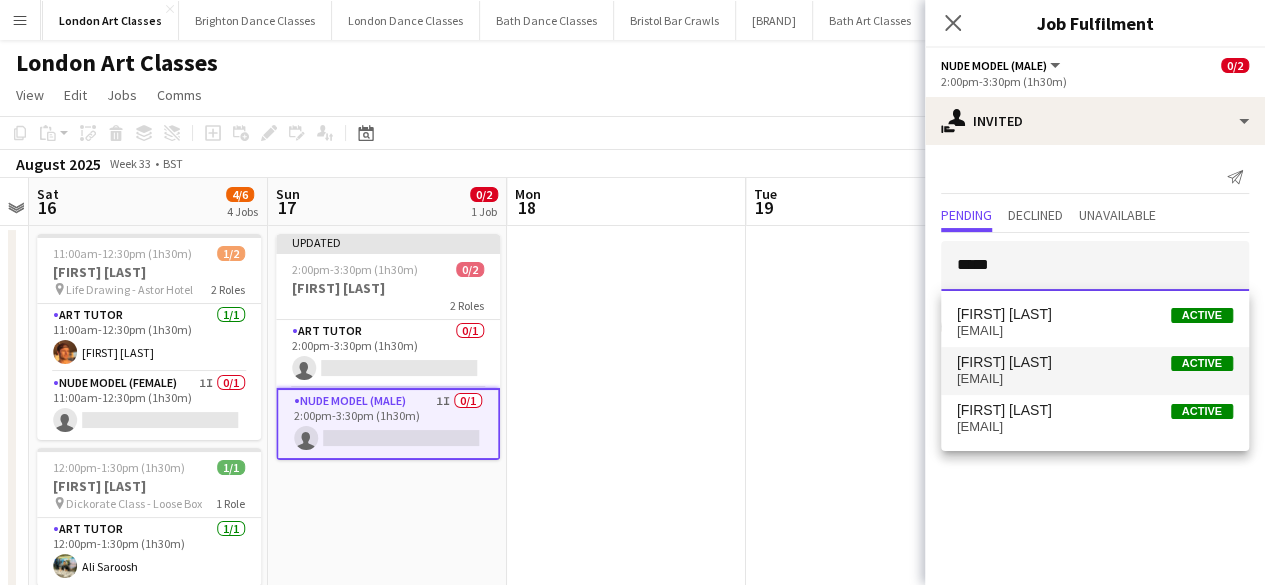type on "****" 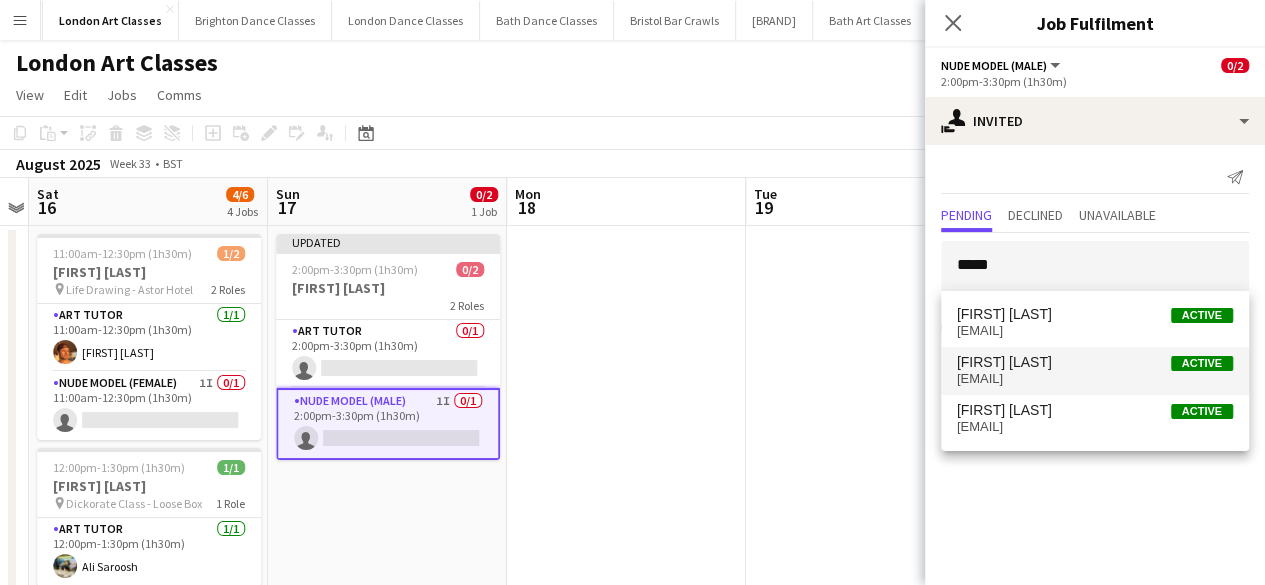 click on "[EMAIL]" at bounding box center (1095, 379) 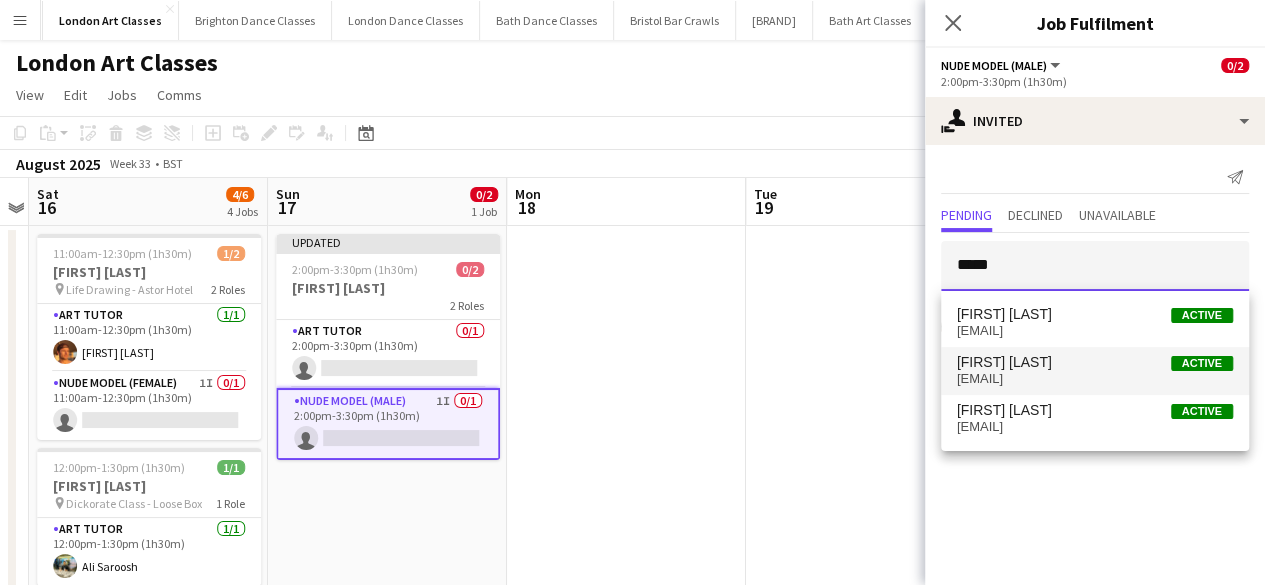 type 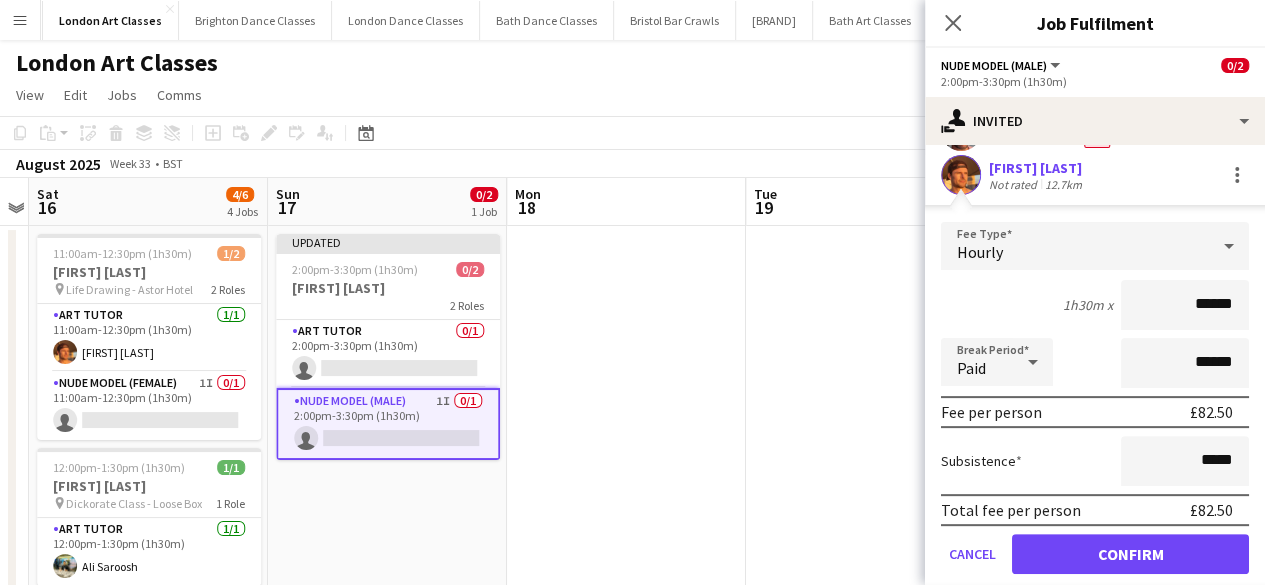 scroll, scrollTop: 220, scrollLeft: 0, axis: vertical 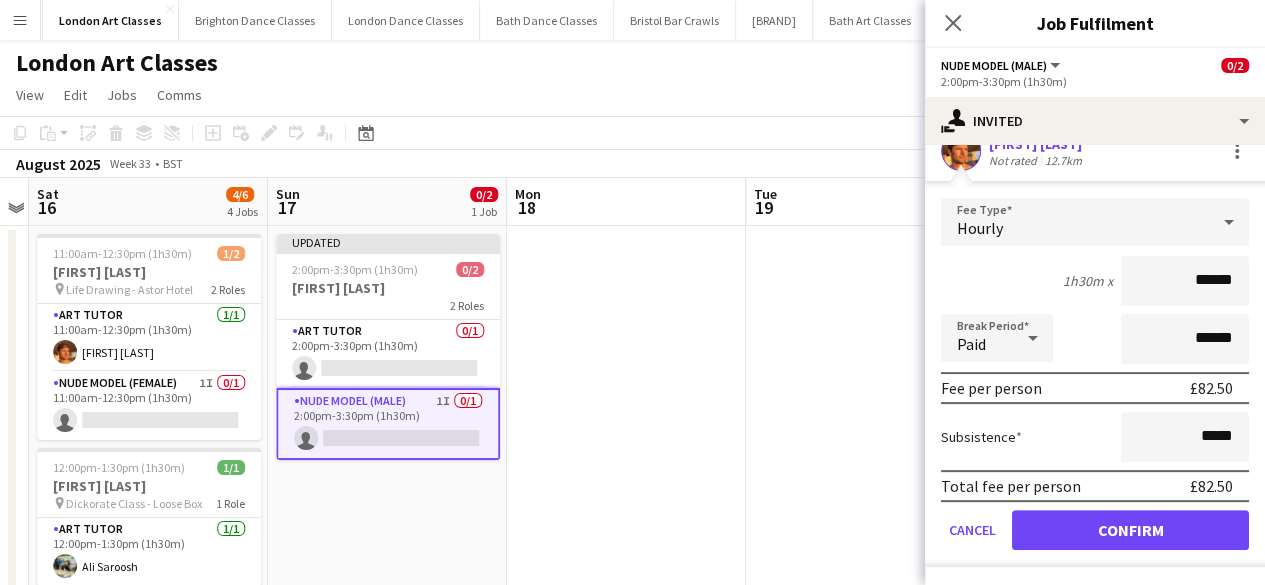 click 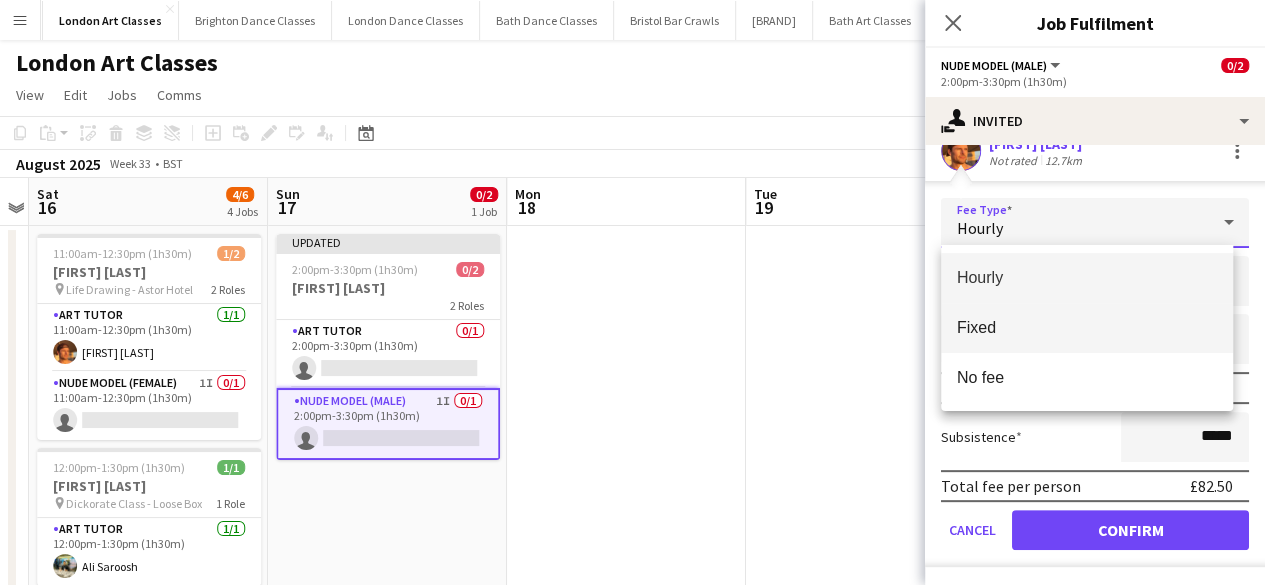 click on "Fixed" at bounding box center [1087, 327] 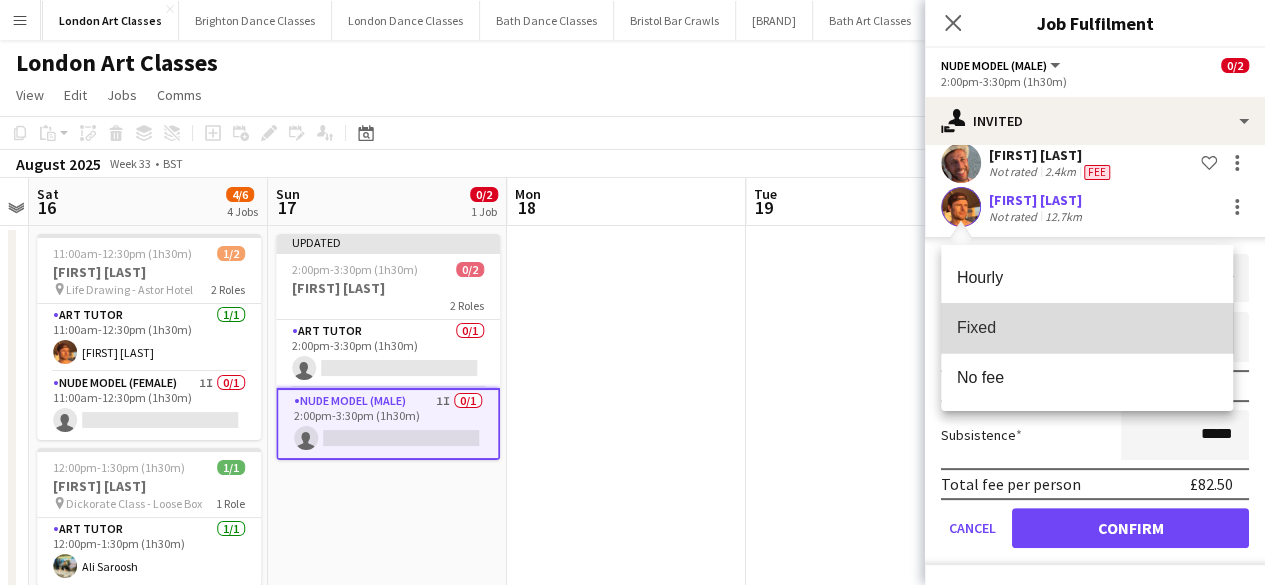 scroll, scrollTop: 162, scrollLeft: 0, axis: vertical 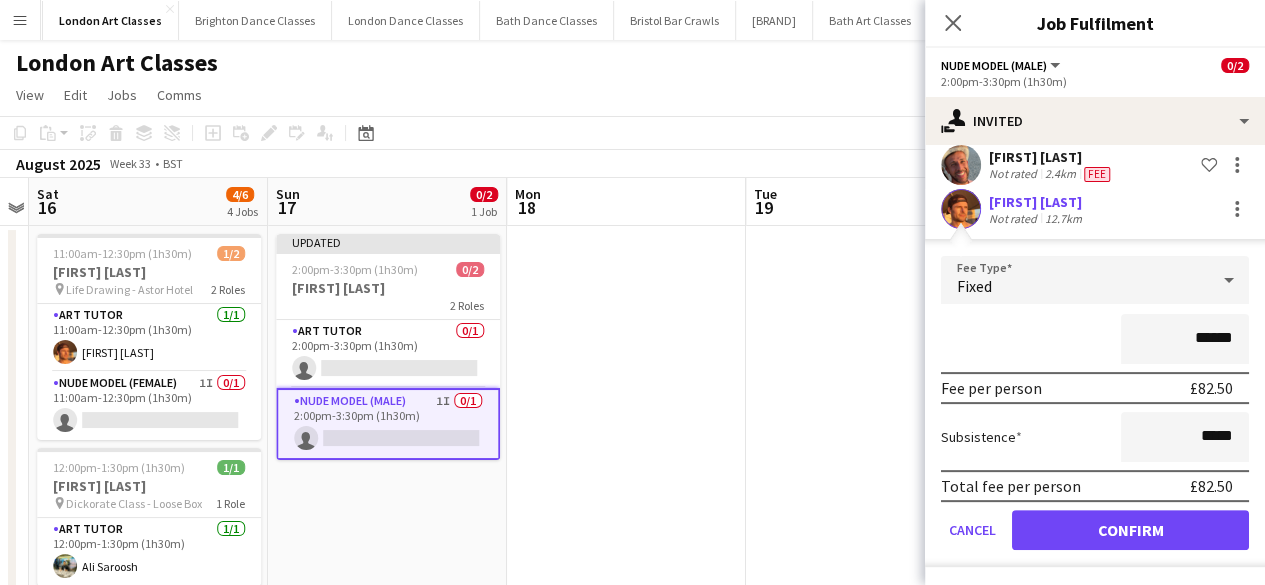 click on "******" at bounding box center [1185, 339] 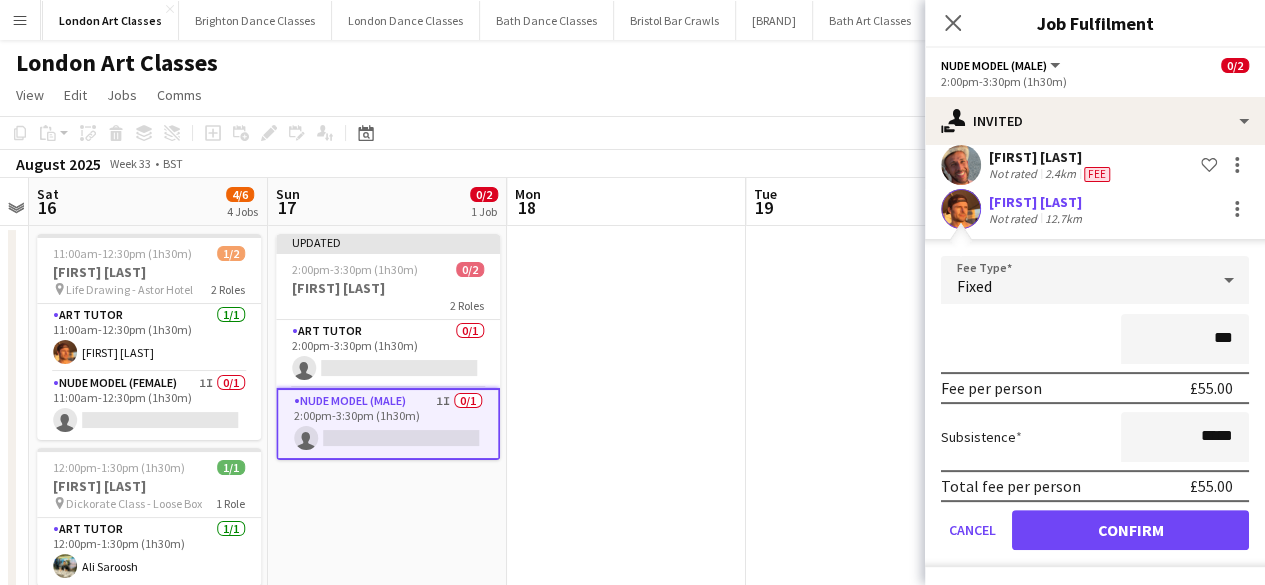type on "***" 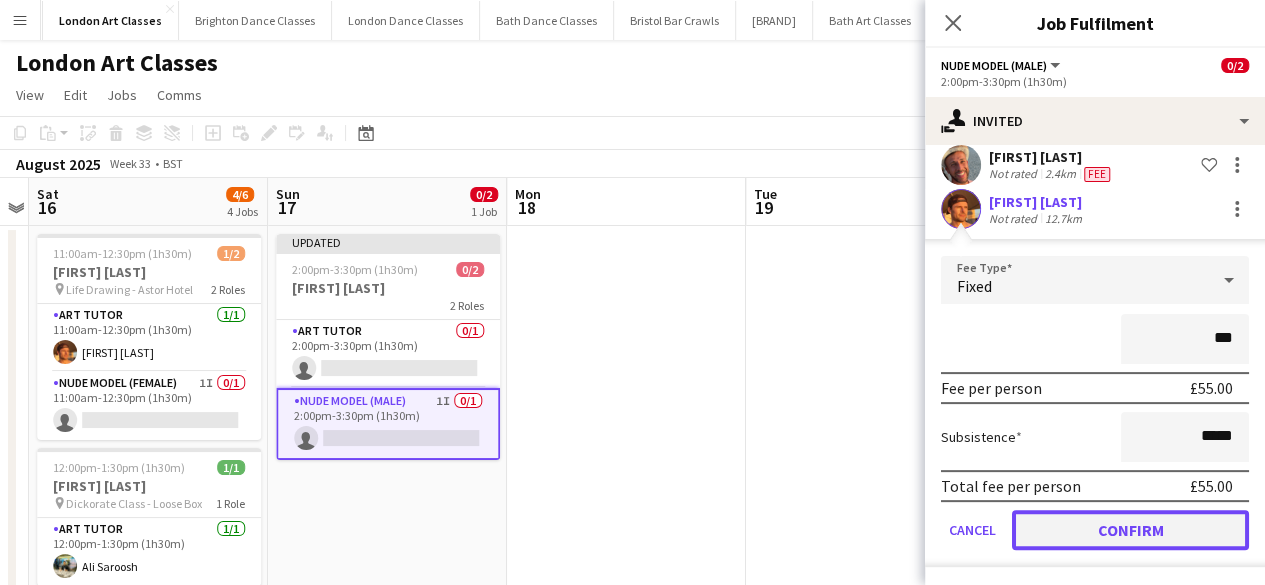 click on "Confirm" 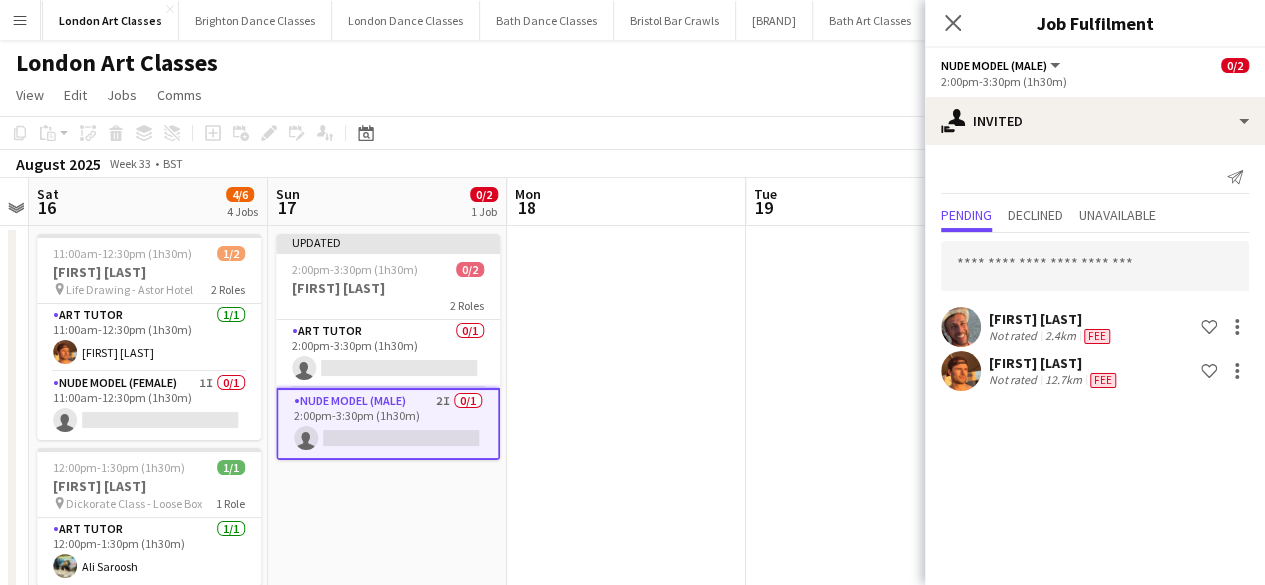 scroll, scrollTop: 0, scrollLeft: 0, axis: both 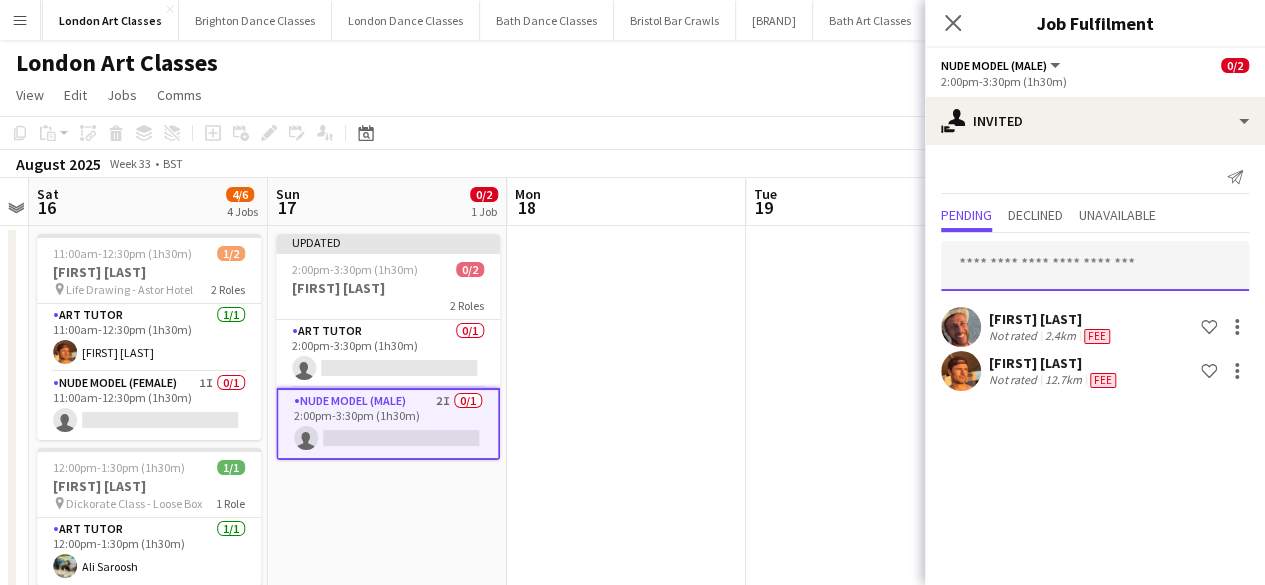 click at bounding box center (1095, 266) 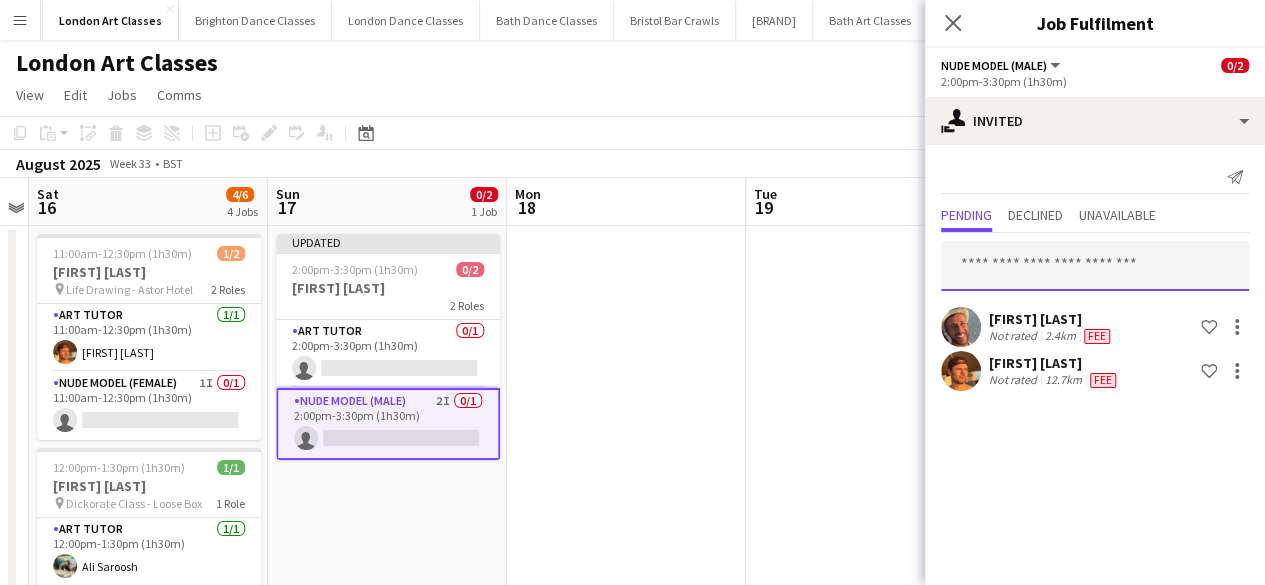 click at bounding box center (1095, 266) 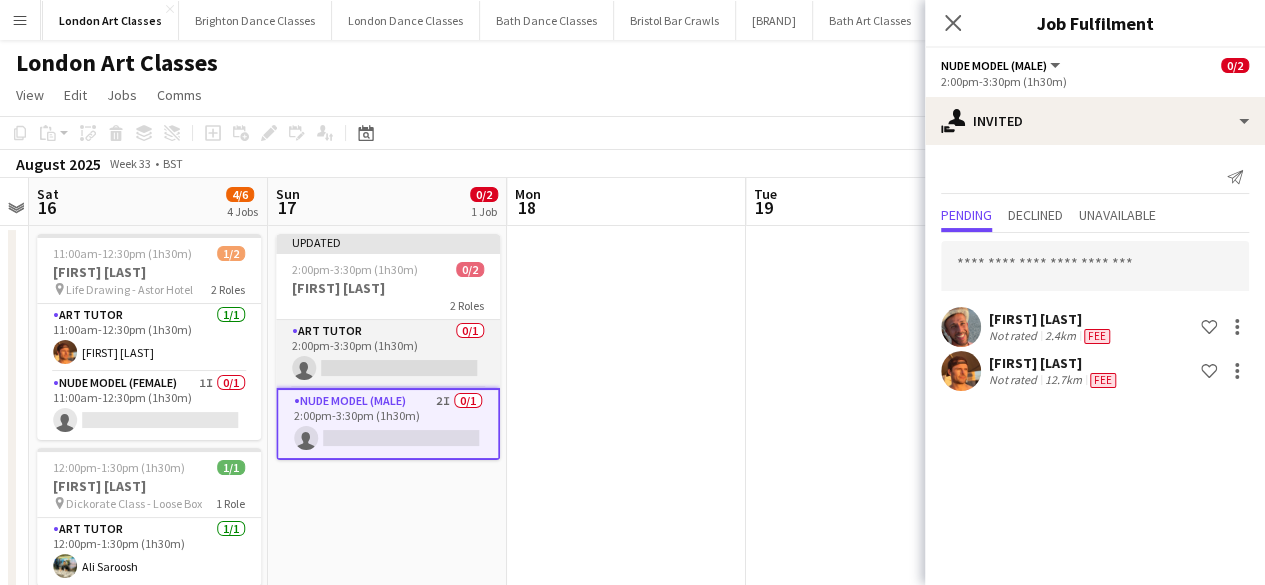 click on "Art Tutor   0/1   2:00pm-3:30pm (1h30m)
single-neutral-actions" at bounding box center (388, 354) 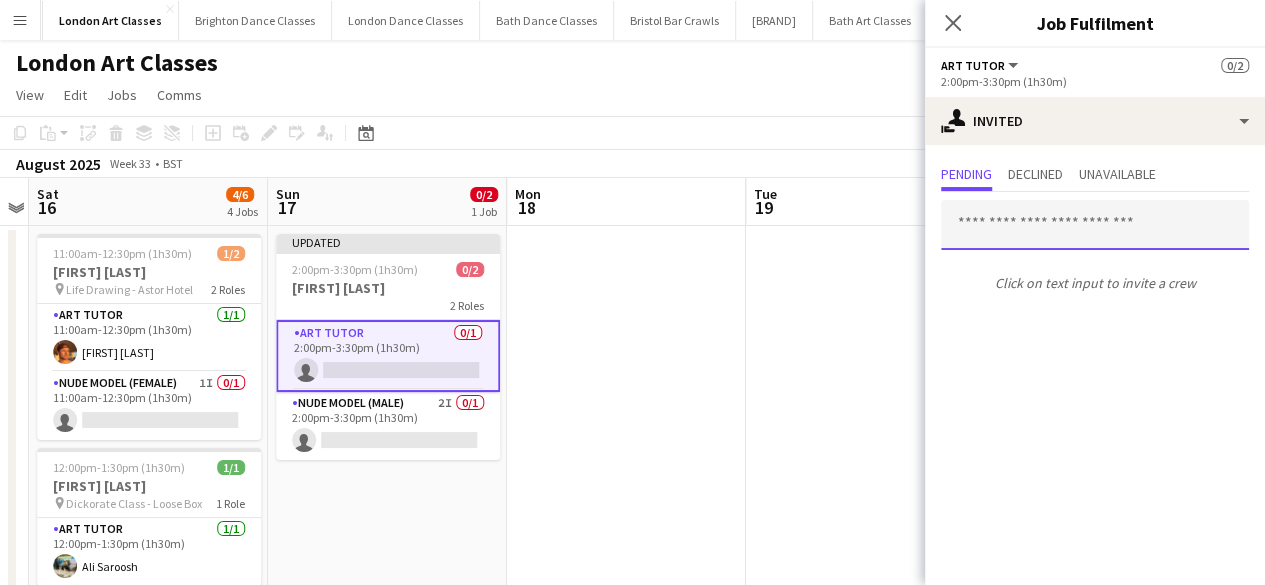 click at bounding box center (1095, 225) 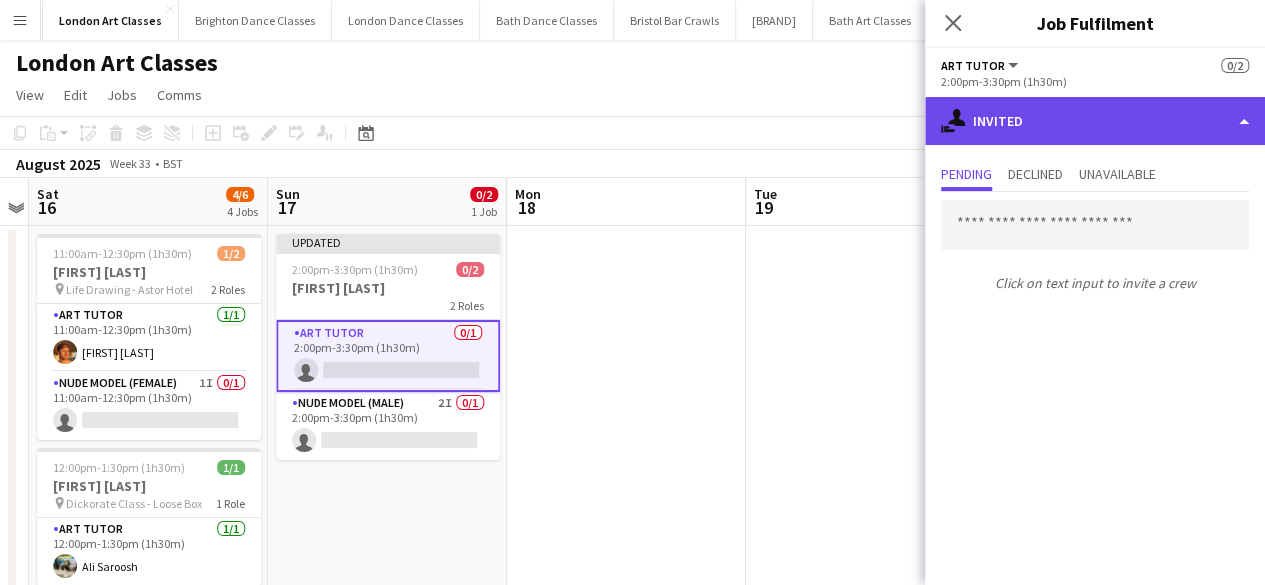 click on "single-neutral-actions-share-1
Invited" 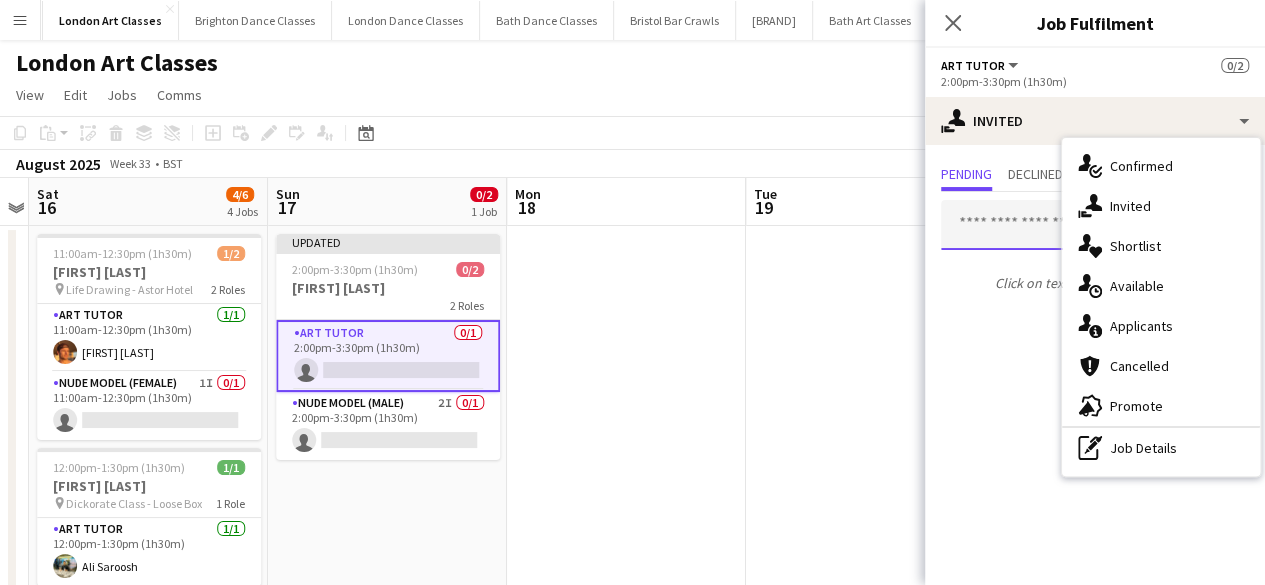 click at bounding box center [1095, 225] 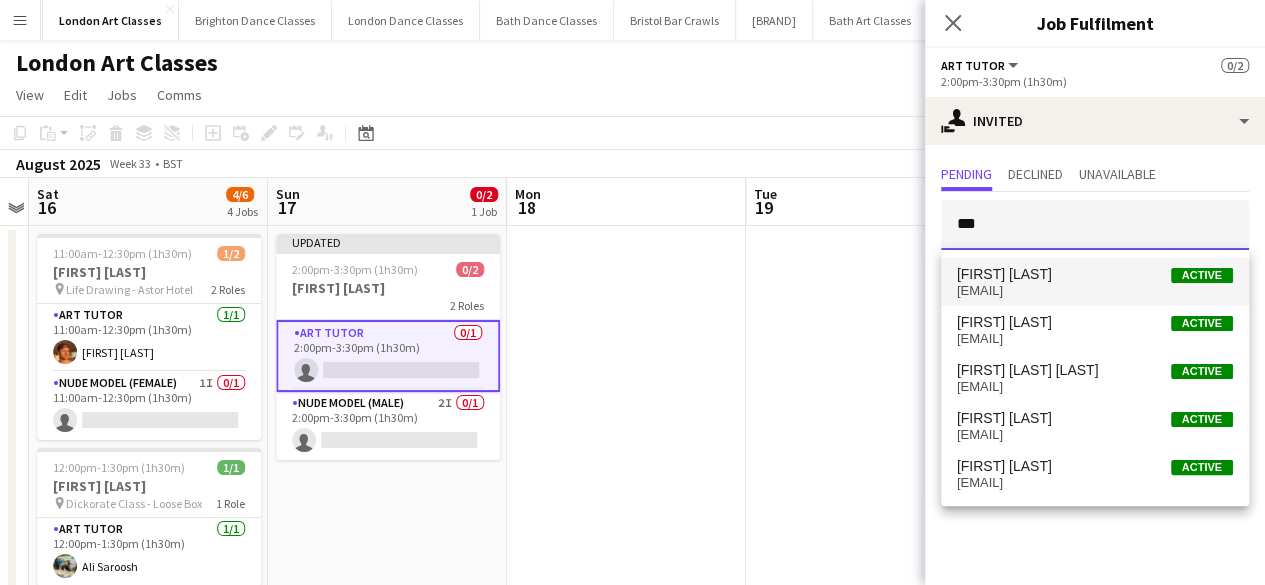 type on "***" 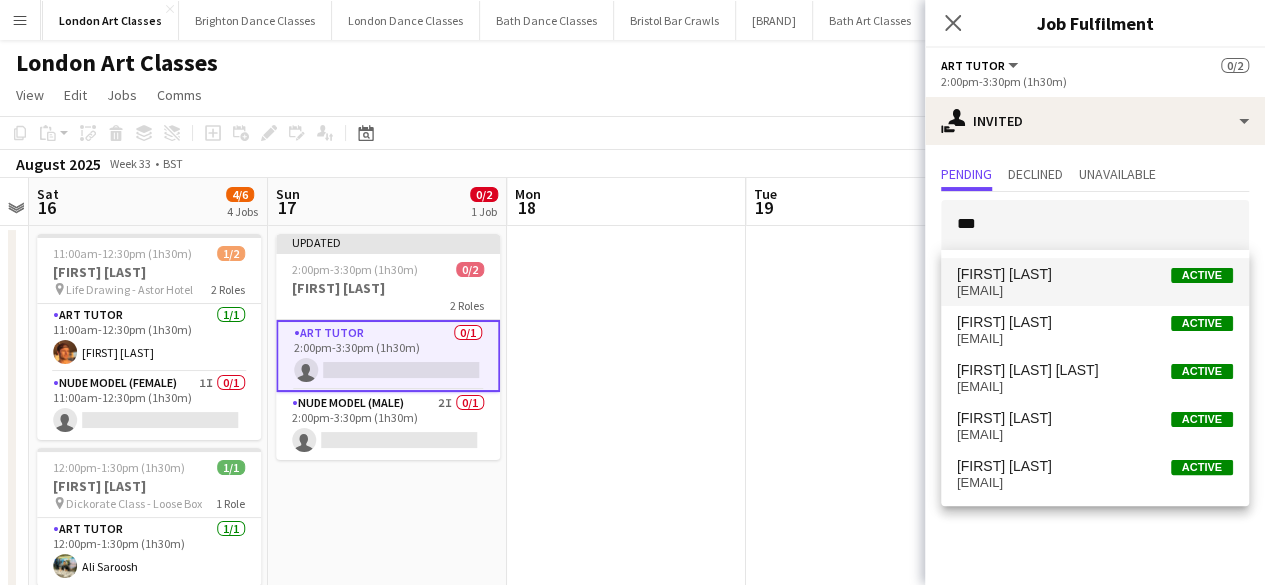 click on "[FIRST] [LAST]  Active" at bounding box center (1095, 274) 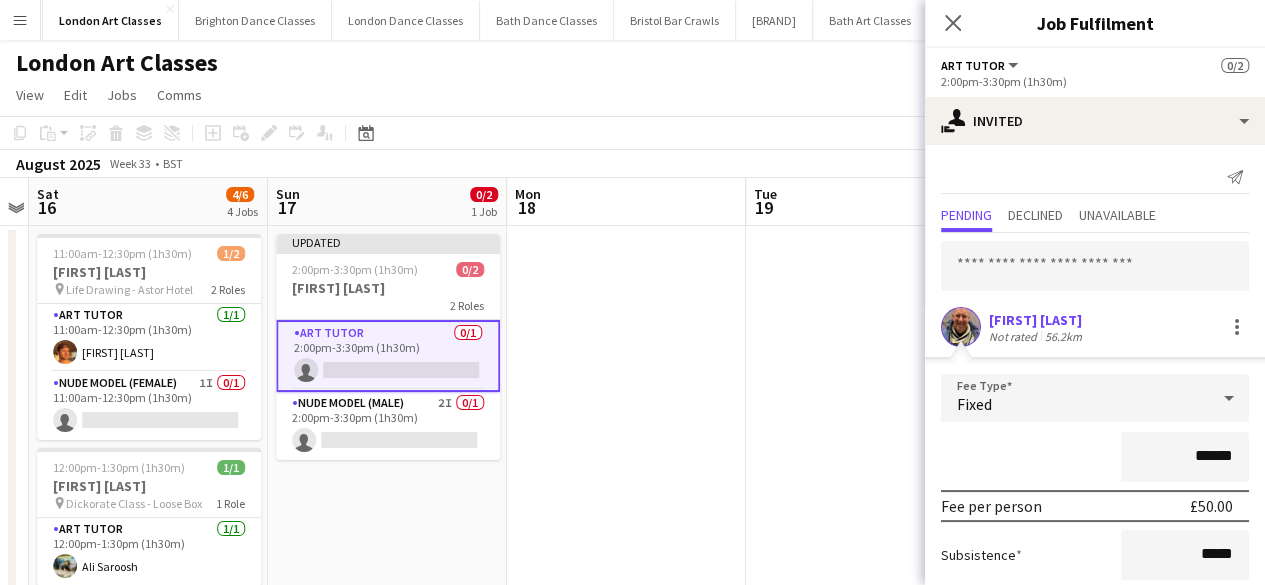 scroll, scrollTop: 118, scrollLeft: 0, axis: vertical 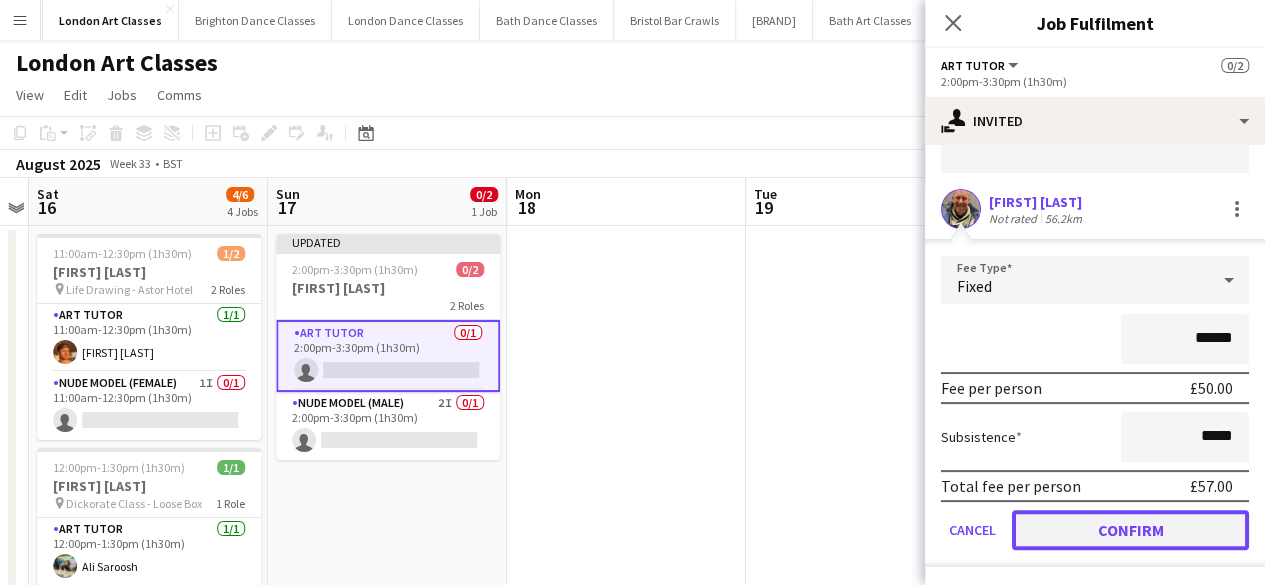 click on "Confirm" 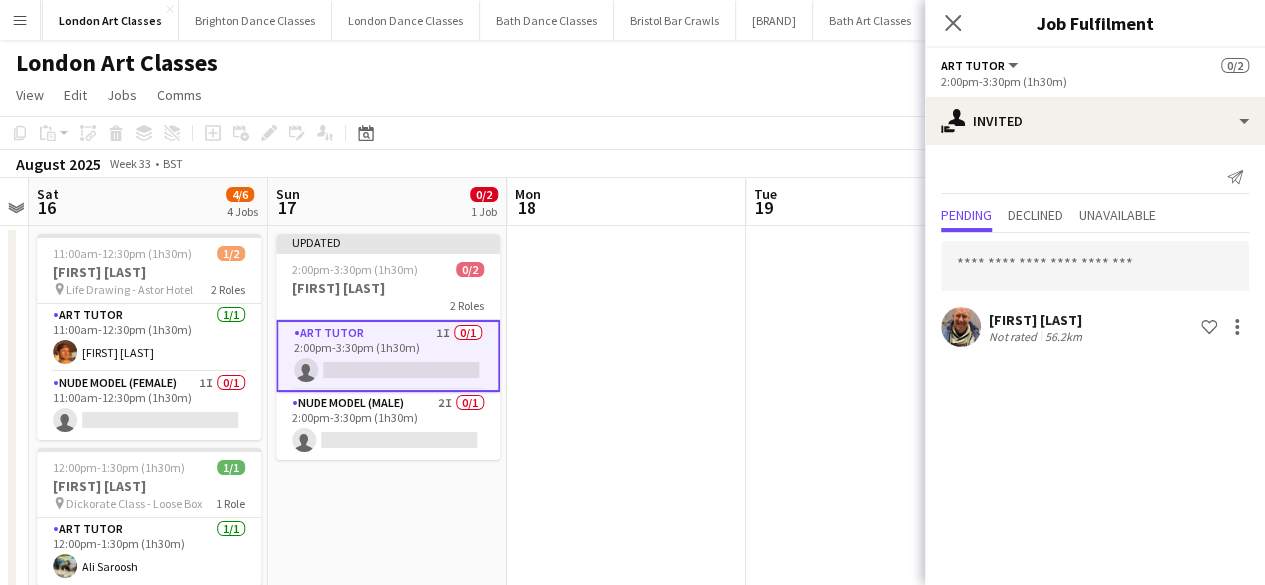 scroll, scrollTop: 0, scrollLeft: 0, axis: both 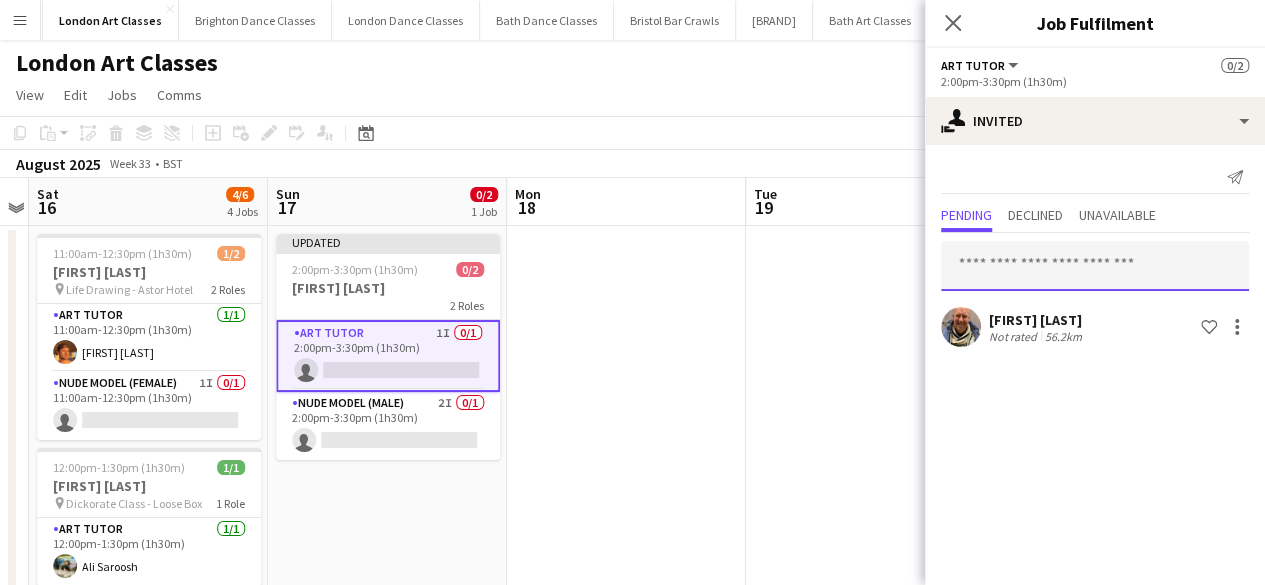click at bounding box center [1095, 266] 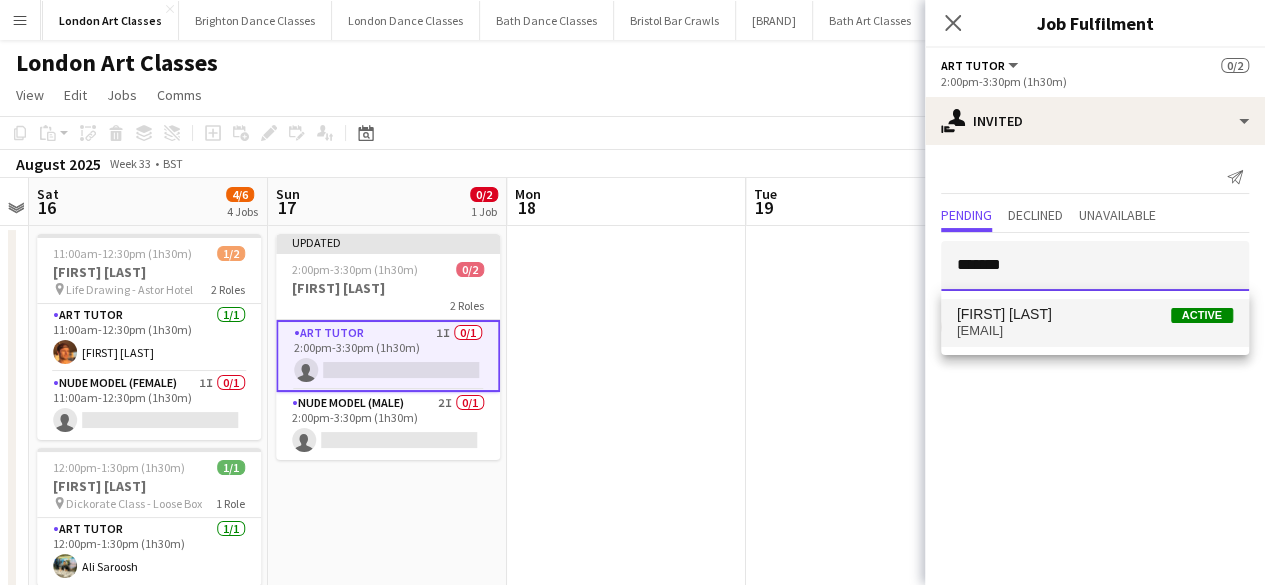 type on "*******" 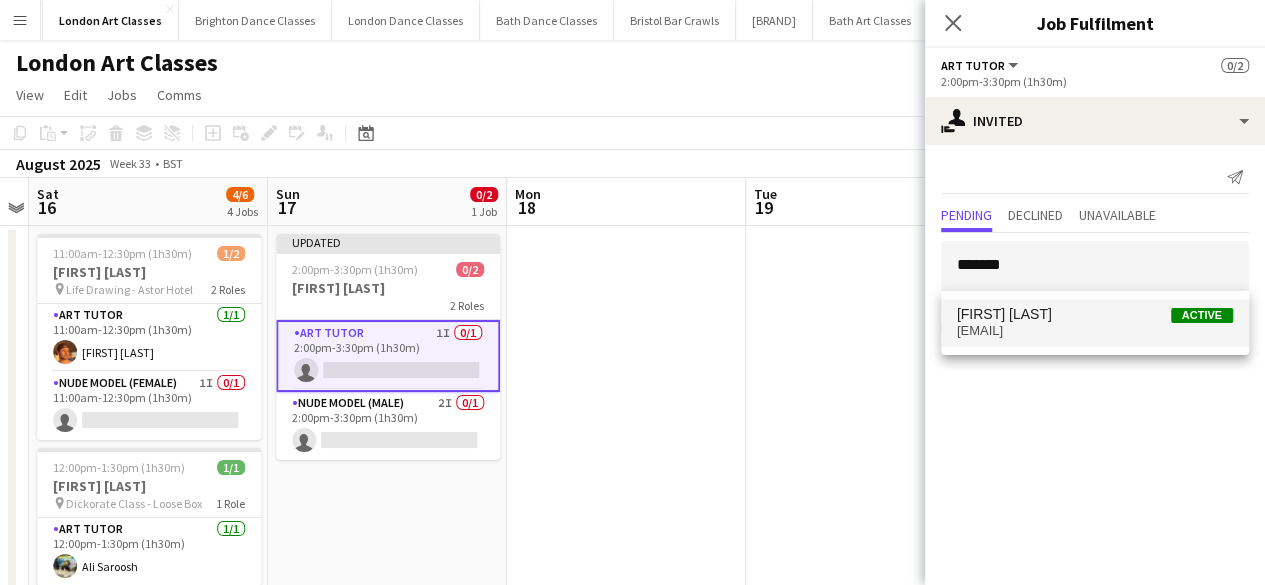 click on "[FIRST] [LAST]" at bounding box center (1004, 314) 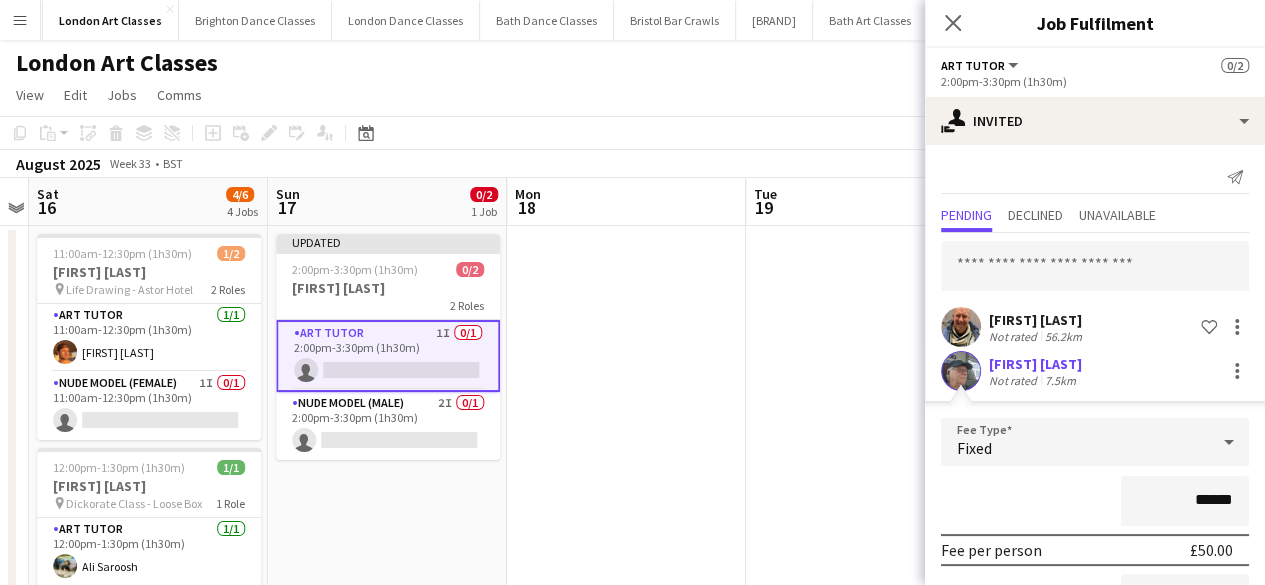 scroll, scrollTop: 162, scrollLeft: 0, axis: vertical 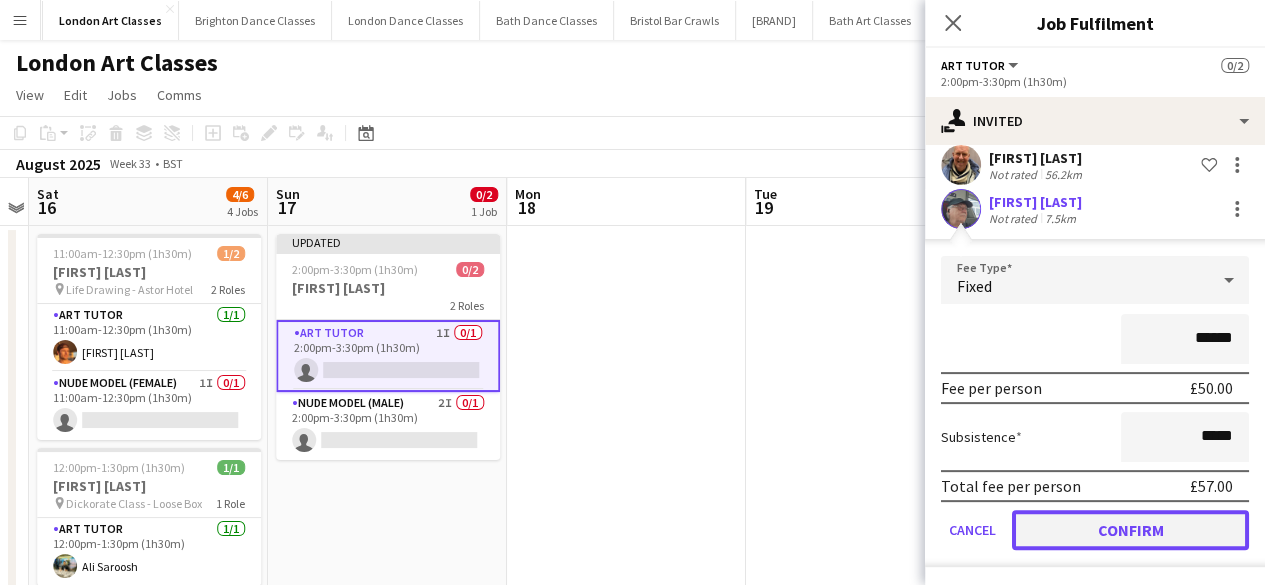 drag, startPoint x: 1187, startPoint y: 539, endPoint x: 1192, endPoint y: 524, distance: 15.811388 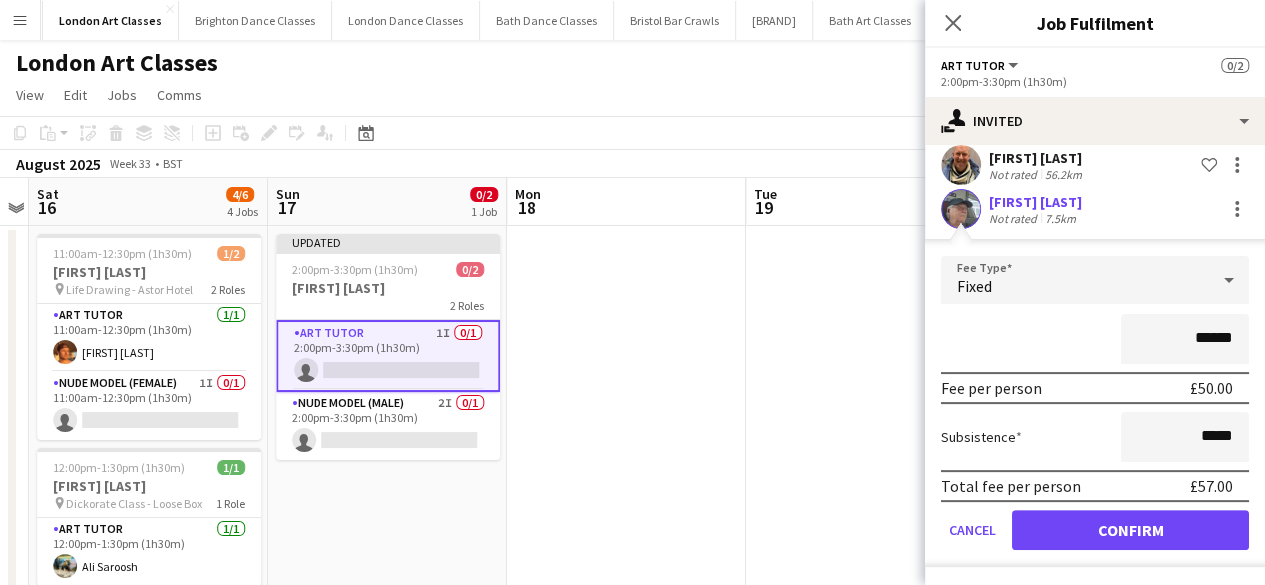 scroll, scrollTop: 0, scrollLeft: 0, axis: both 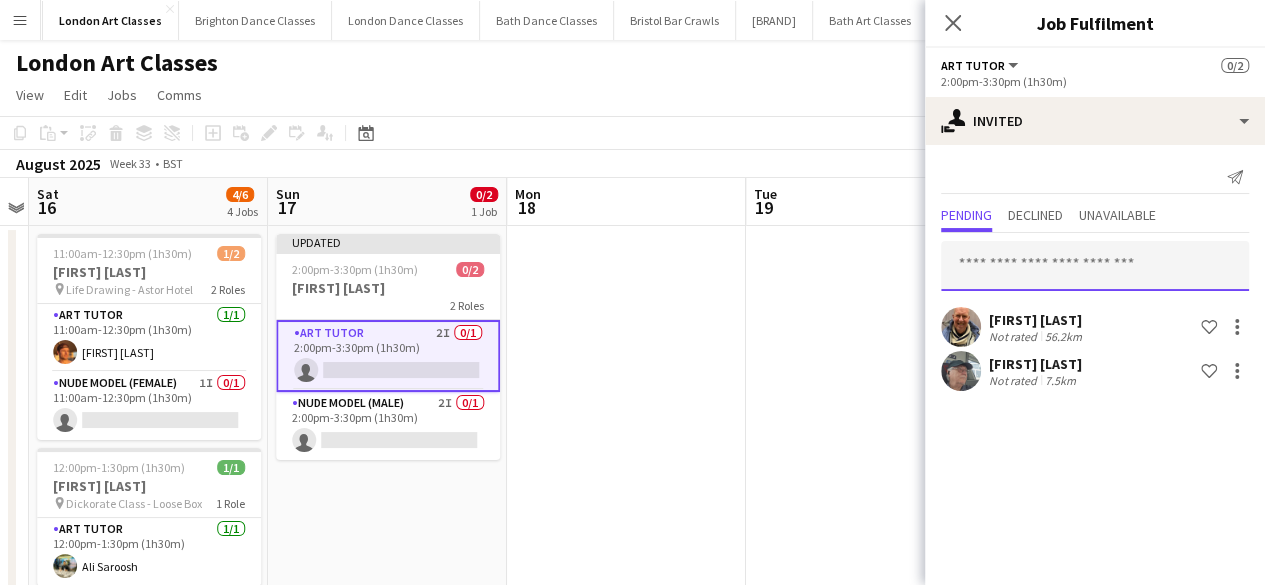 click at bounding box center (1095, 266) 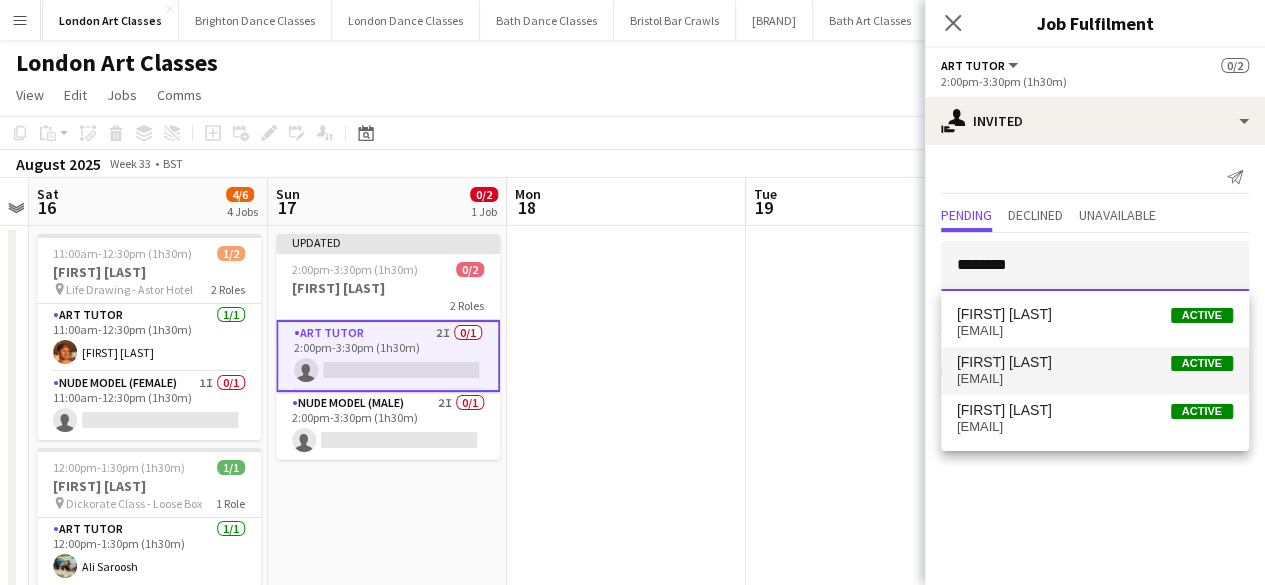 type on "*******" 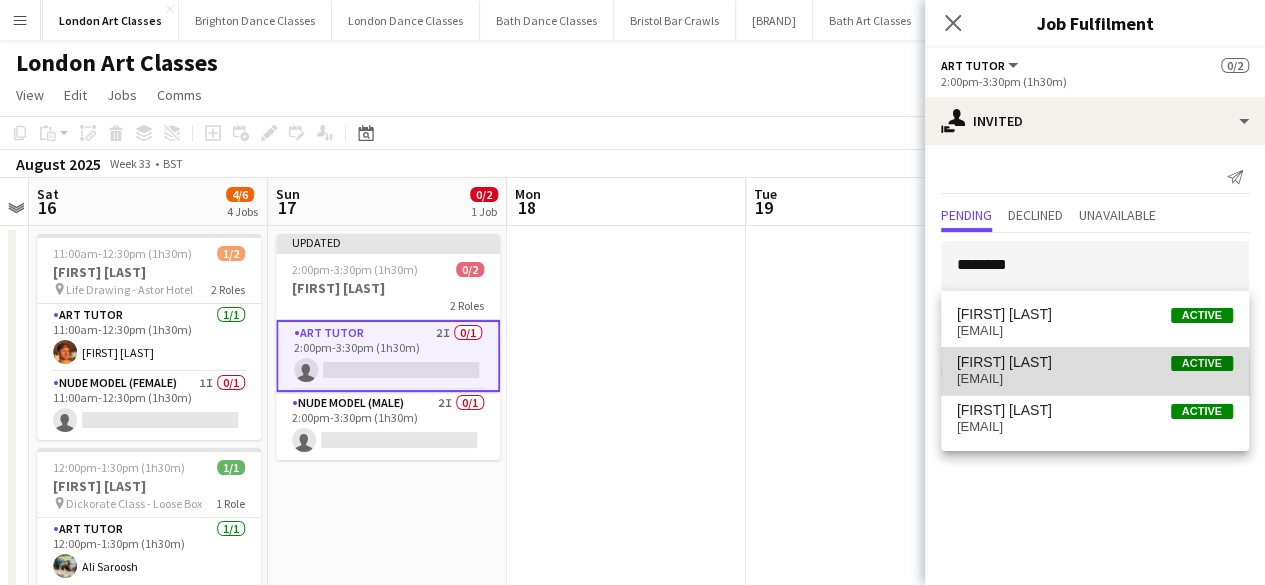 click on "[EMAIL]" at bounding box center [1095, 379] 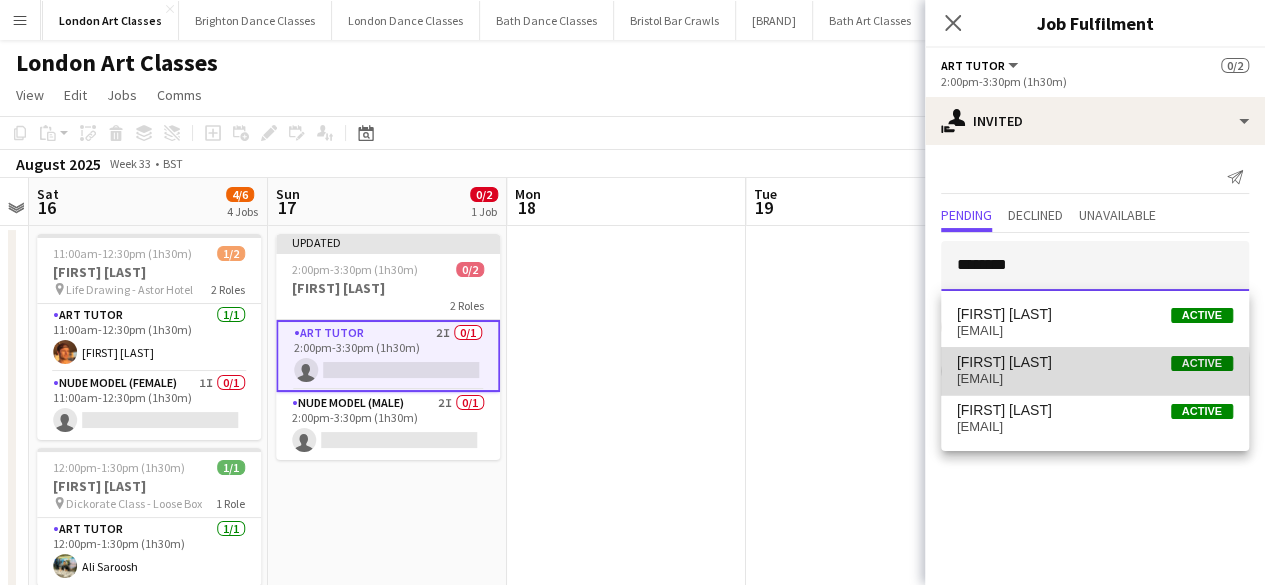 type 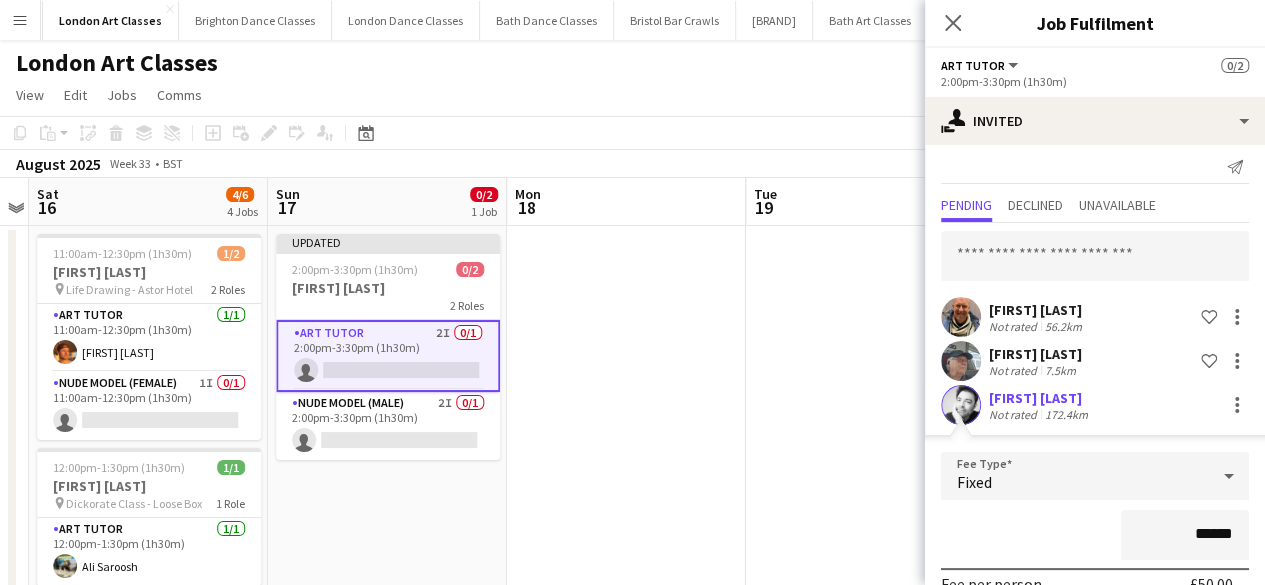 scroll, scrollTop: 206, scrollLeft: 0, axis: vertical 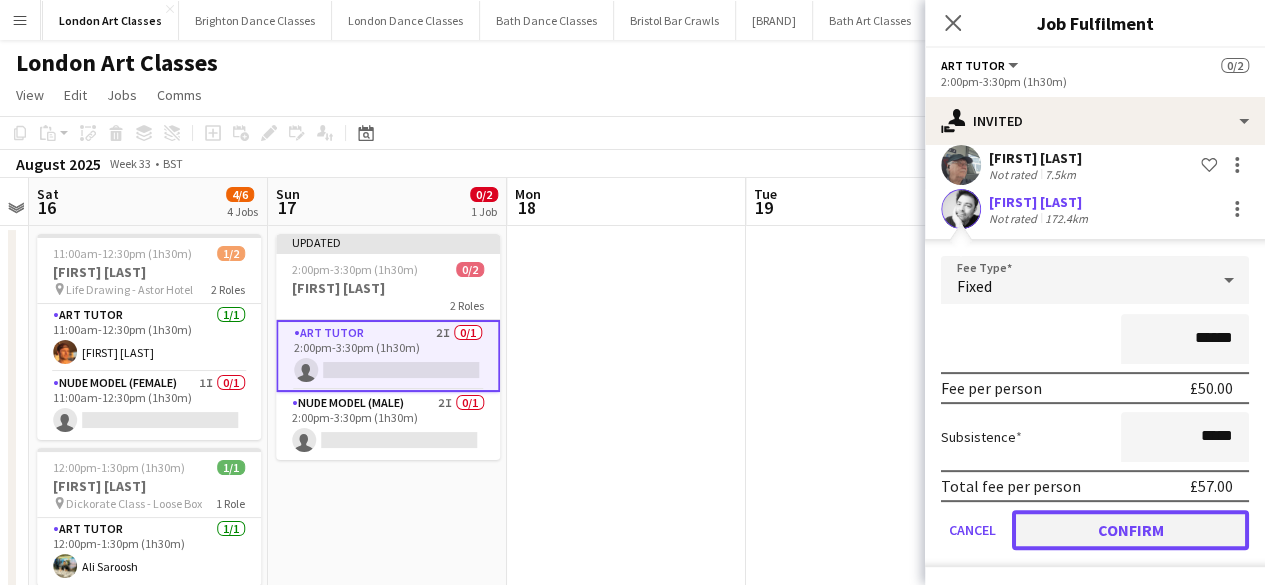 click on "Confirm" 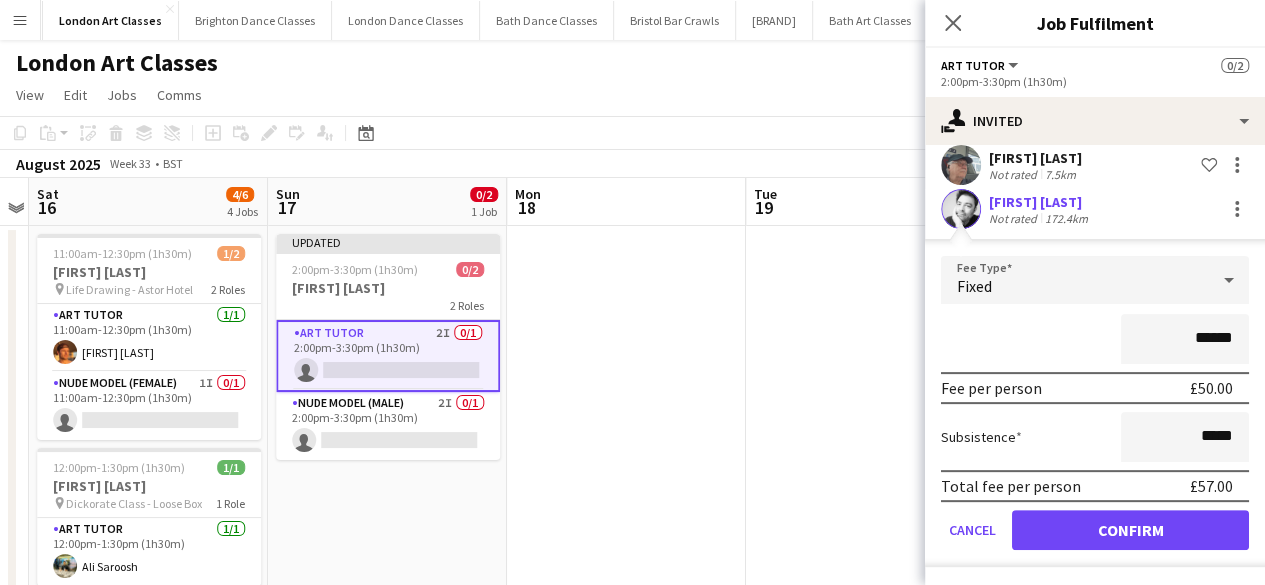 scroll, scrollTop: 0, scrollLeft: 0, axis: both 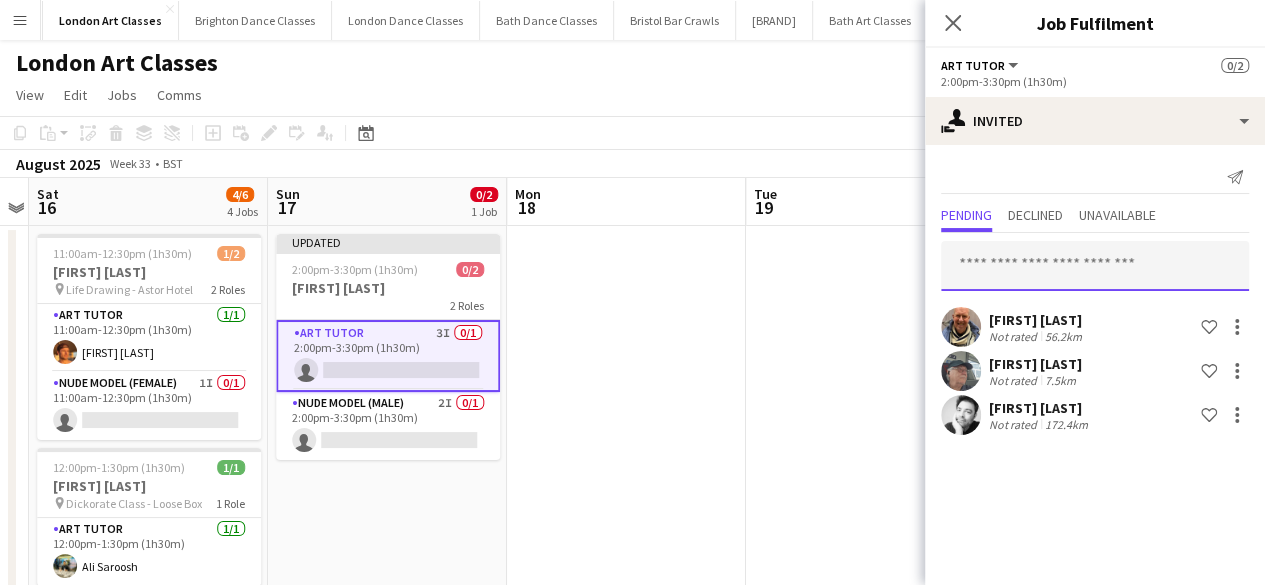 click at bounding box center [1095, 266] 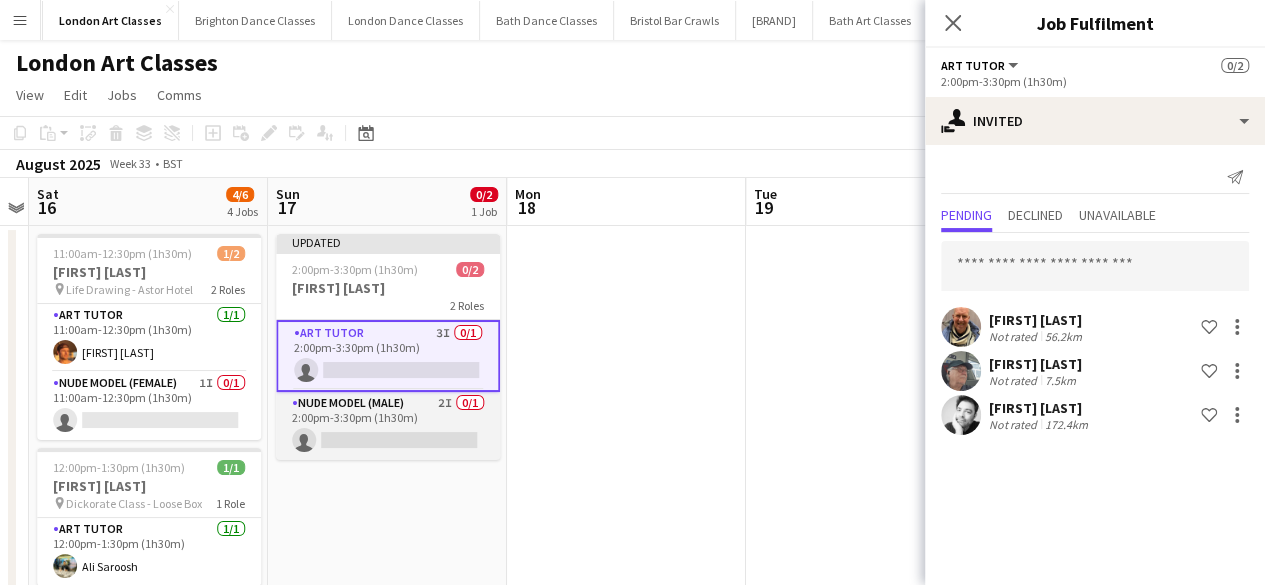 click on "Nude Model (Male)   2I   0/1   2:00pm-3:30pm (1h30m)
single-neutral-actions" at bounding box center (388, 426) 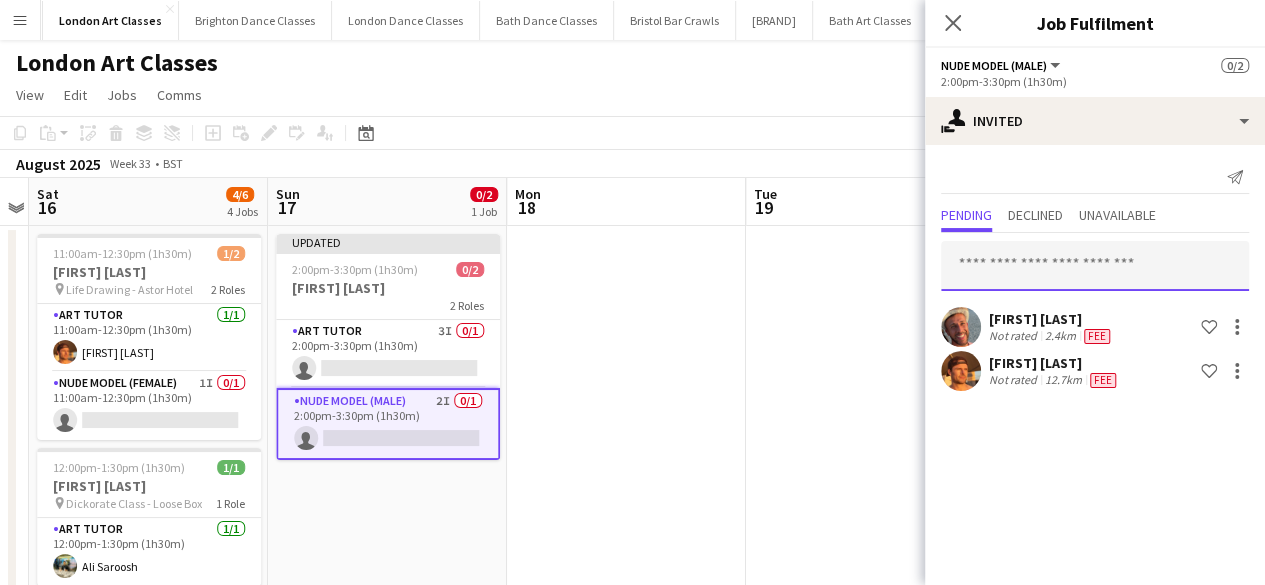 click at bounding box center (1095, 266) 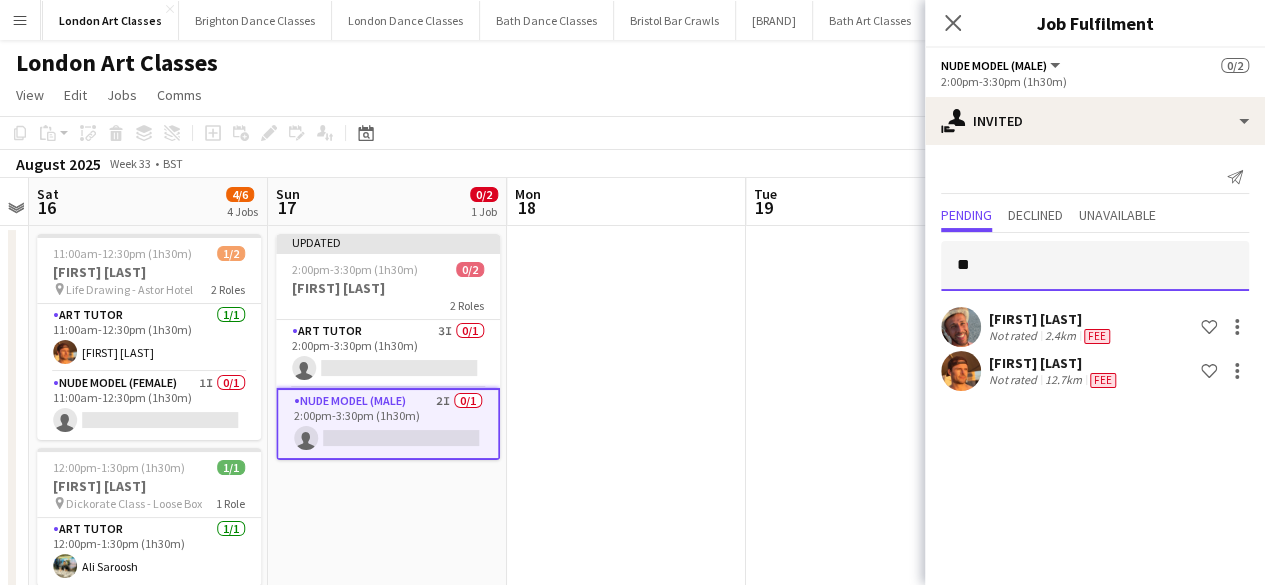 type on "*" 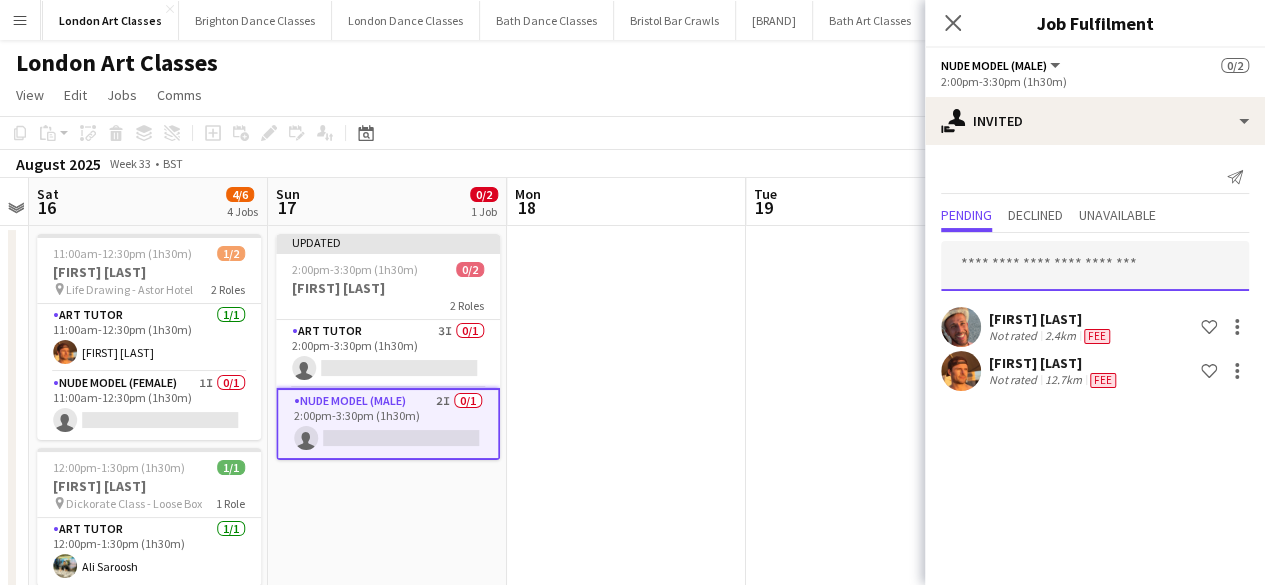 click at bounding box center [1095, 266] 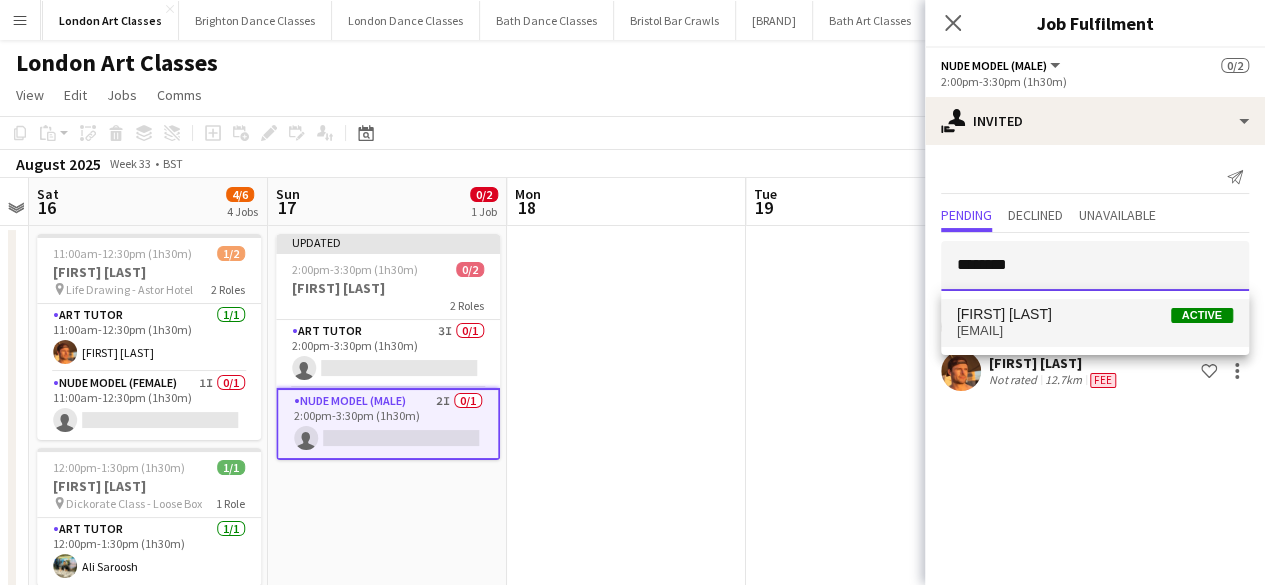 type on "********" 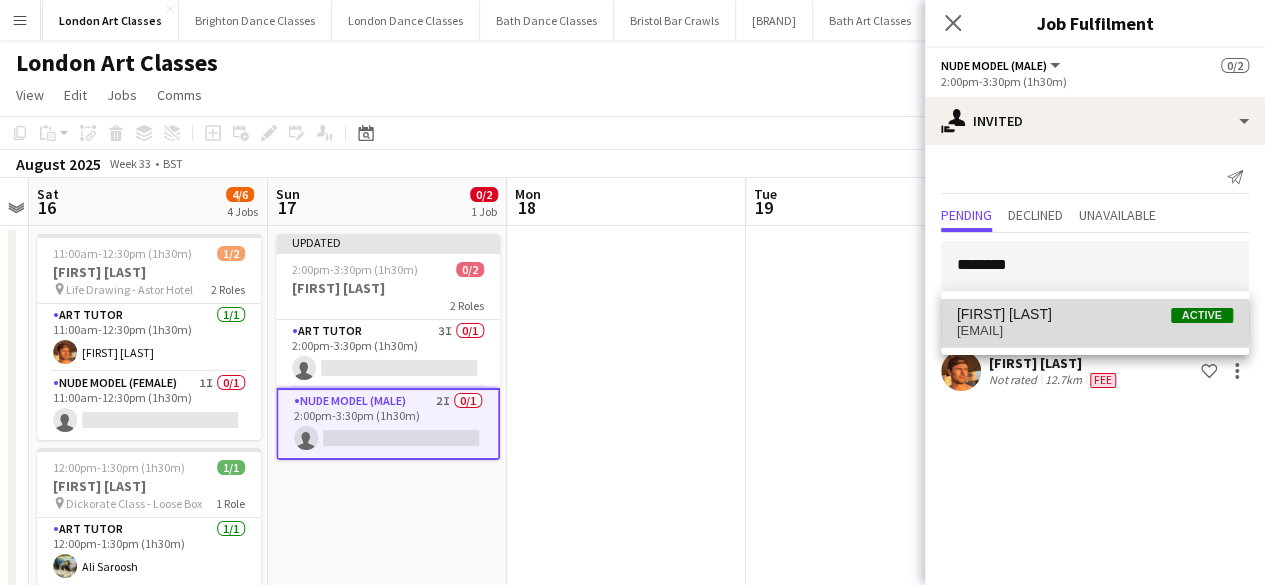 click on "[EMAIL]" at bounding box center [1095, 331] 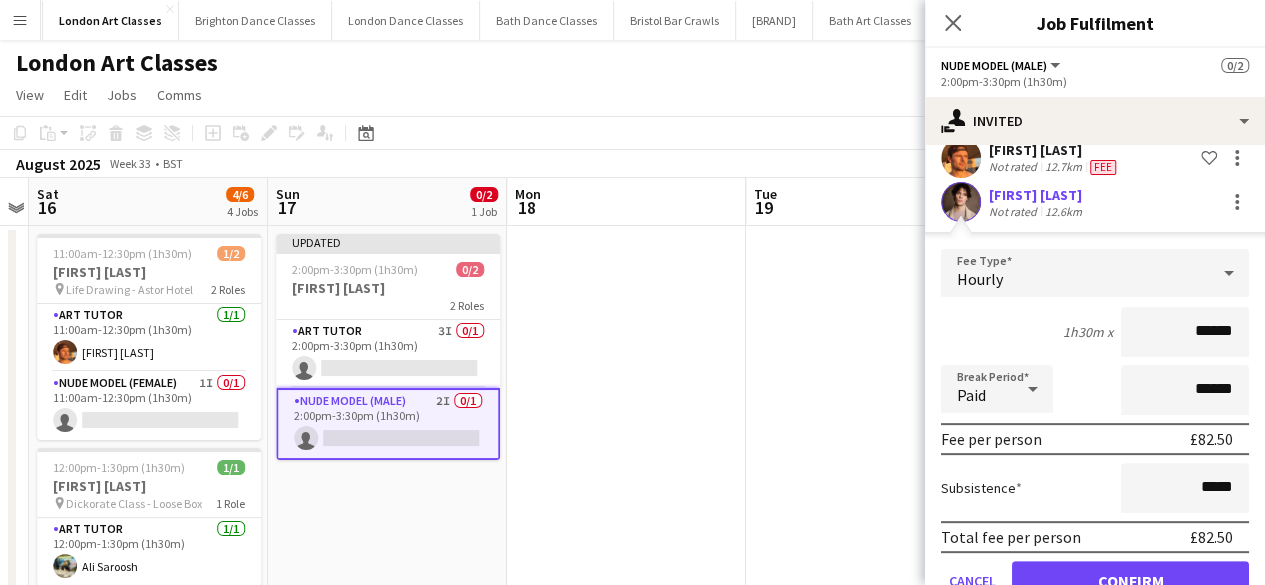 scroll, scrollTop: 256, scrollLeft: 0, axis: vertical 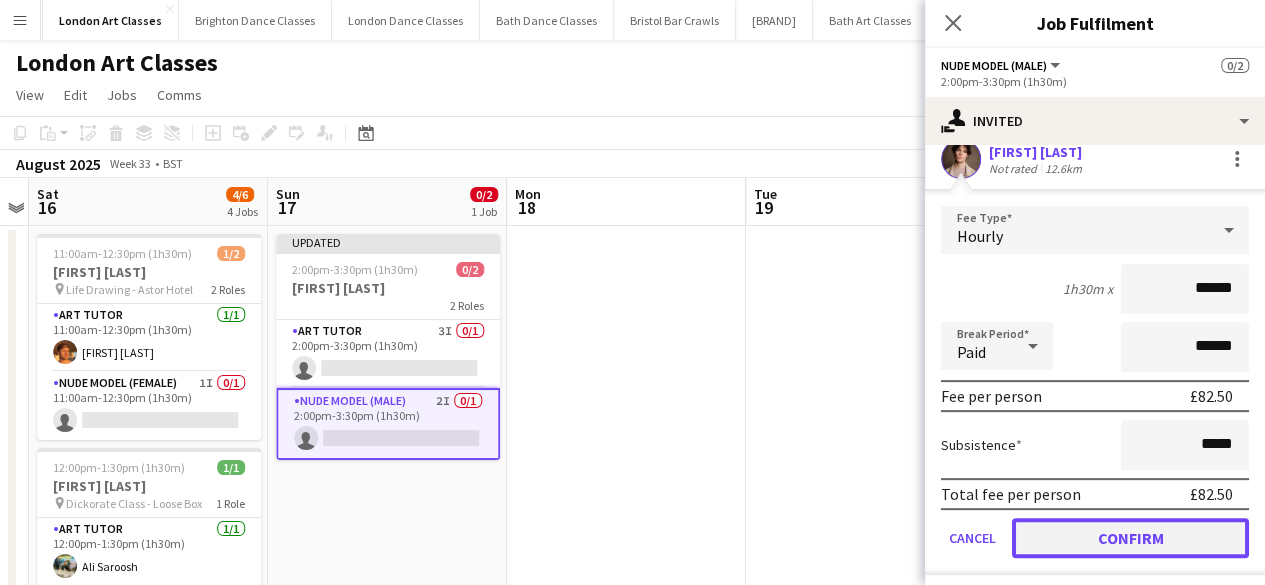 click on "Confirm" 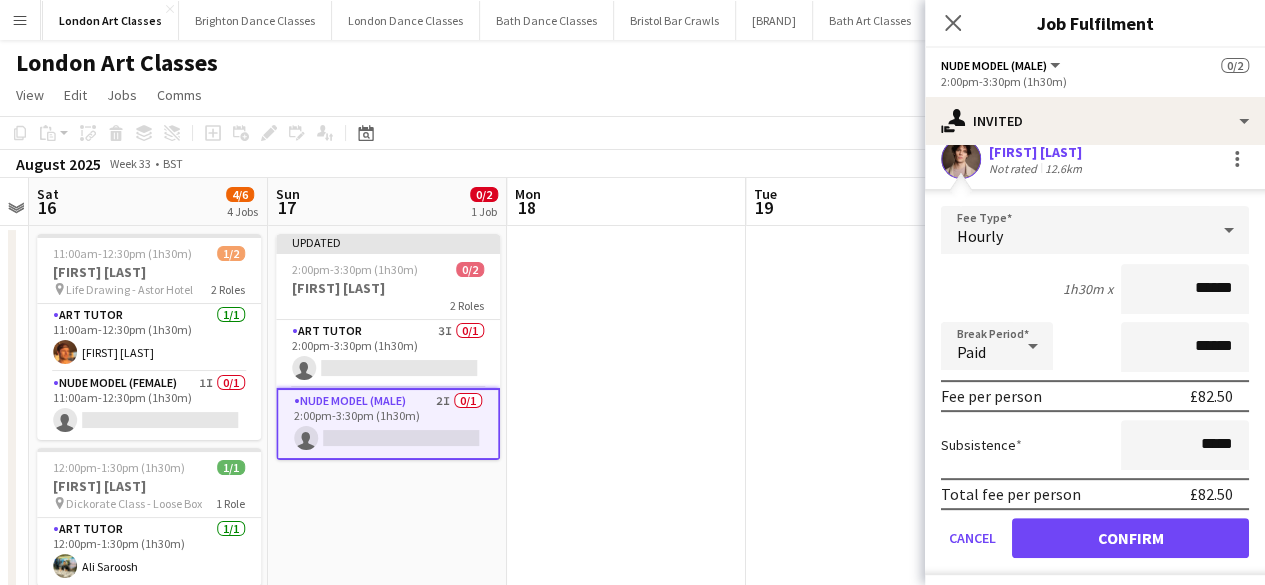 scroll, scrollTop: 0, scrollLeft: 0, axis: both 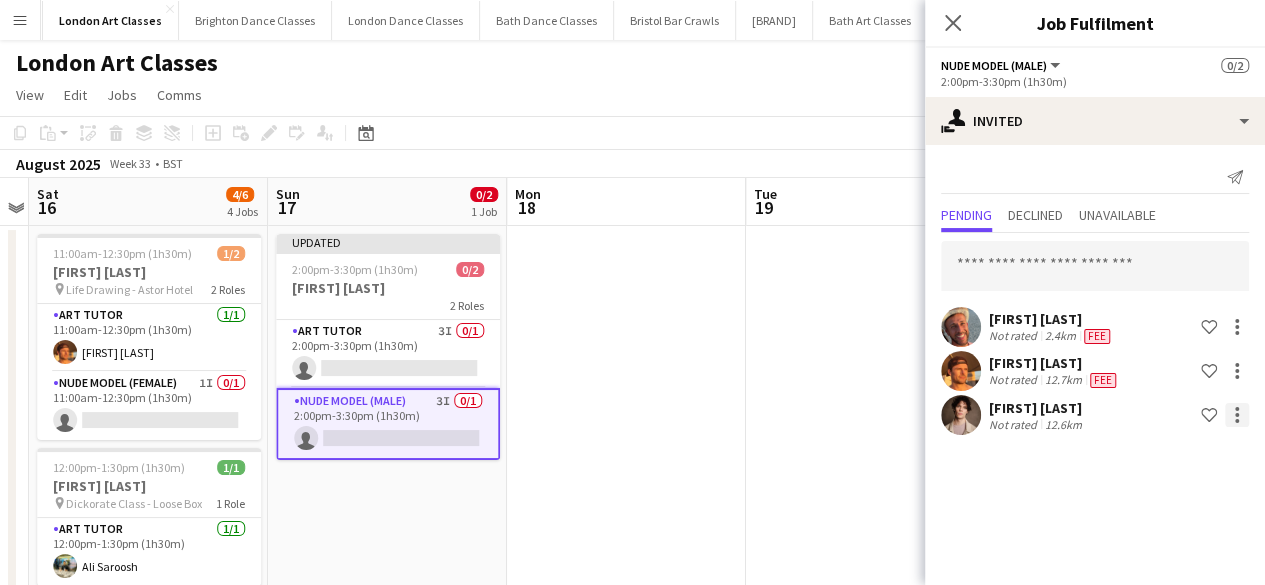 click 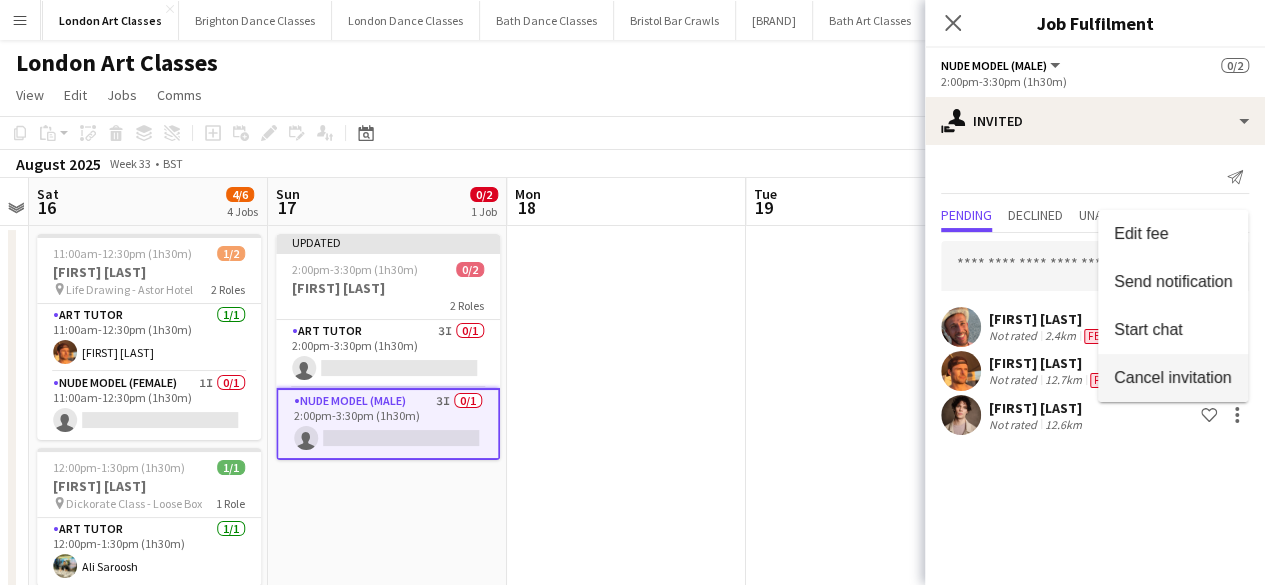 click on "Cancel invitation" at bounding box center (1173, 377) 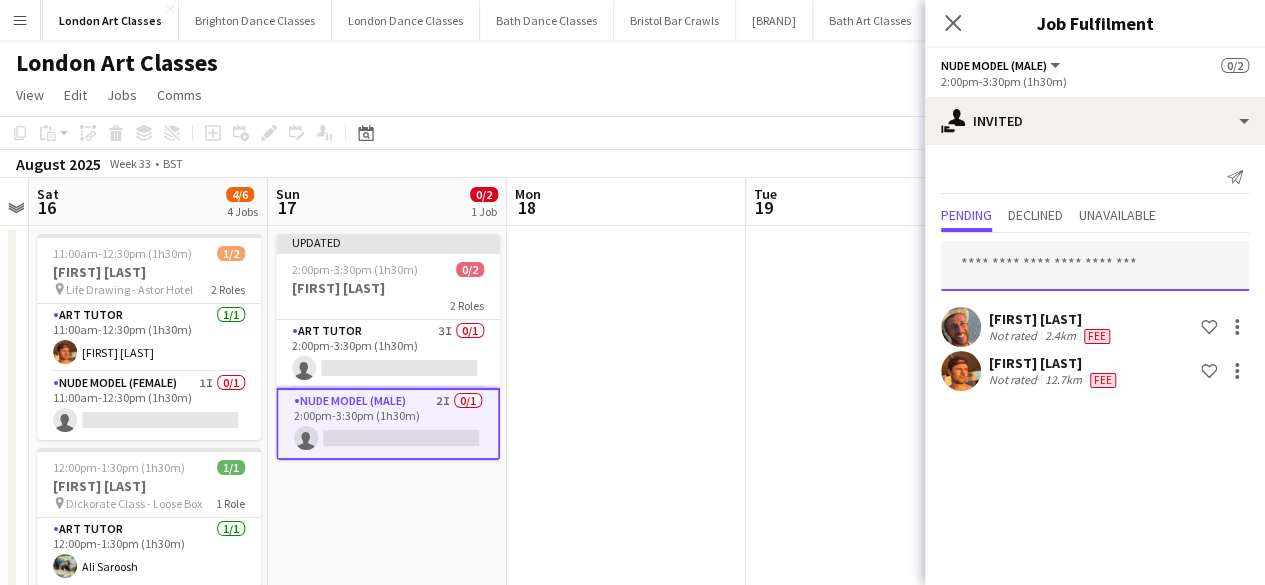 click at bounding box center (1095, 266) 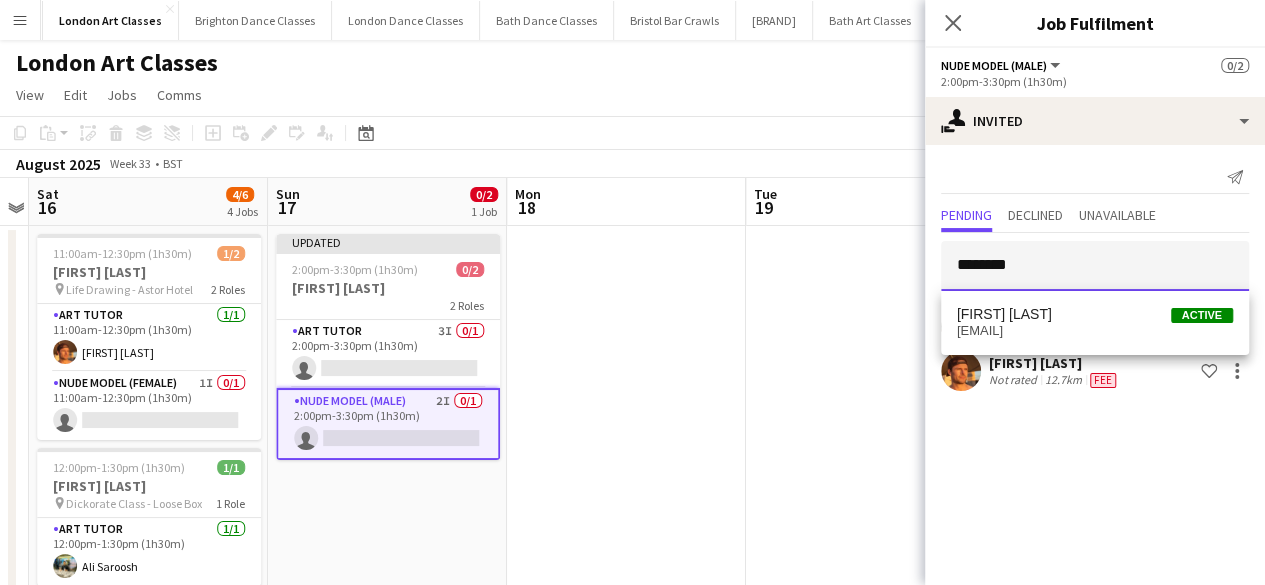 type on "********" 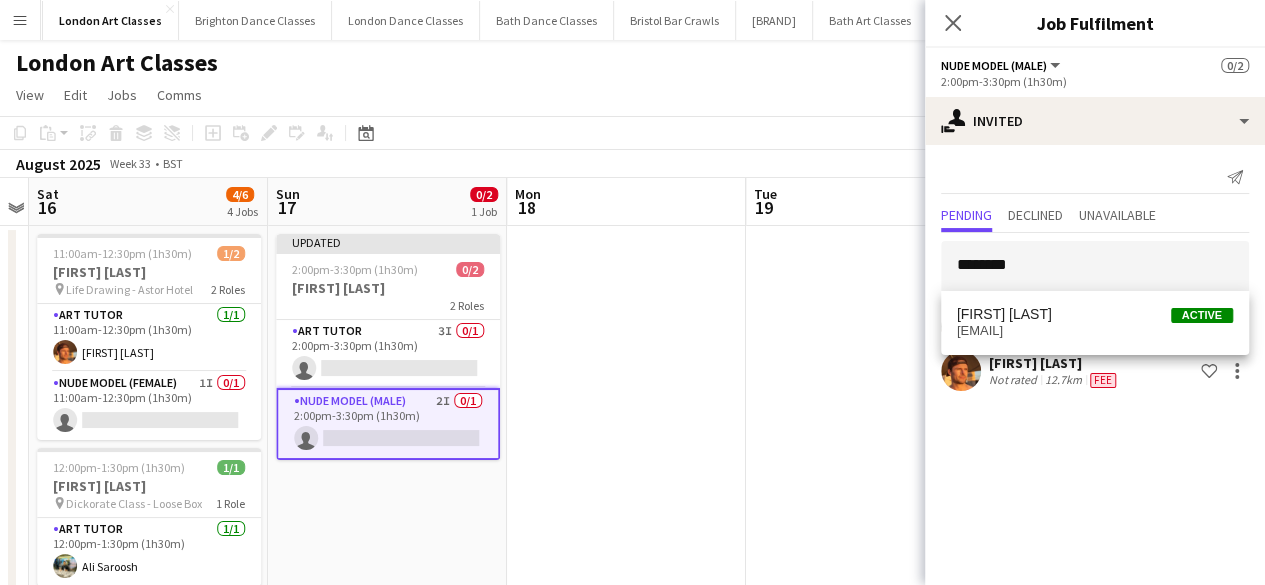 click on "[FIRST] [LAST]  Active  [EMAIL]" at bounding box center (1095, 323) 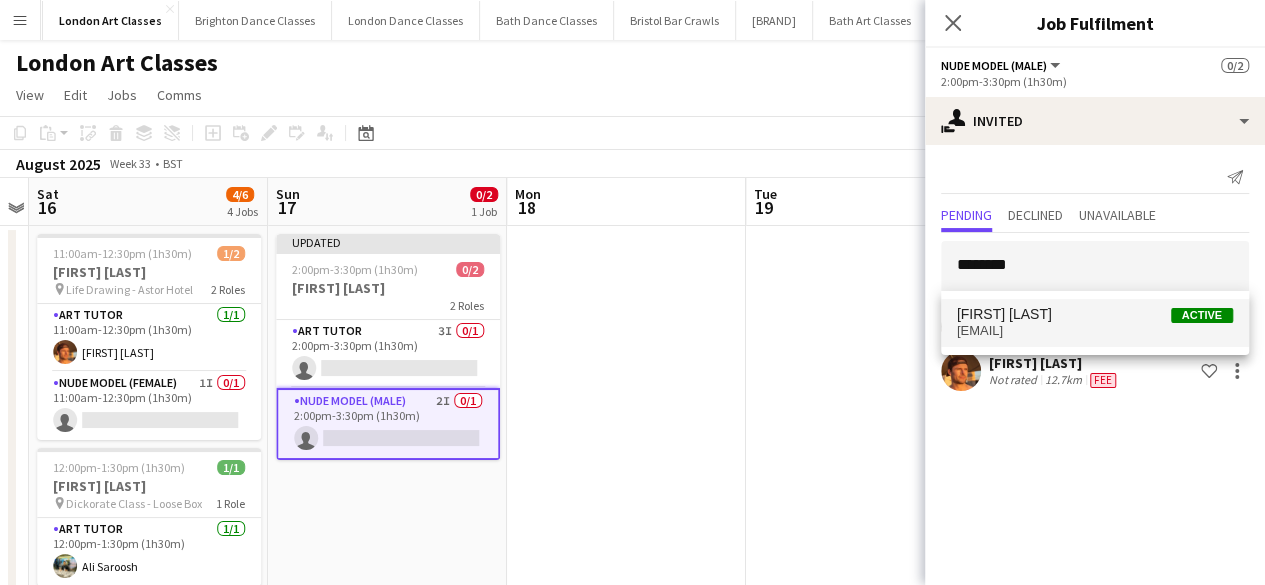 click on "[FIRST] [LAST]  Active" at bounding box center [1095, 314] 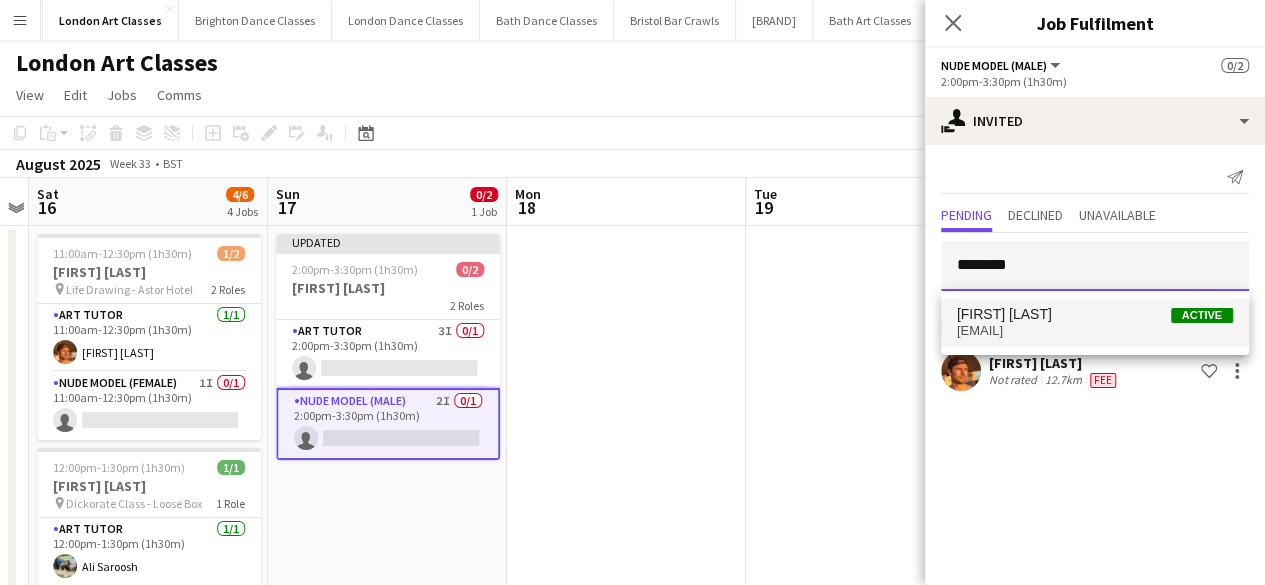 type 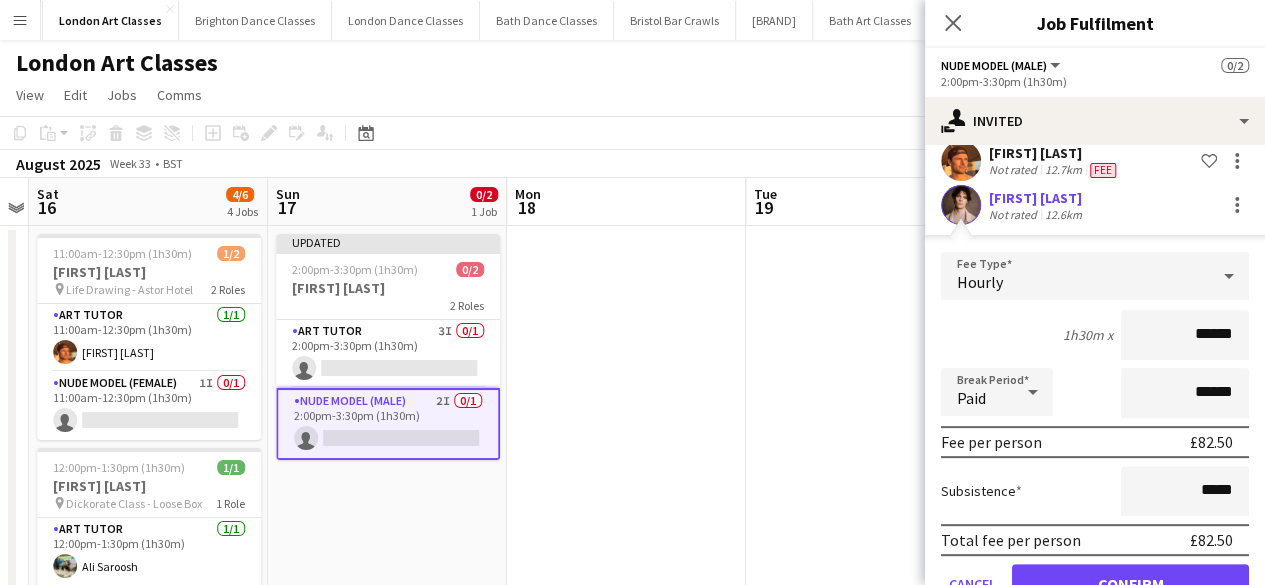 scroll, scrollTop: 264, scrollLeft: 0, axis: vertical 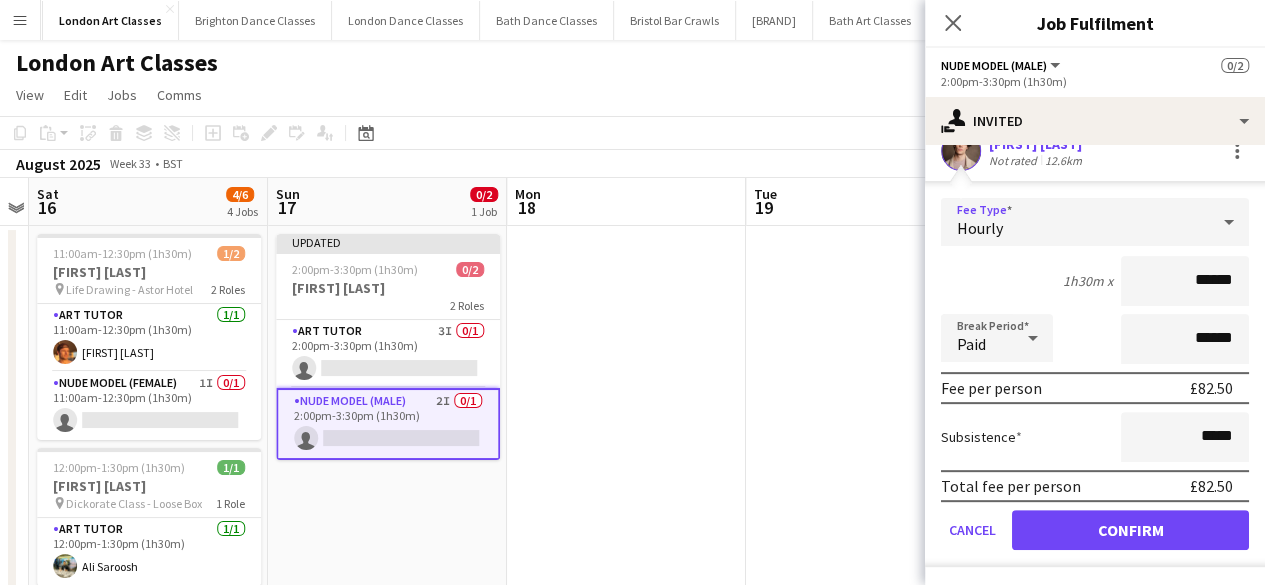 click on "Hourly" at bounding box center (1075, 222) 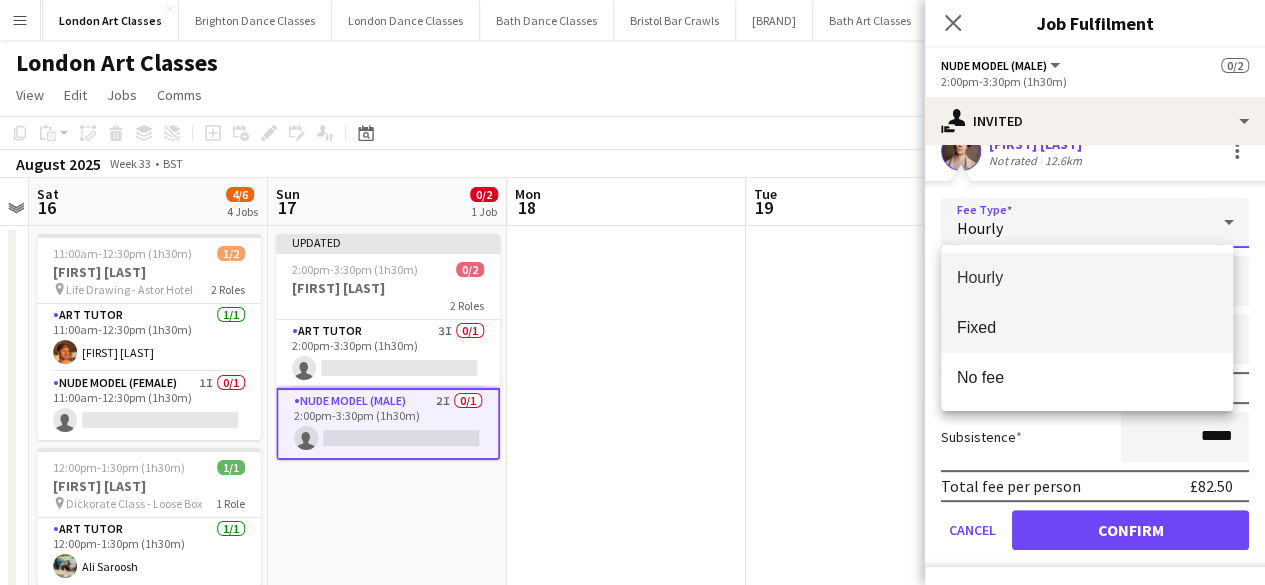 click on "Fixed" at bounding box center [1087, 327] 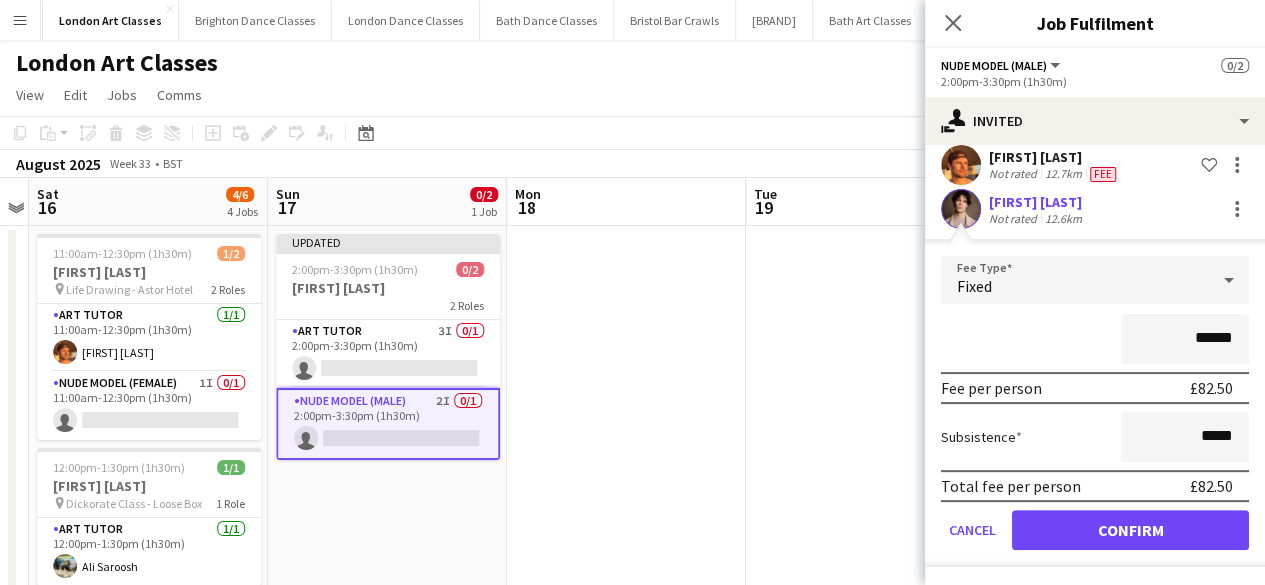 click on "******" at bounding box center [1185, 339] 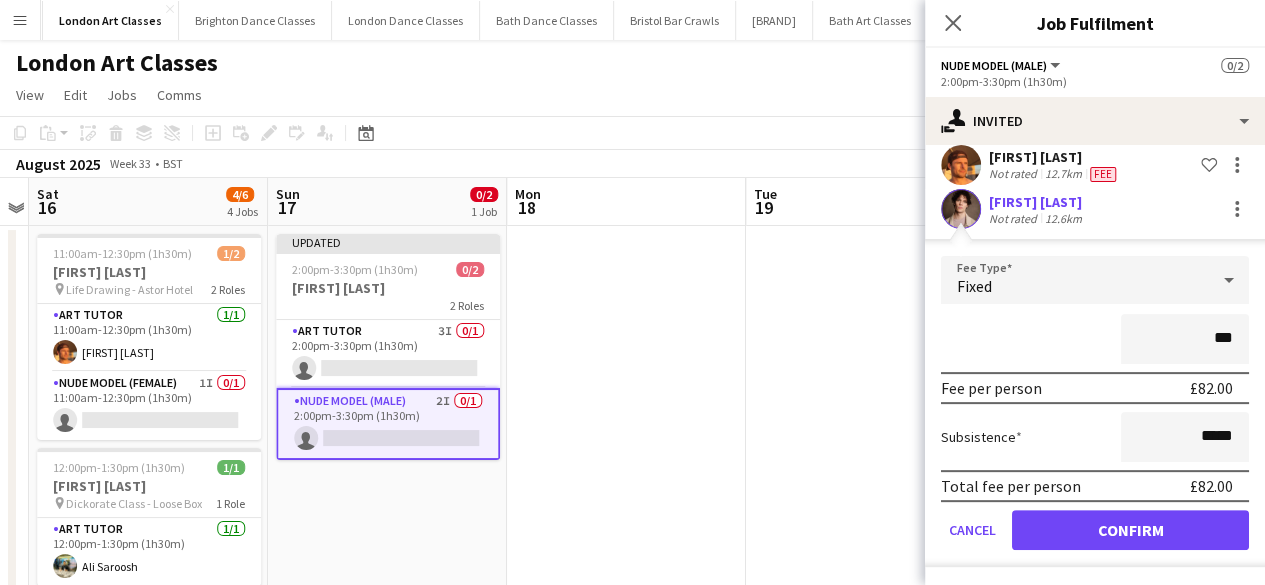 type on "**" 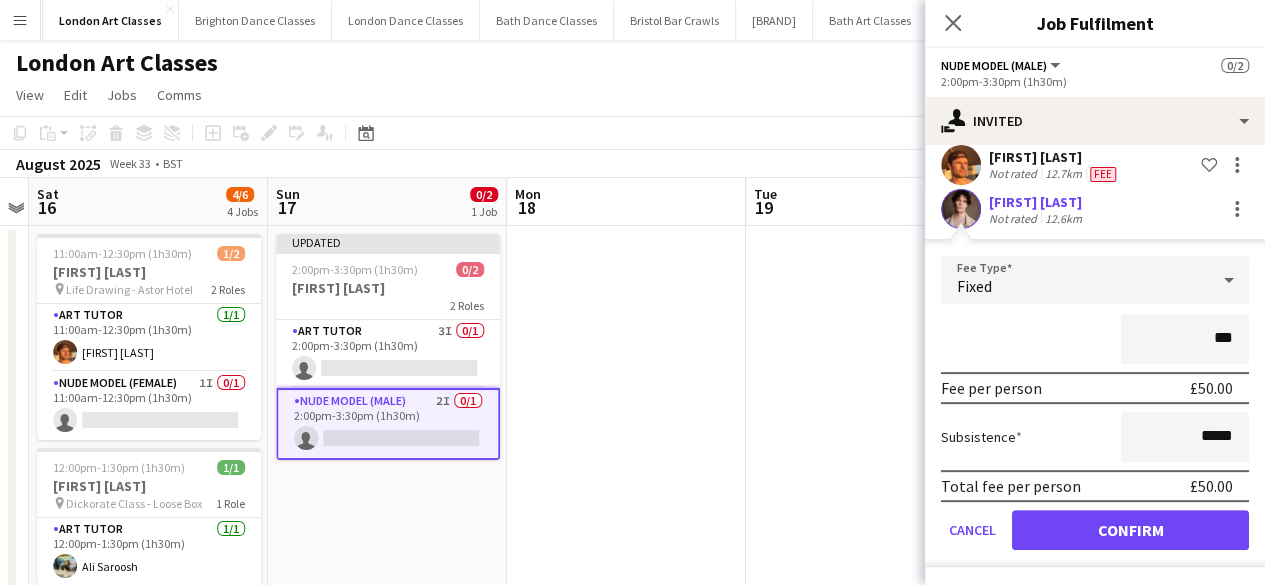 type on "******" 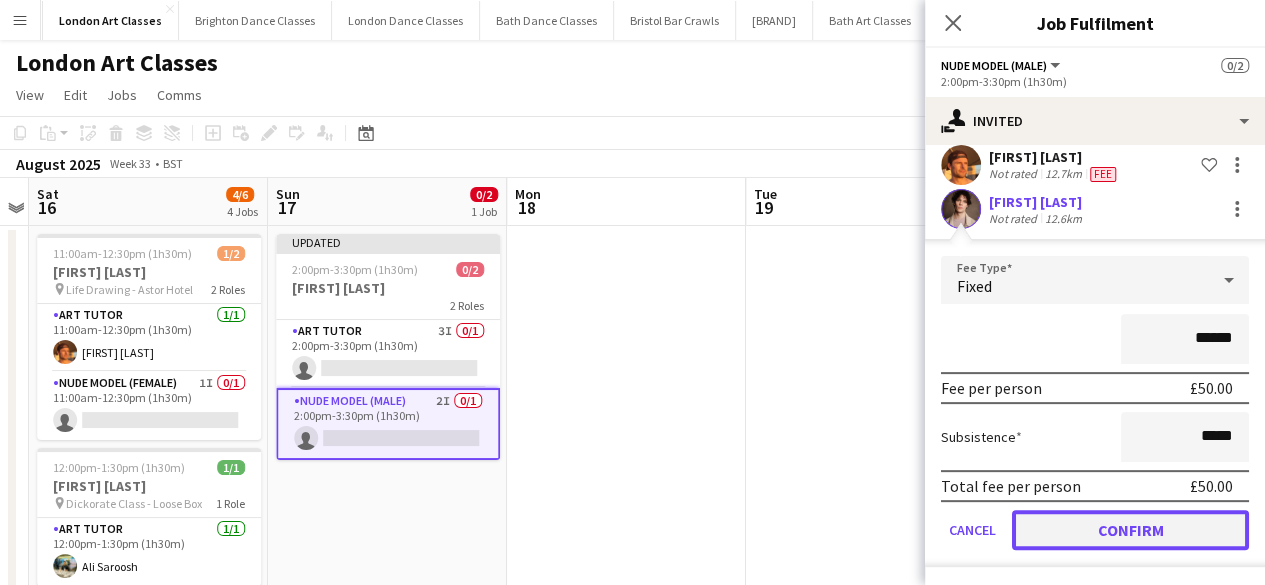 click on "Confirm" 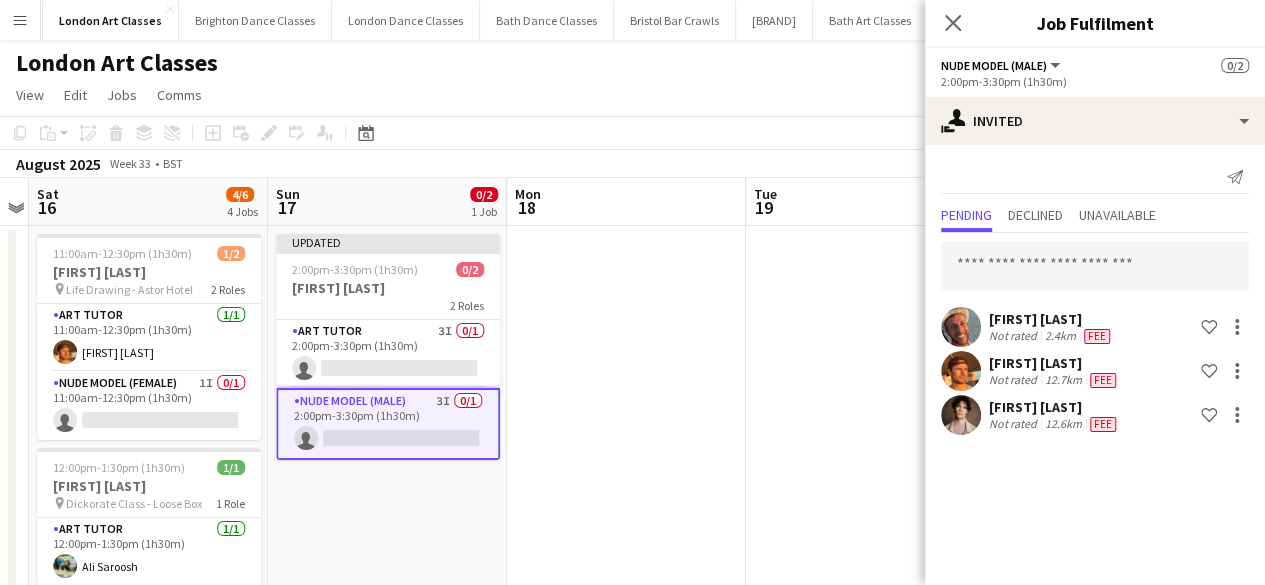 scroll, scrollTop: 0, scrollLeft: 0, axis: both 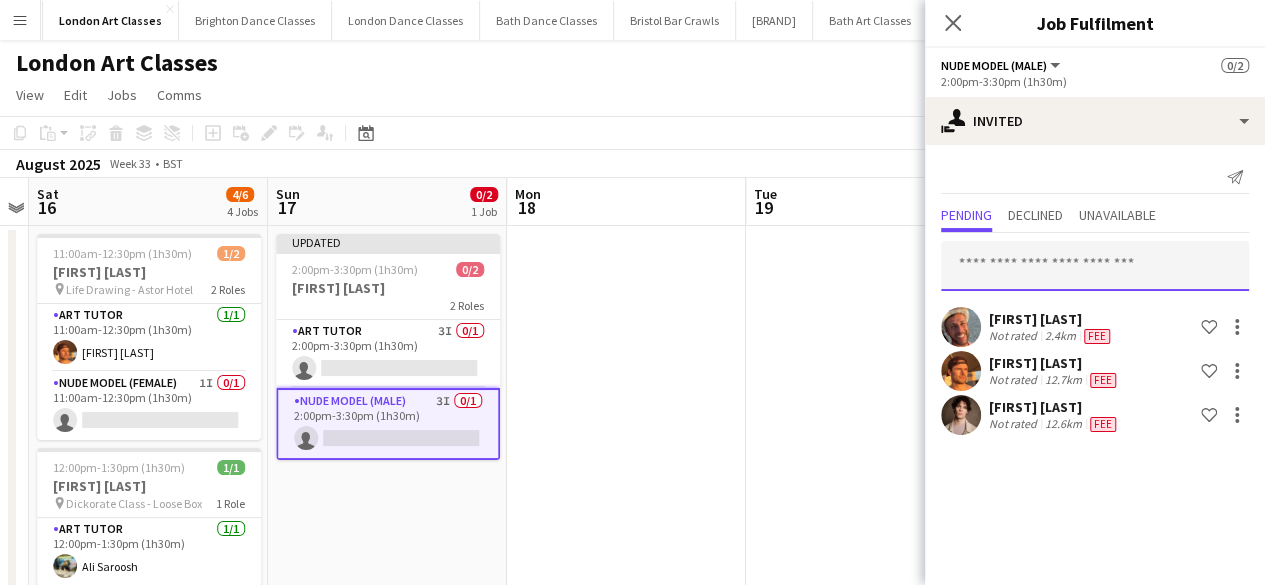 click at bounding box center (1095, 266) 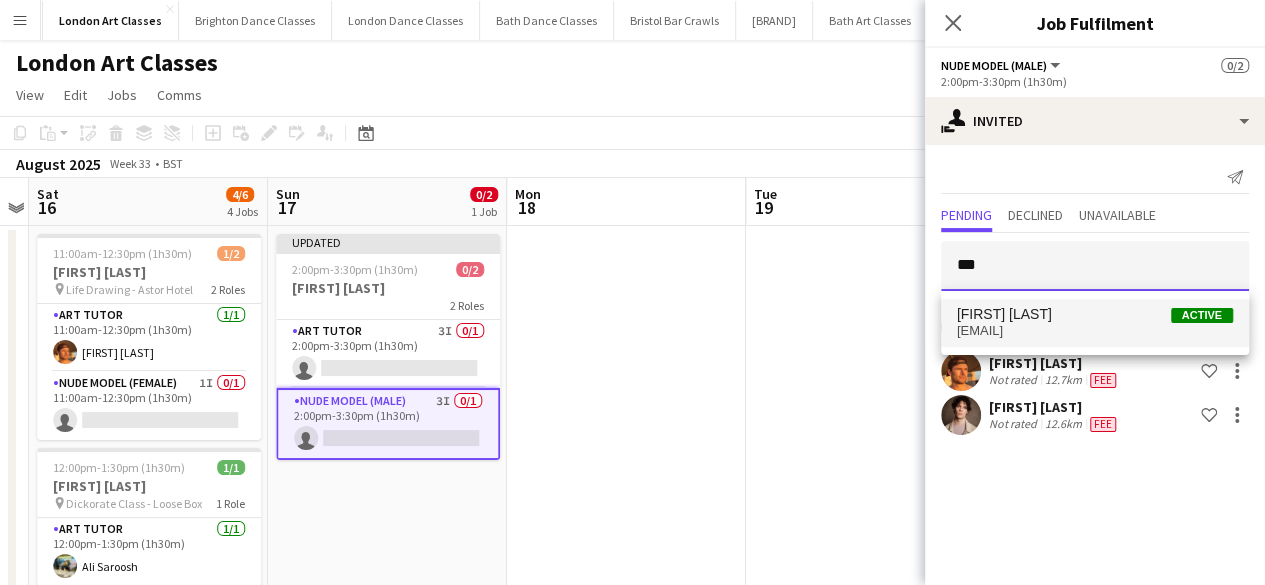 type on "***" 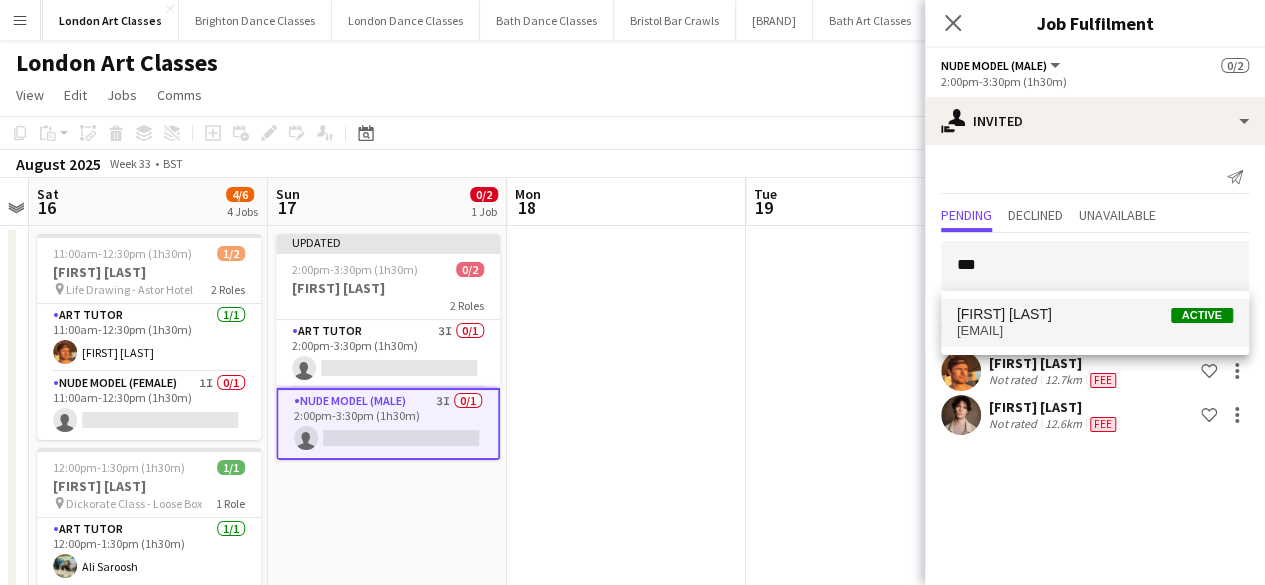 click on "[FIRST] [LAST]  Active" at bounding box center (1095, 314) 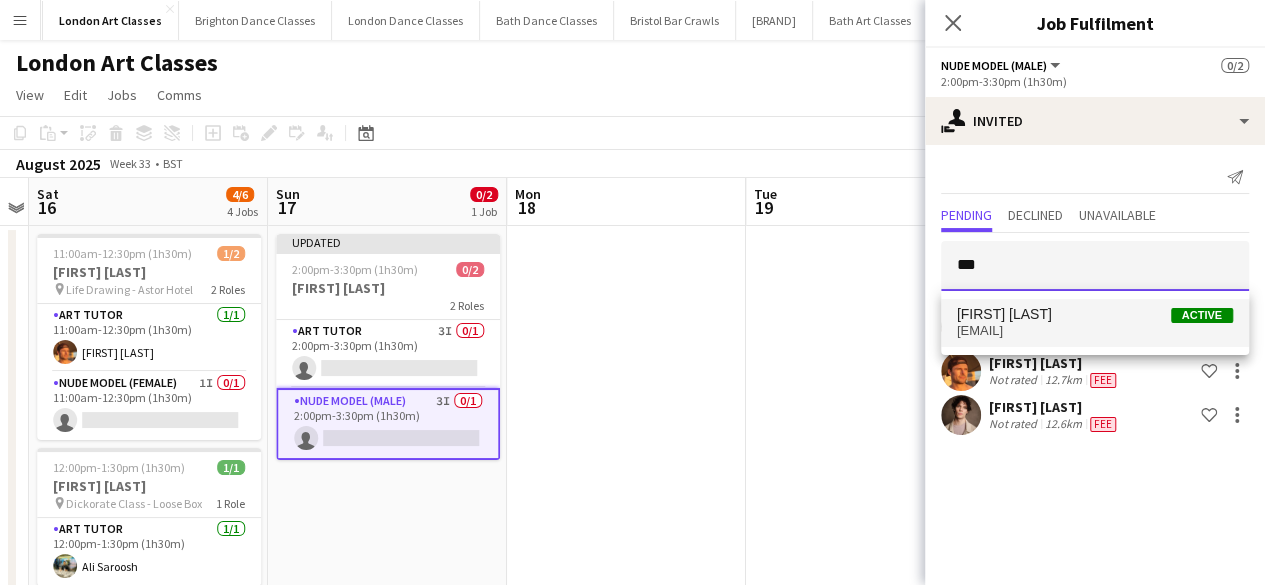 type 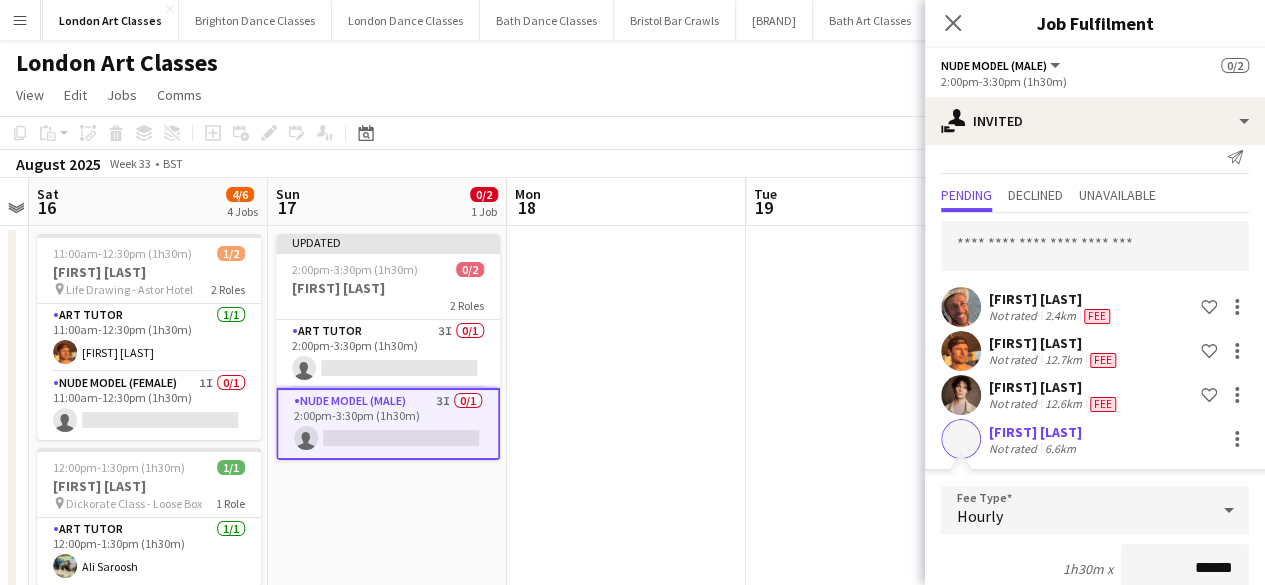 scroll, scrollTop: 110, scrollLeft: 0, axis: vertical 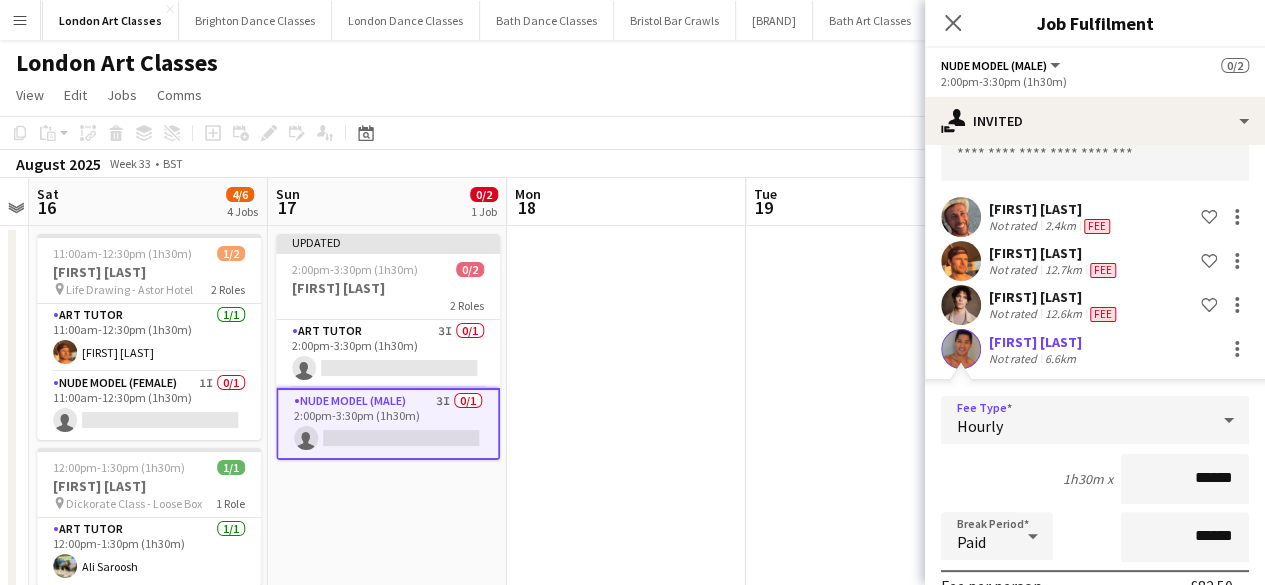 click on "Hourly" at bounding box center [1075, 420] 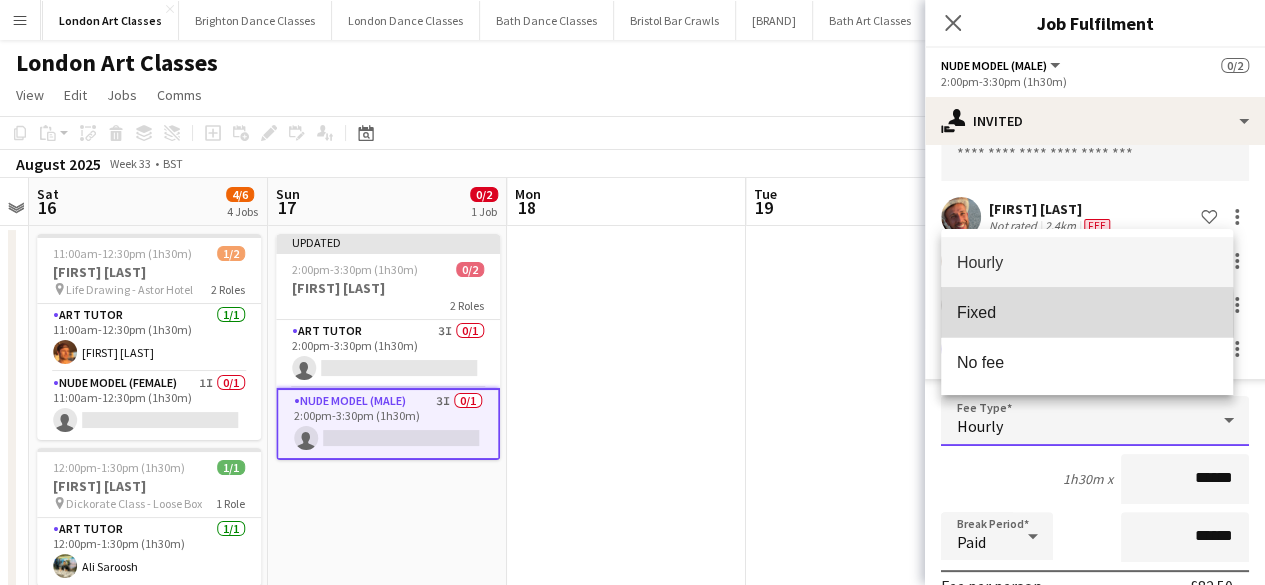 click on "Fixed" at bounding box center (1087, 312) 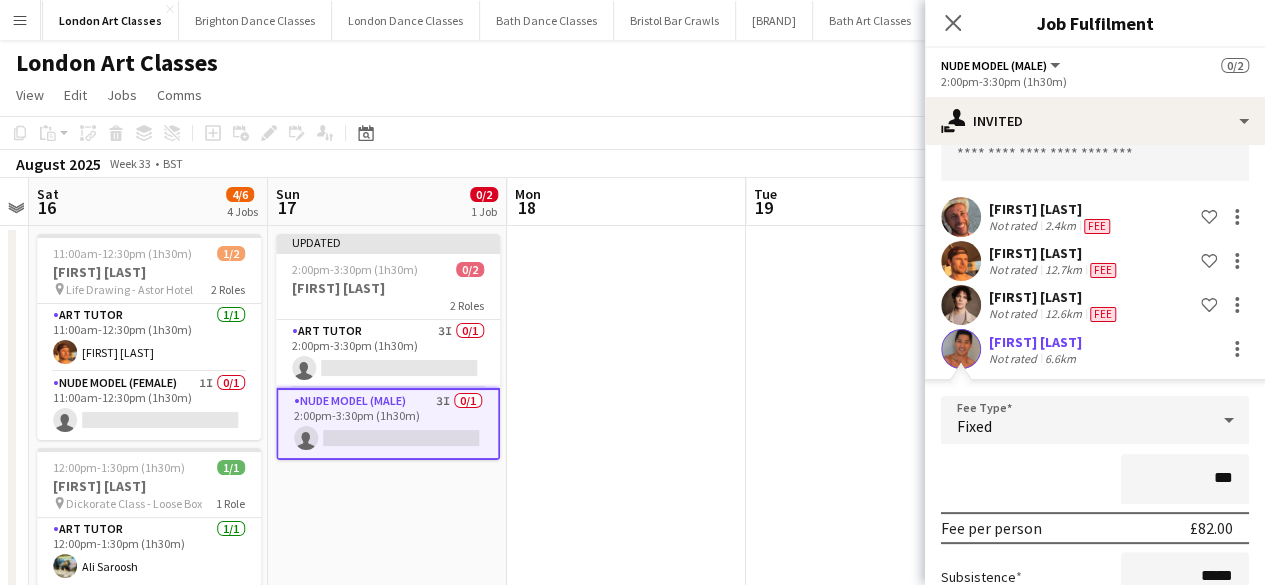 type on "**" 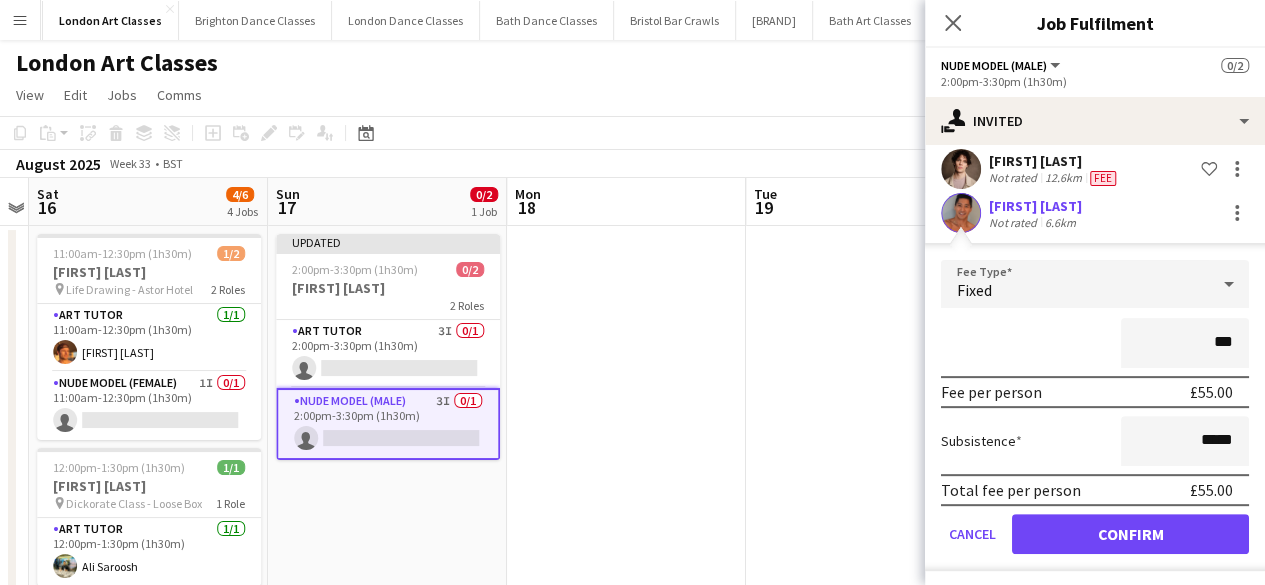 scroll, scrollTop: 250, scrollLeft: 0, axis: vertical 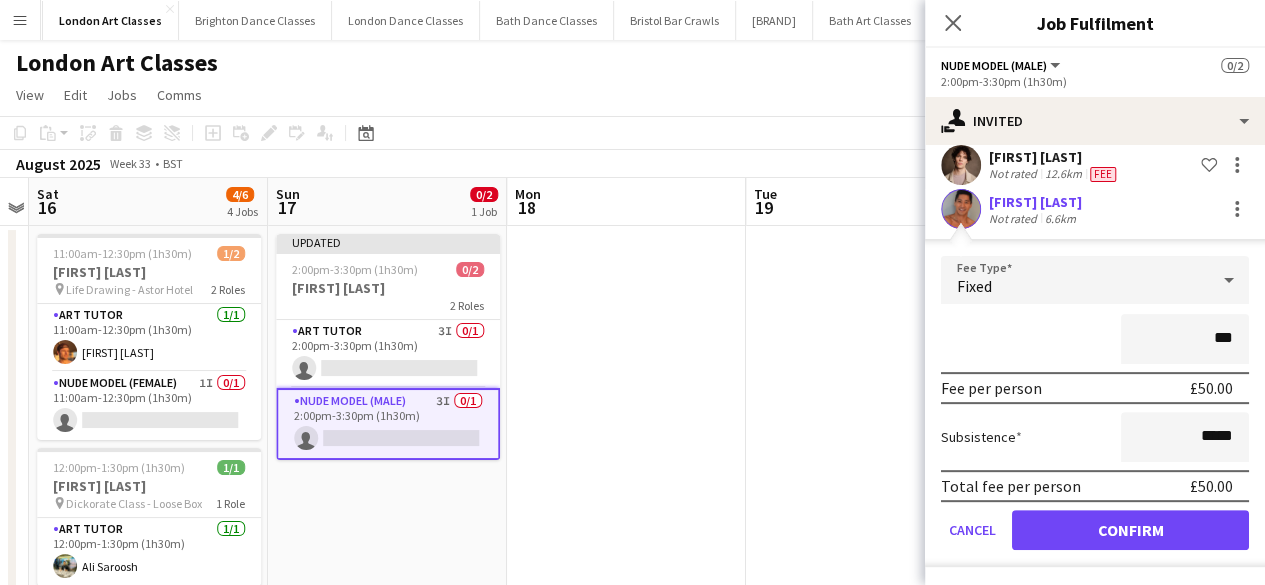 type on "******" 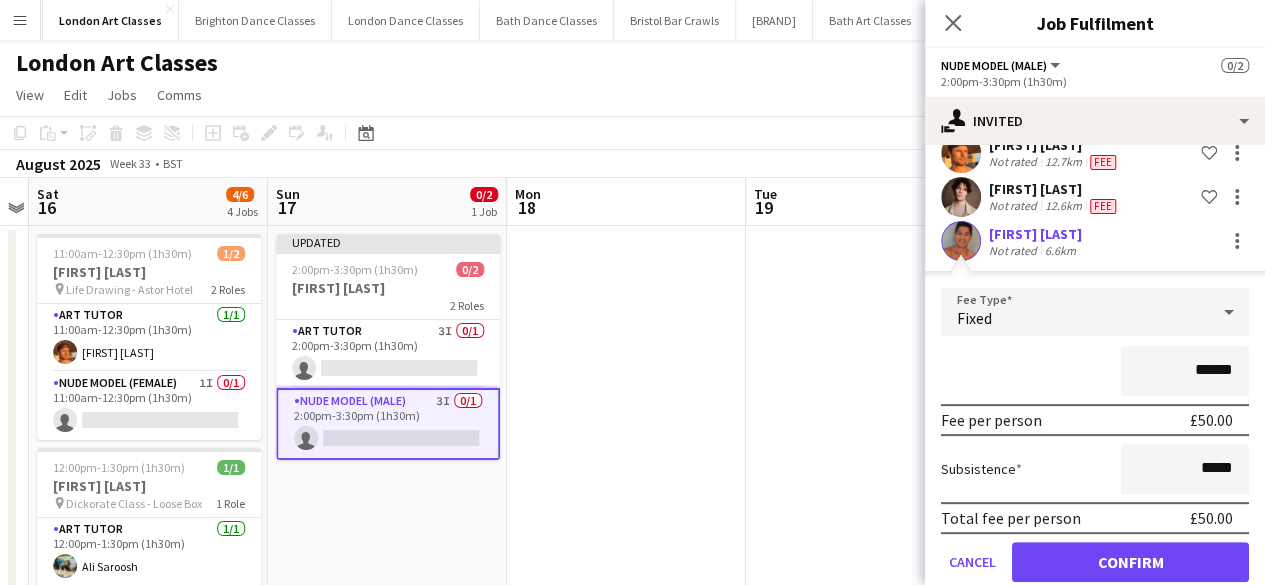 scroll, scrollTop: 250, scrollLeft: 0, axis: vertical 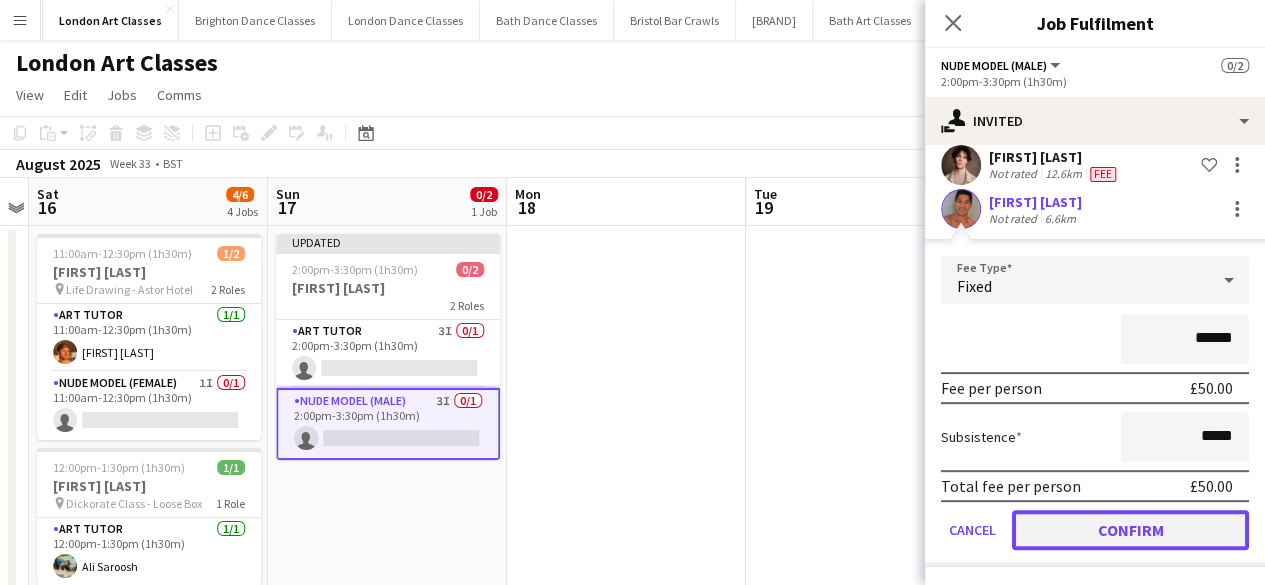 click on "Confirm" 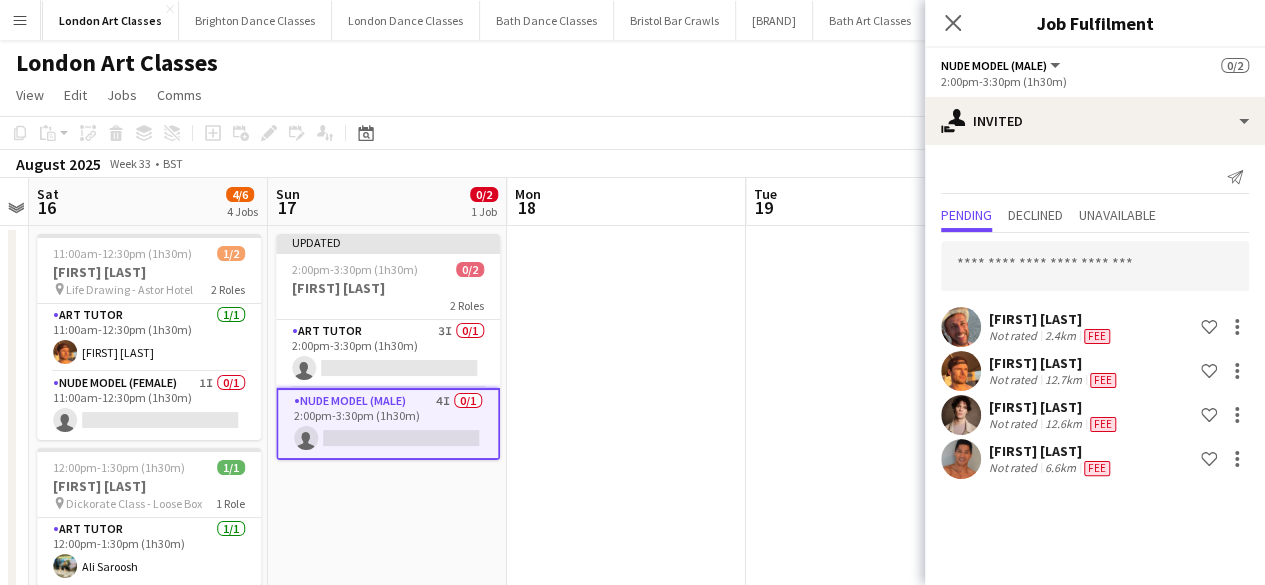 scroll, scrollTop: 0, scrollLeft: 0, axis: both 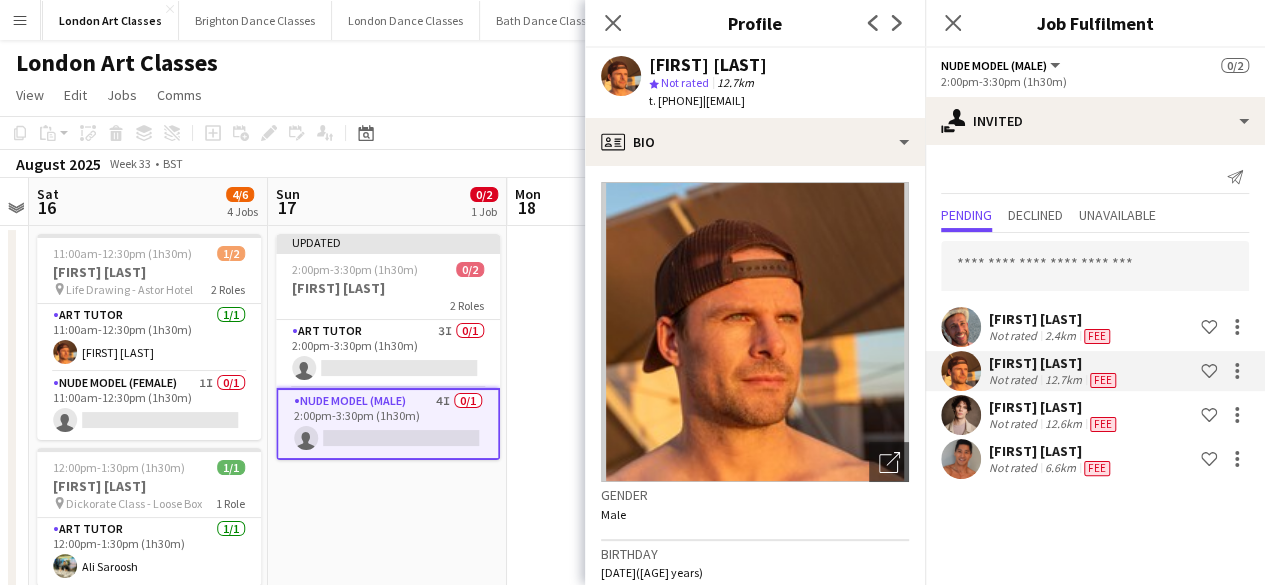 click on "[FIRST] [LAST]  Not rated   12.7km   Fee
Shortlist crew" 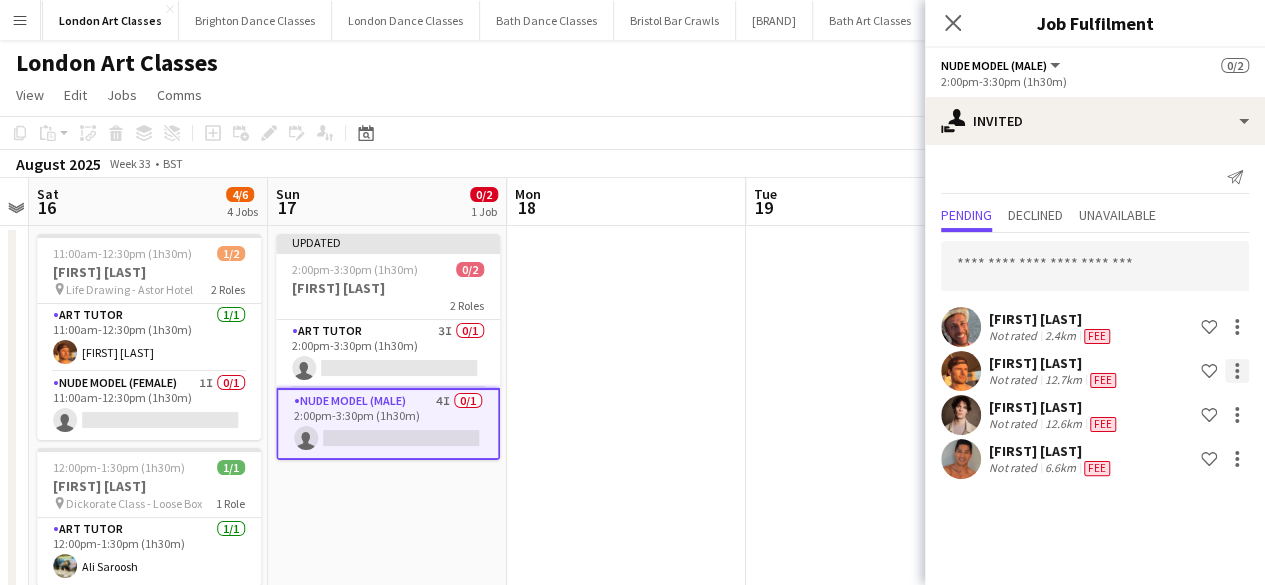 click at bounding box center [1237, 459] 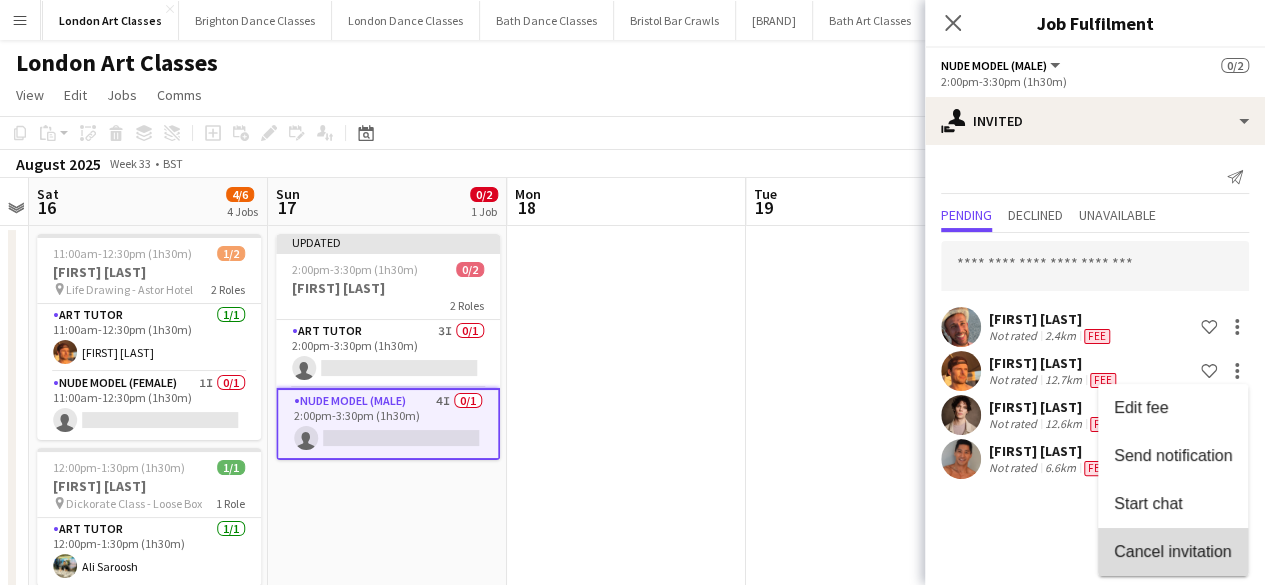 click on "Cancel invitation" at bounding box center [1172, 550] 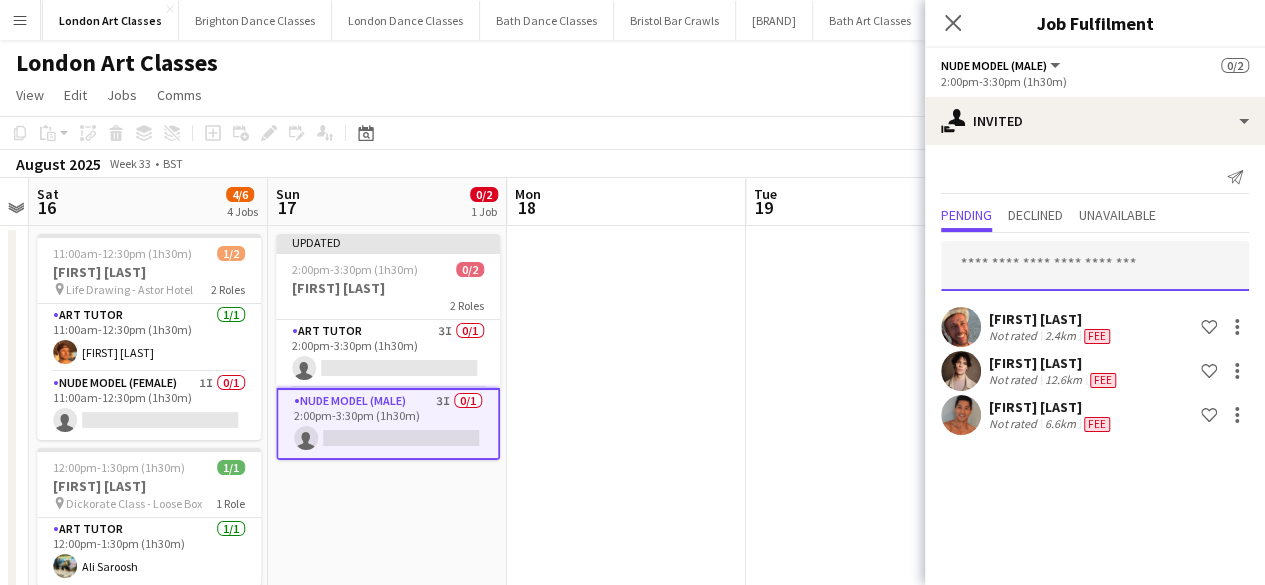 click at bounding box center (1095, 266) 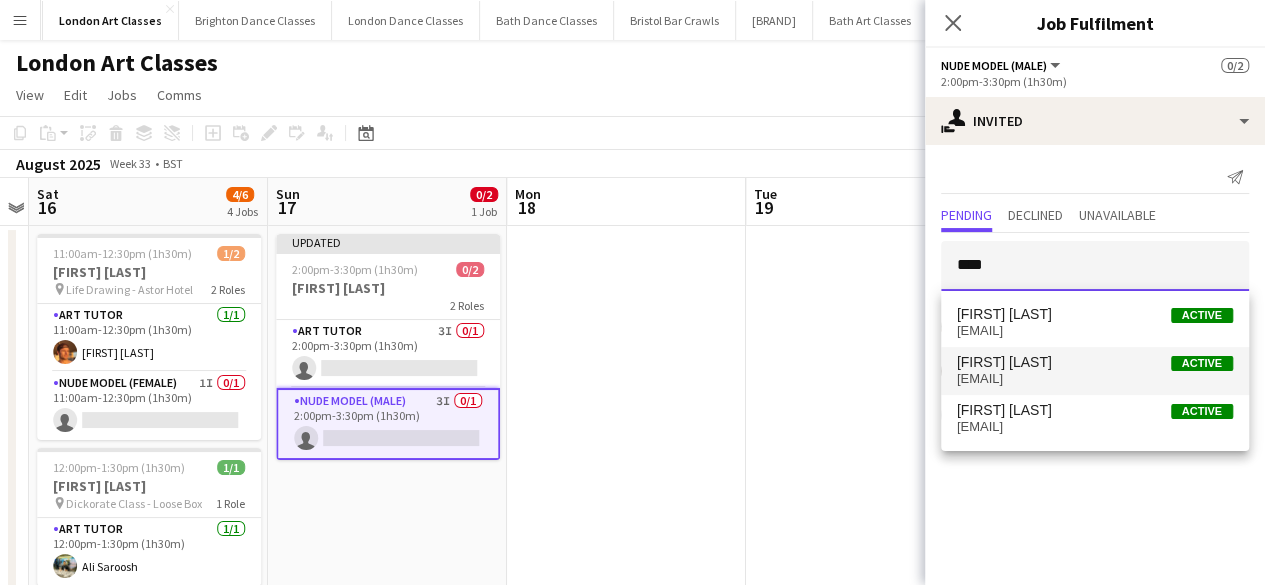 type on "****" 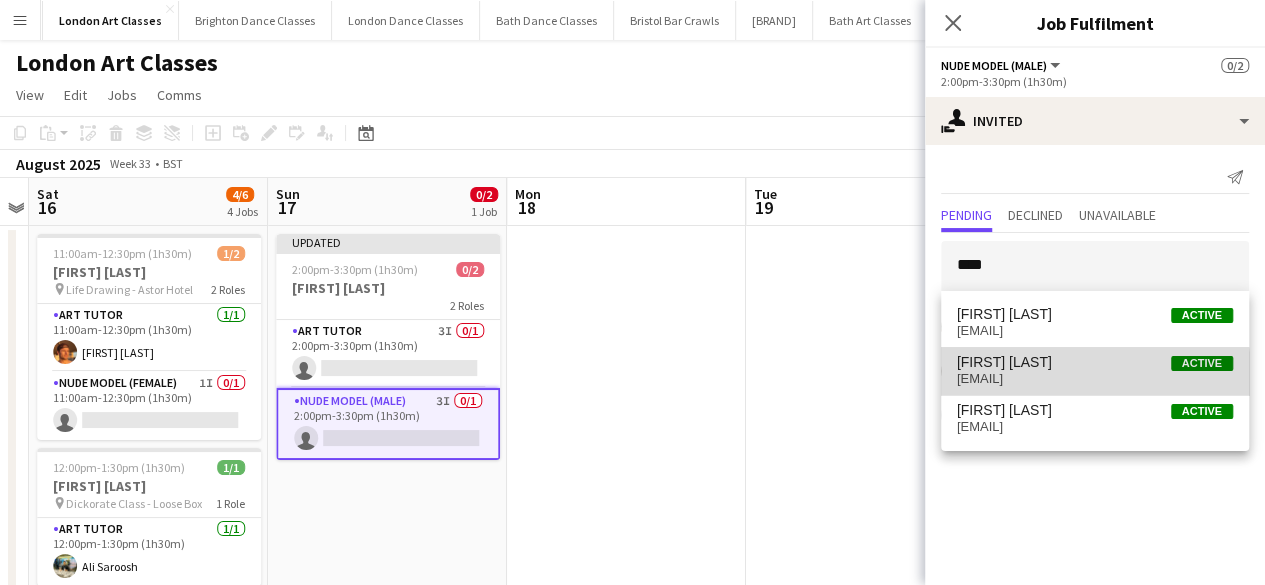 click on "[EMAIL]" at bounding box center [1095, 379] 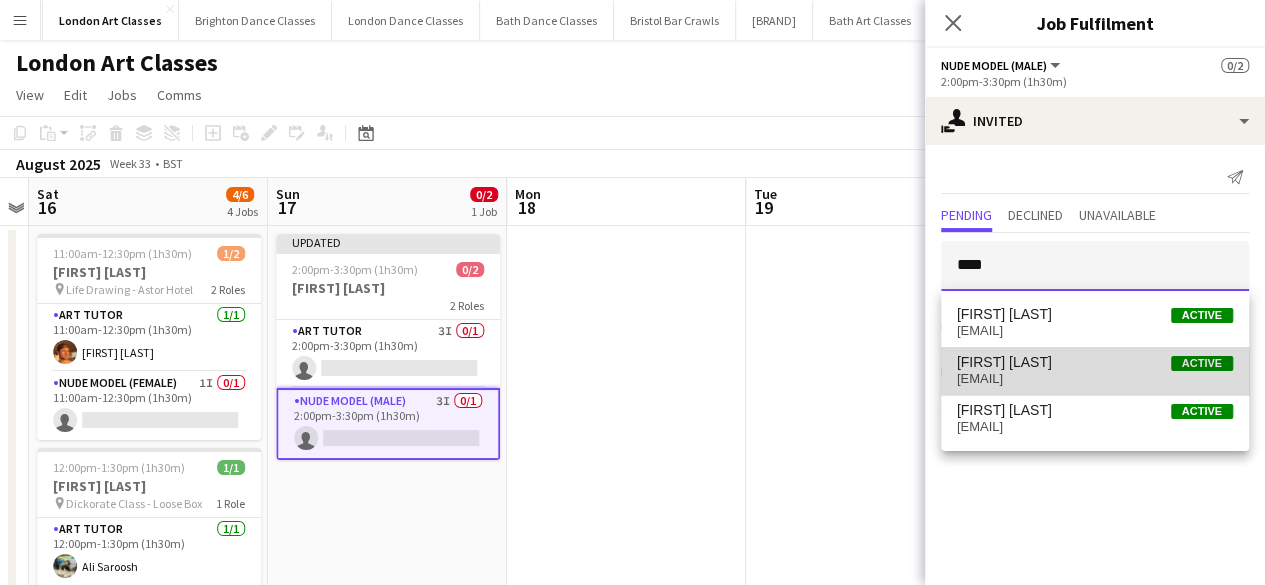 type 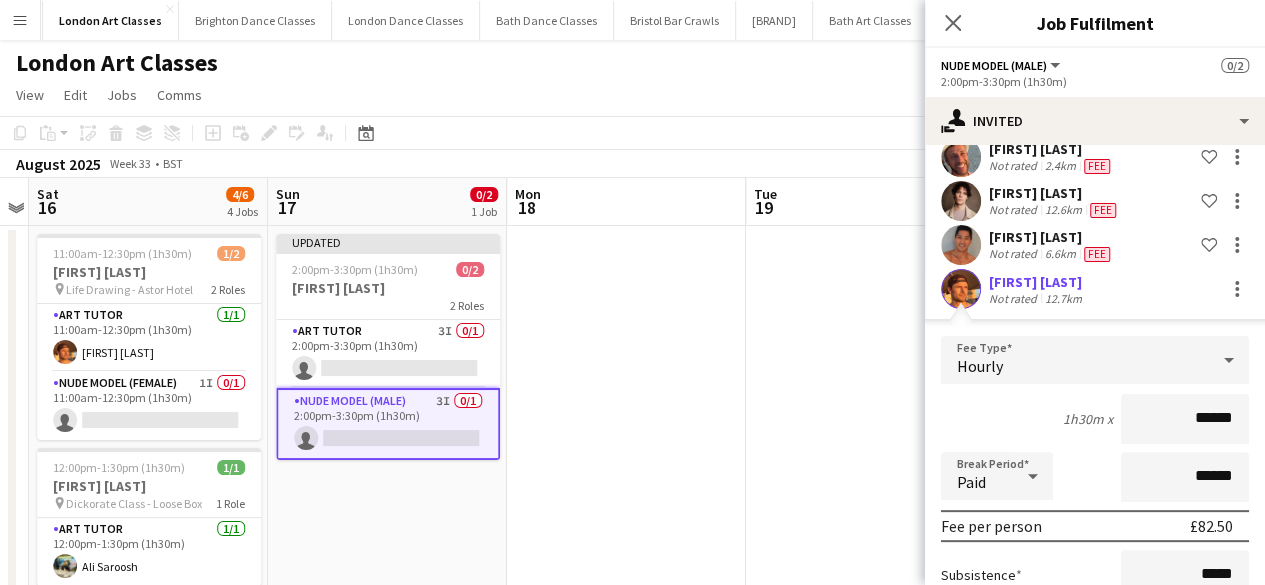 scroll, scrollTop: 172, scrollLeft: 0, axis: vertical 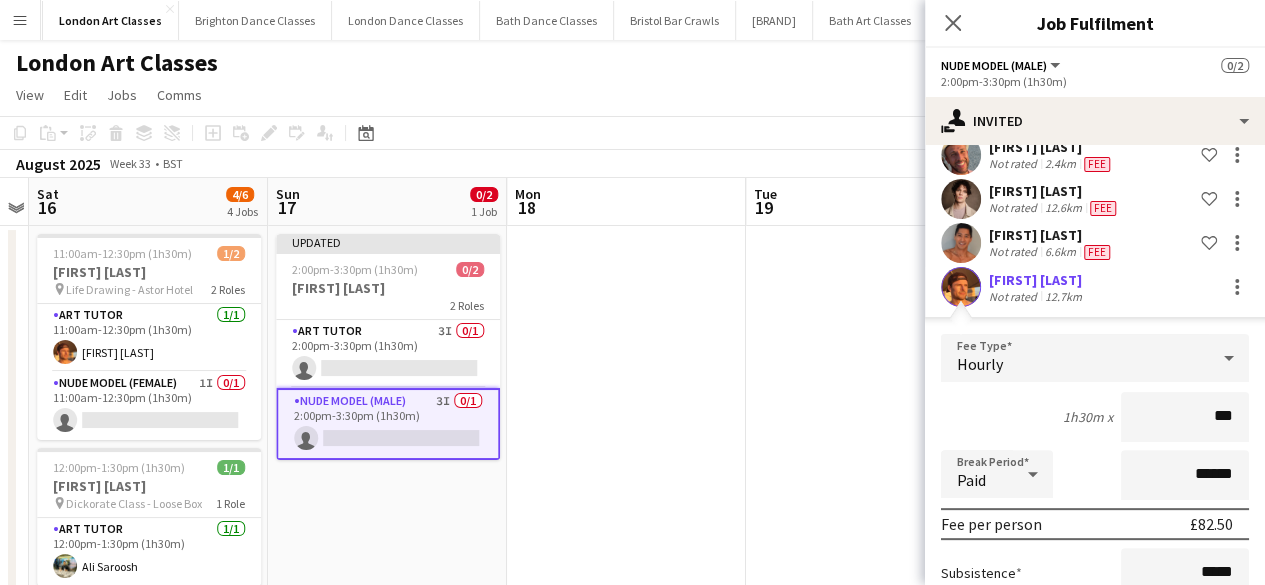 type on "**" 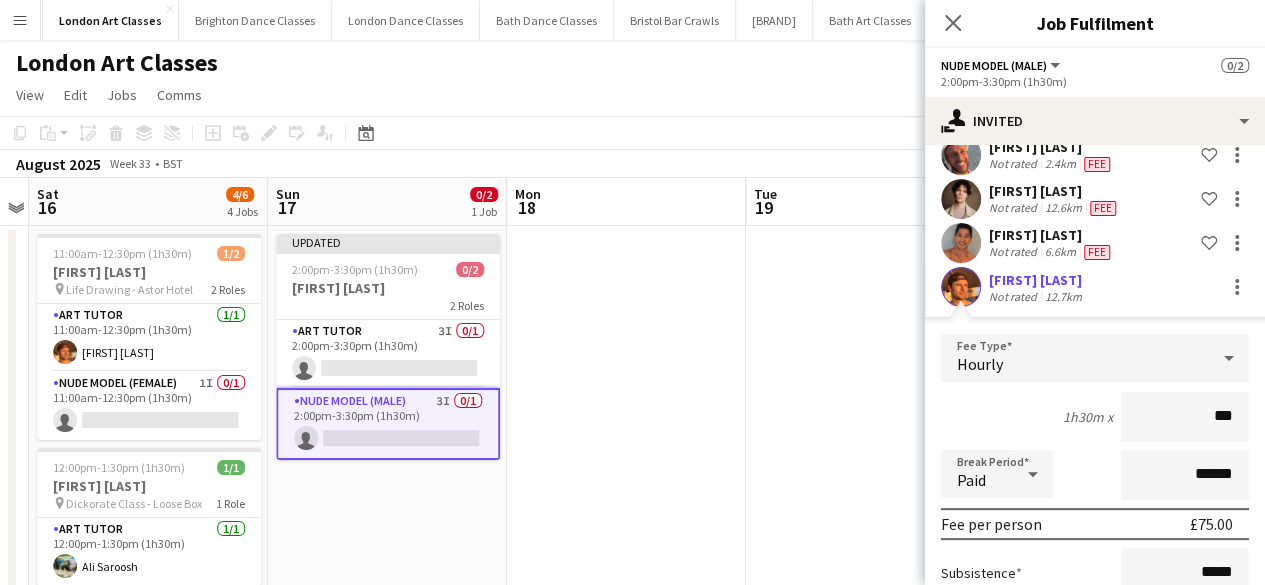 type on "***" 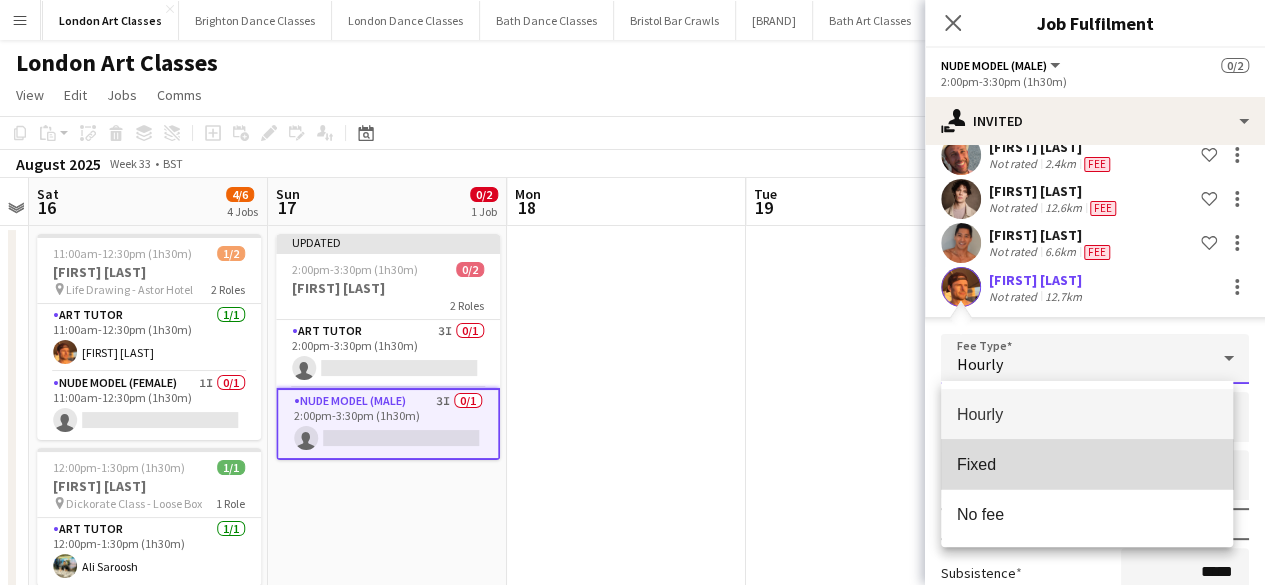 click on "Fixed" at bounding box center [1087, 464] 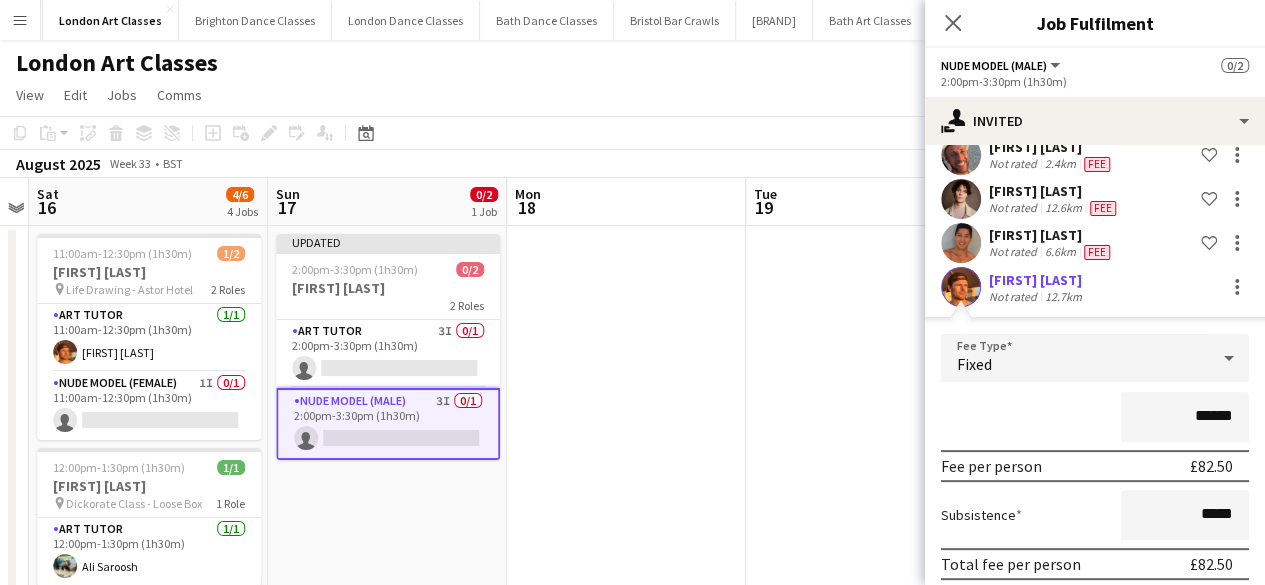 drag, startPoint x: 1220, startPoint y: 421, endPoint x: 1147, endPoint y: 433, distance: 73.97973 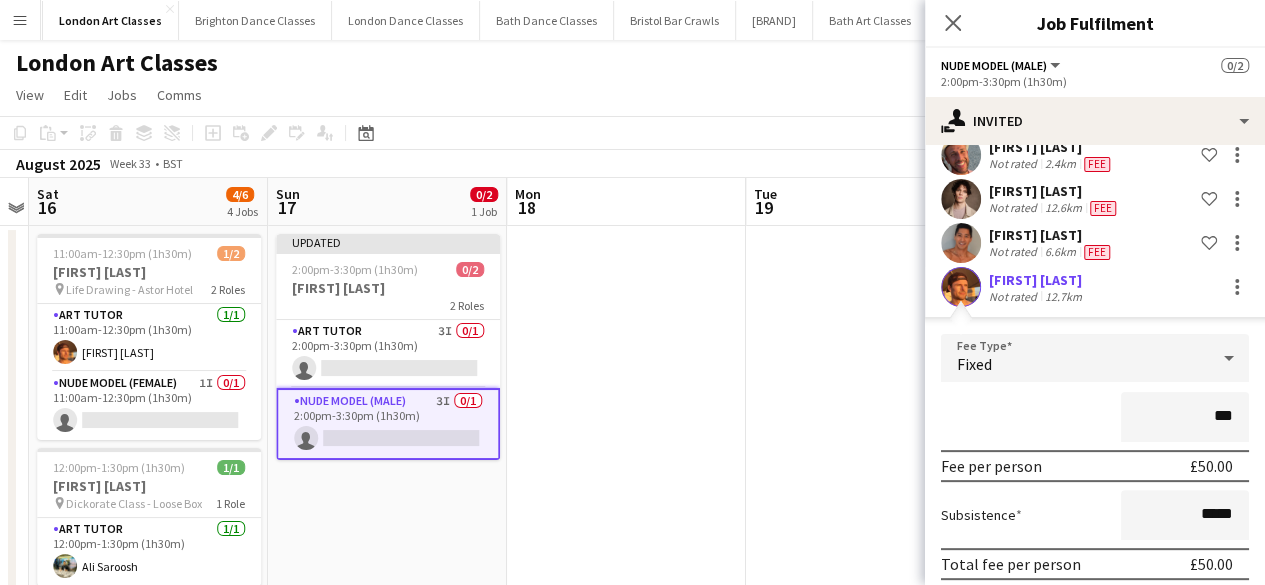 type on "***" 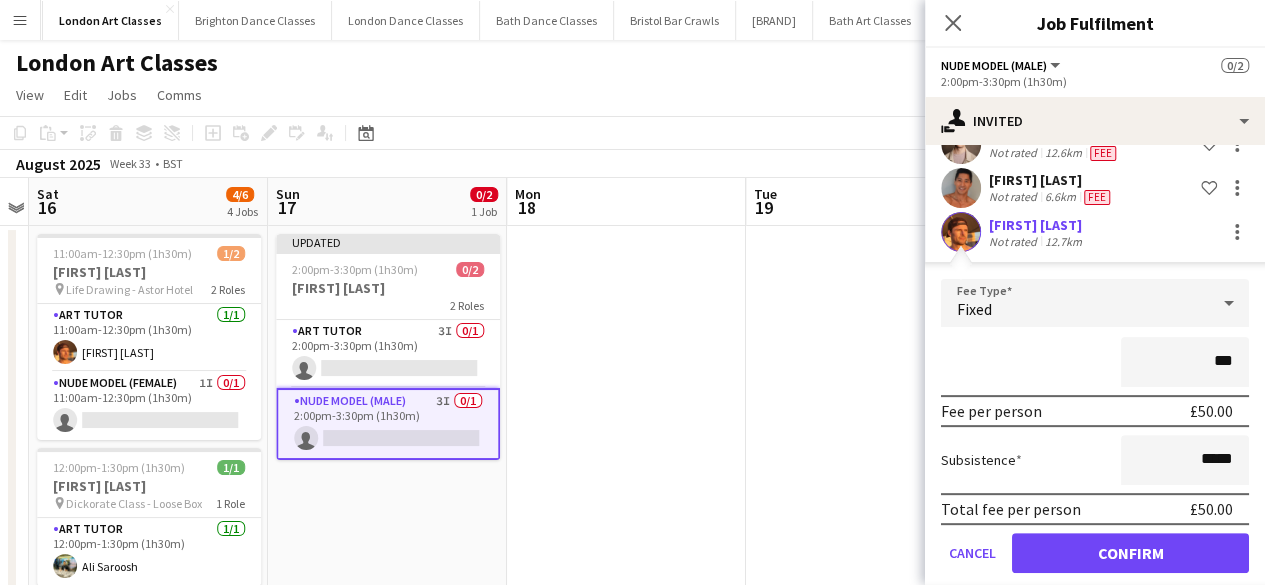 scroll, scrollTop: 250, scrollLeft: 0, axis: vertical 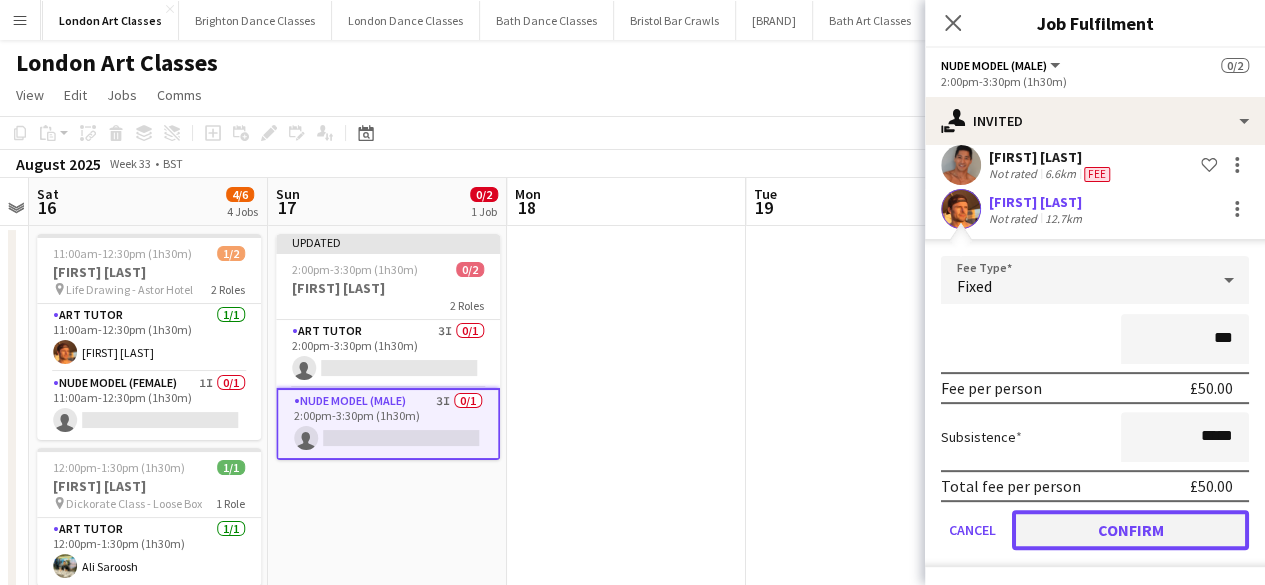 click on "Confirm" 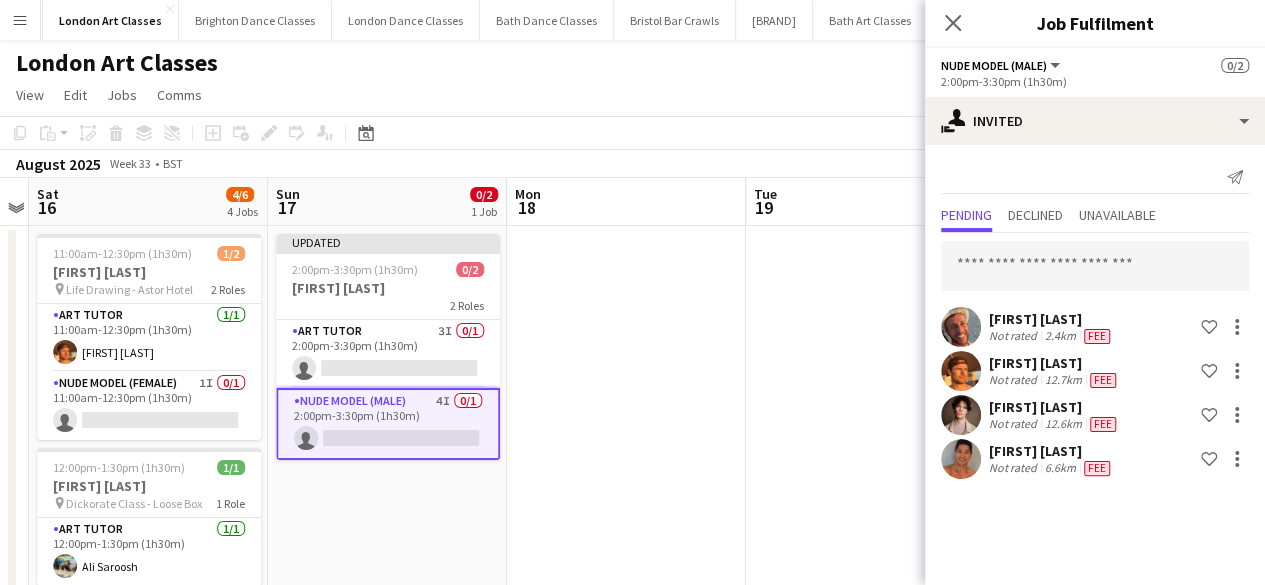 scroll, scrollTop: 0, scrollLeft: 0, axis: both 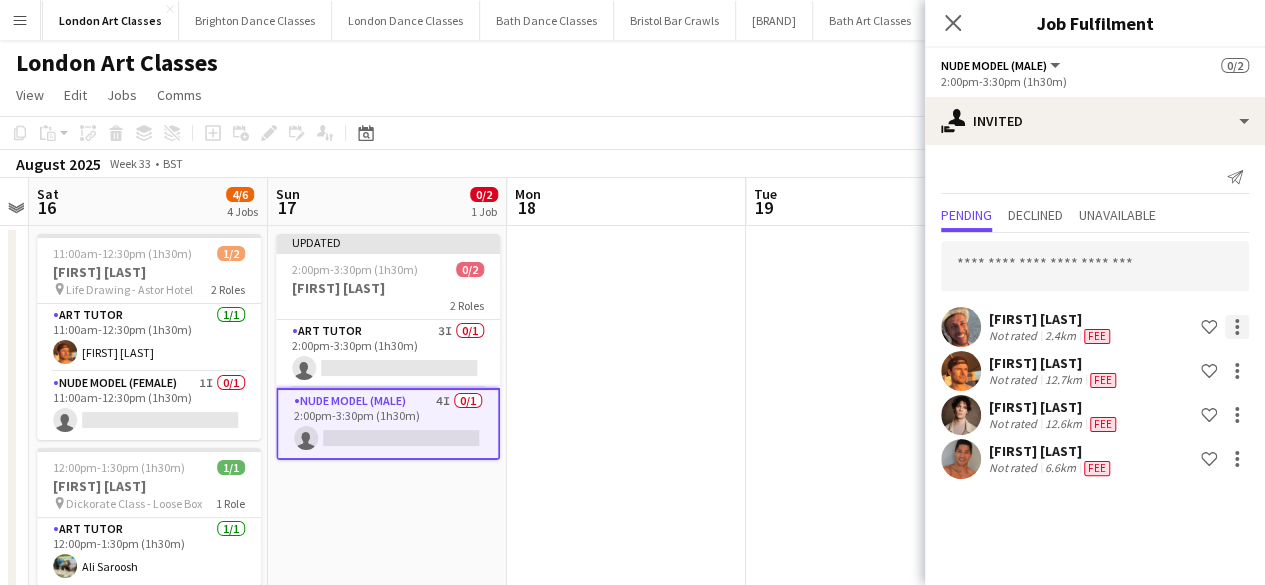click at bounding box center [1237, 421] 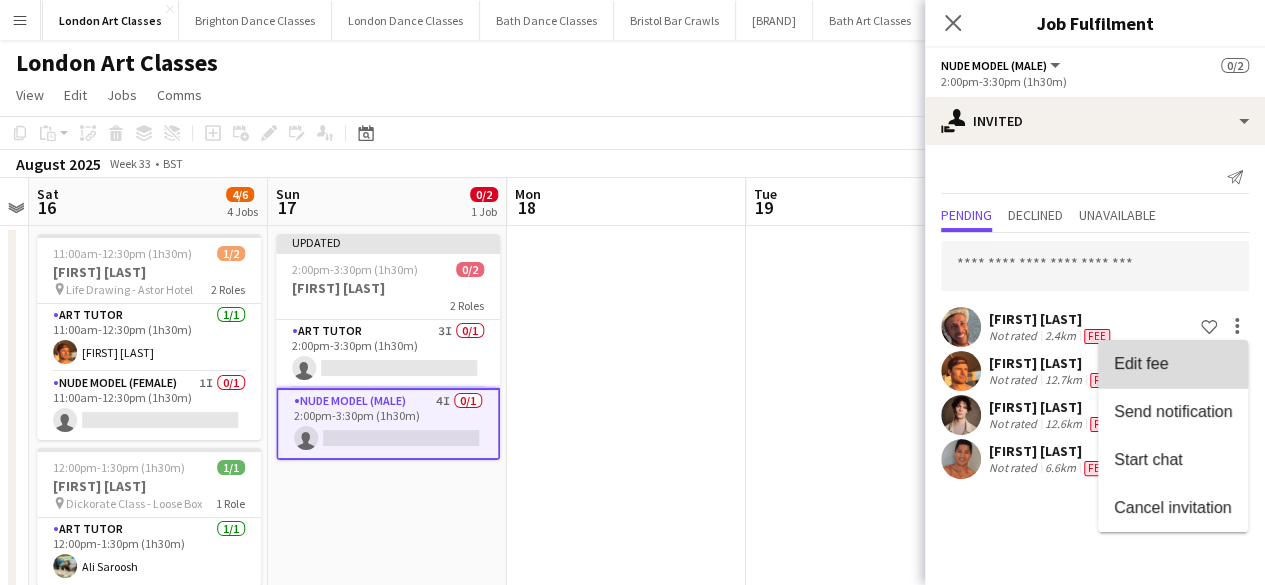 click on "Edit fee" at bounding box center [1141, 362] 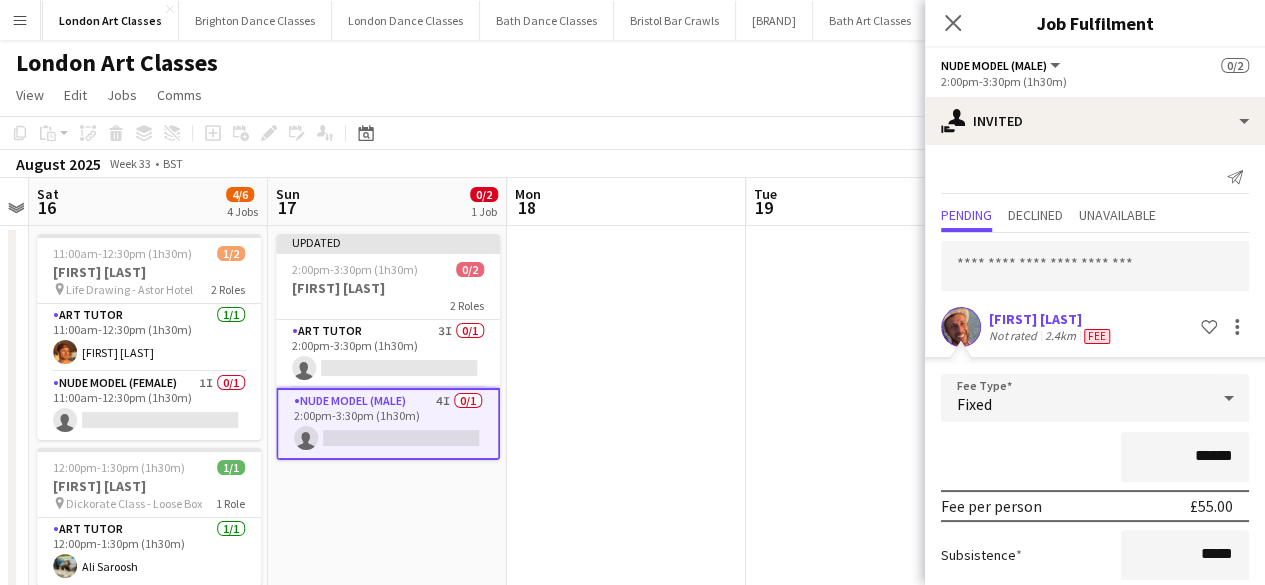 click on "******" at bounding box center [1185, 457] 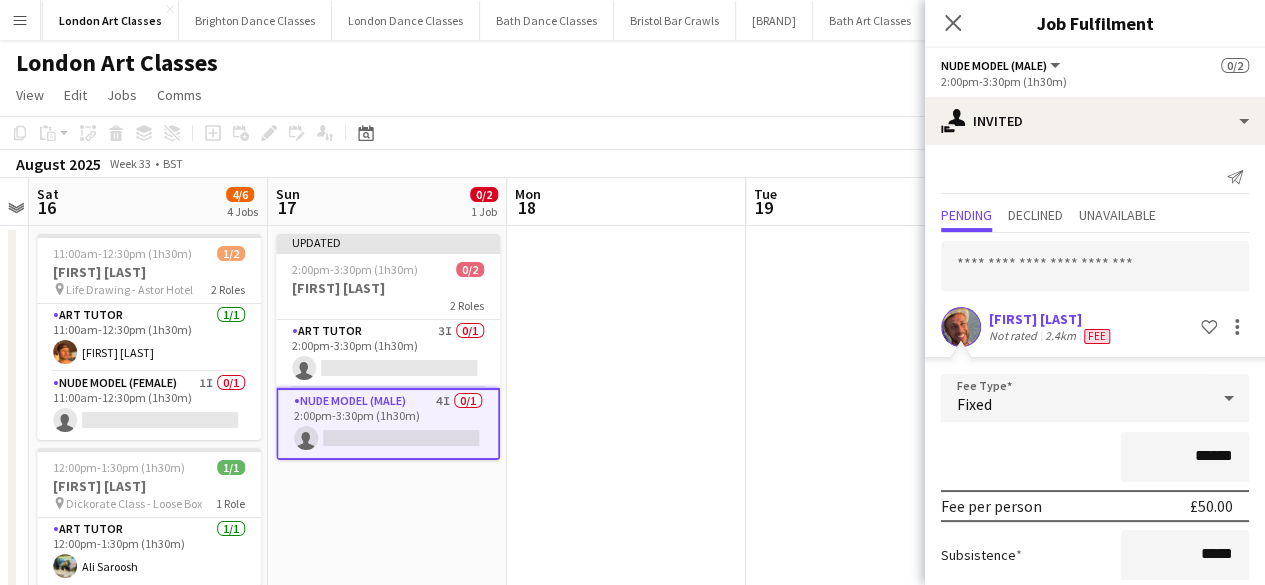 scroll, scrollTop: 140, scrollLeft: 0, axis: vertical 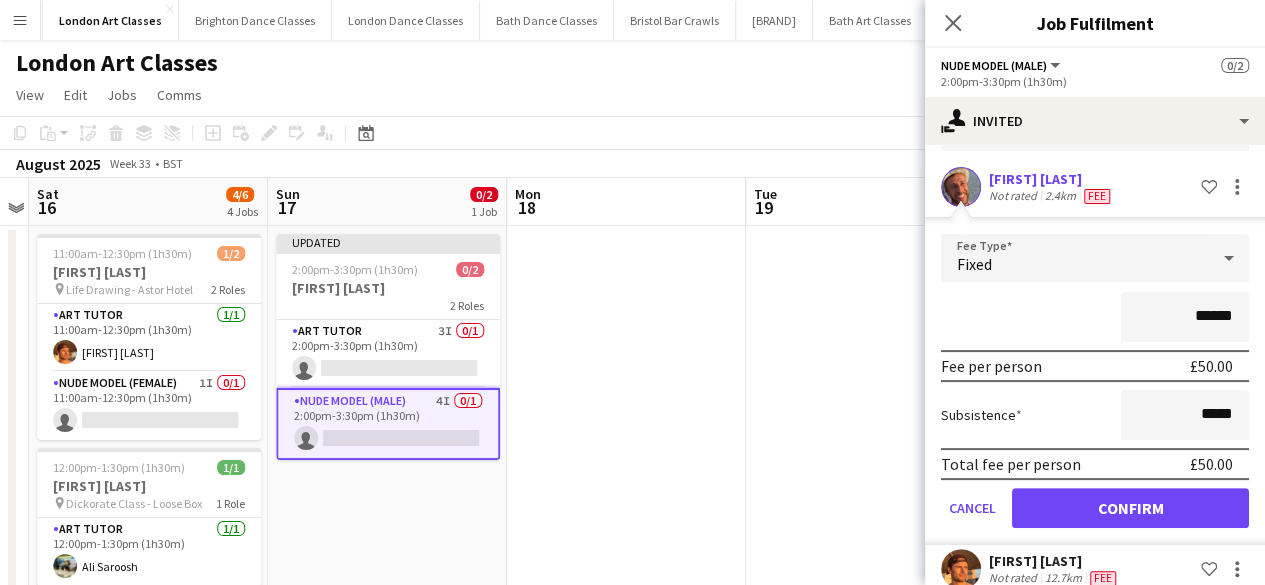 type on "******" 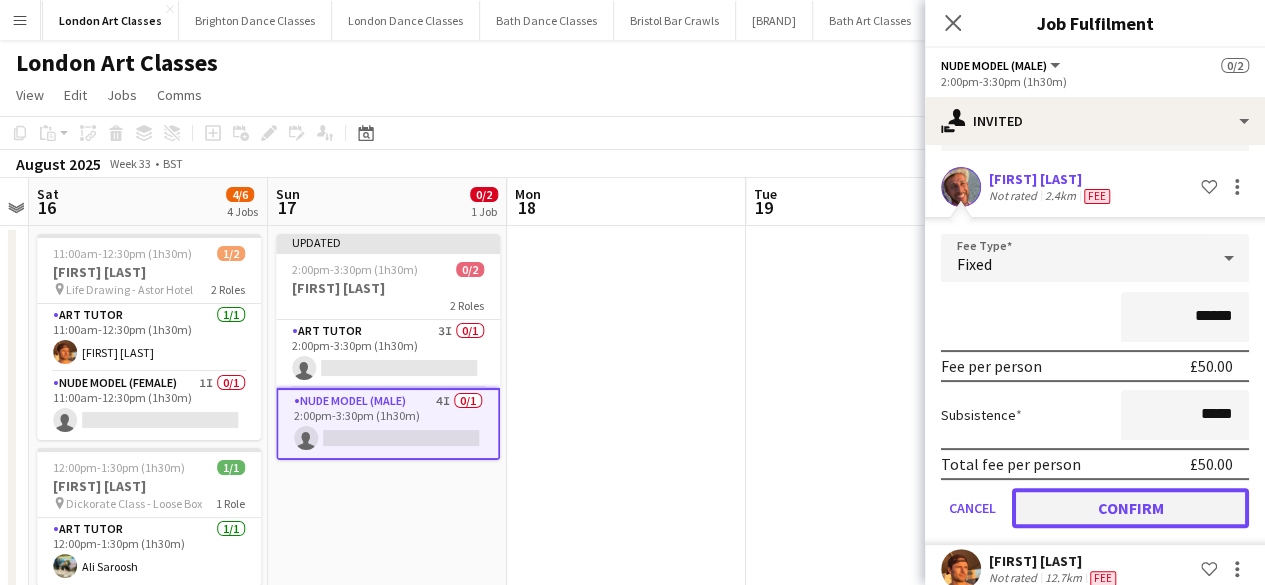 click on "Confirm" 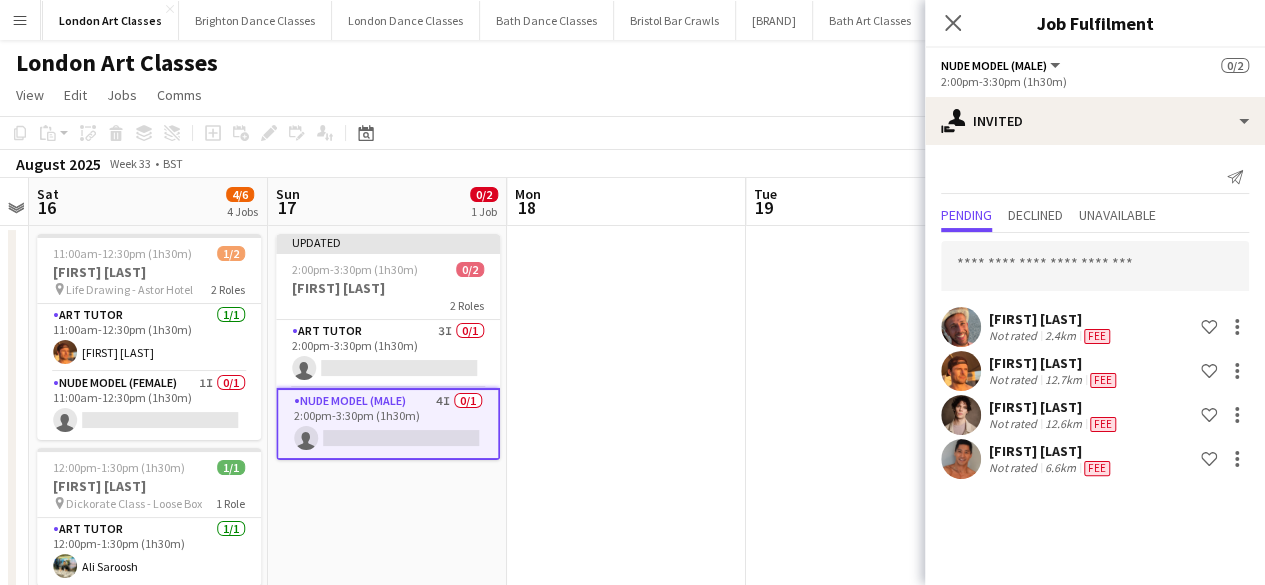 scroll, scrollTop: 0, scrollLeft: 0, axis: both 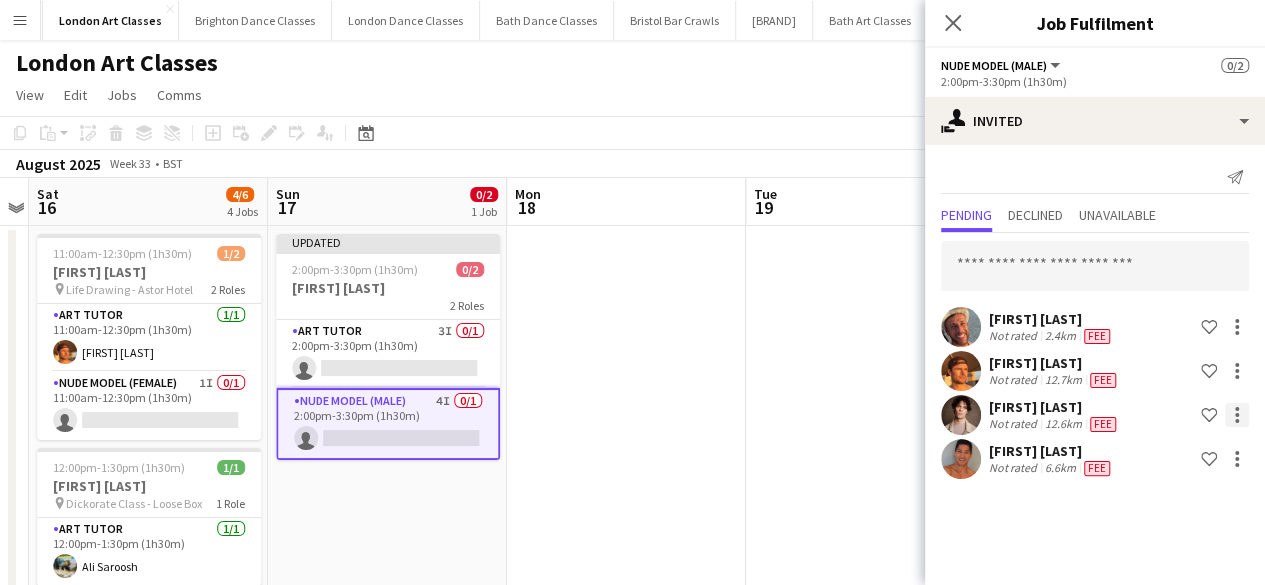click 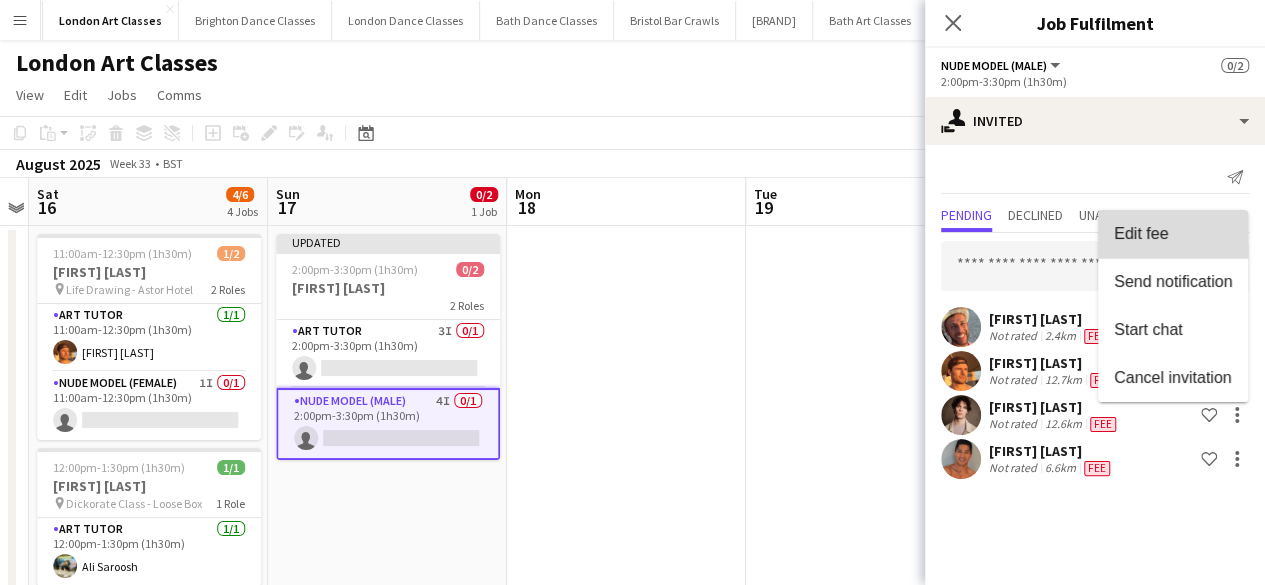 click on "Edit fee" at bounding box center (1173, 234) 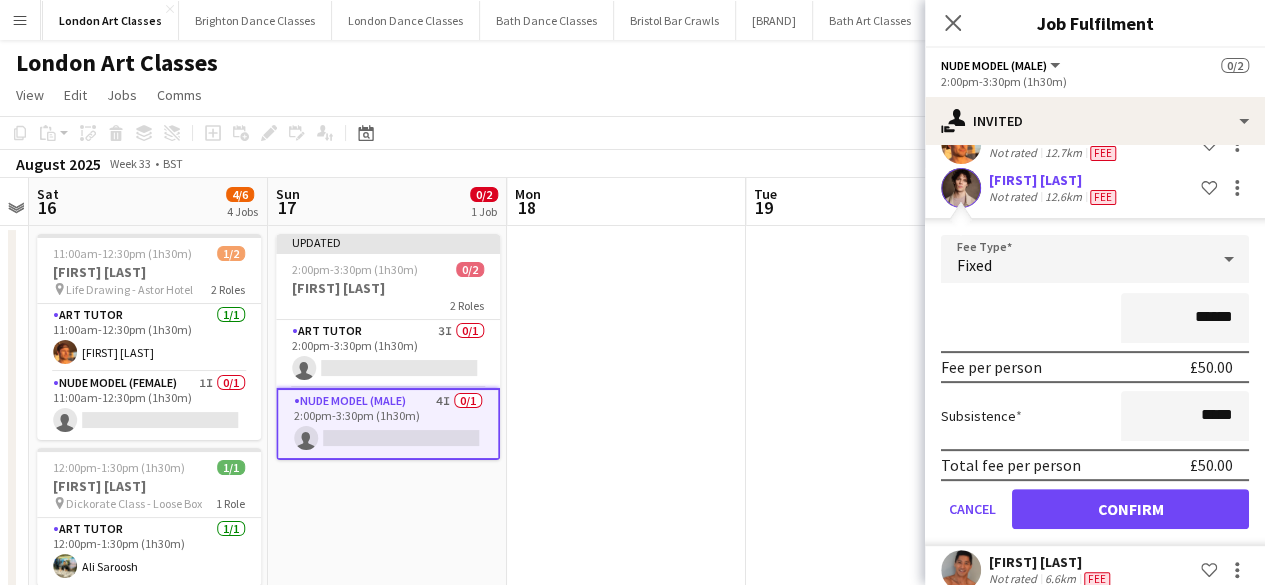 scroll, scrollTop: 250, scrollLeft: 0, axis: vertical 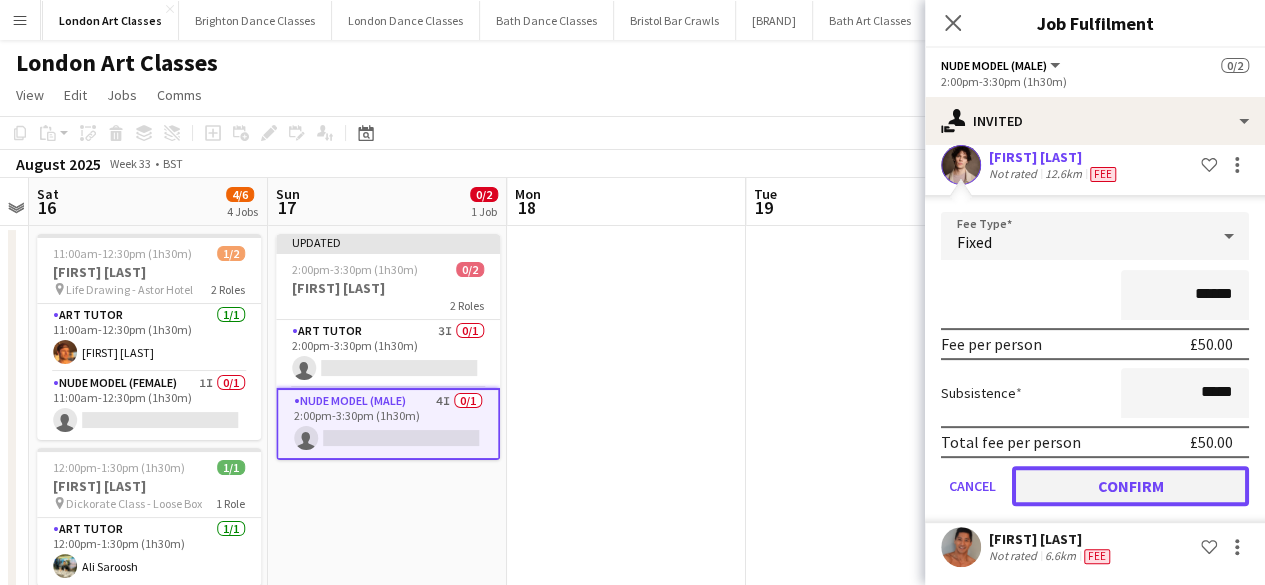 click on "Confirm" 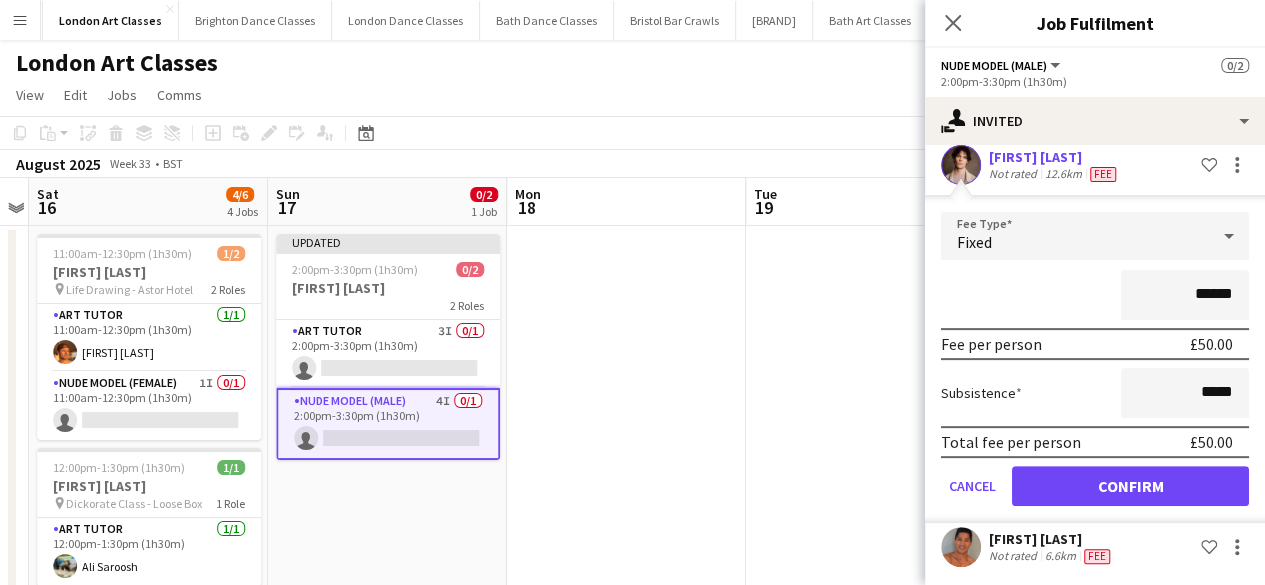scroll, scrollTop: 0, scrollLeft: 0, axis: both 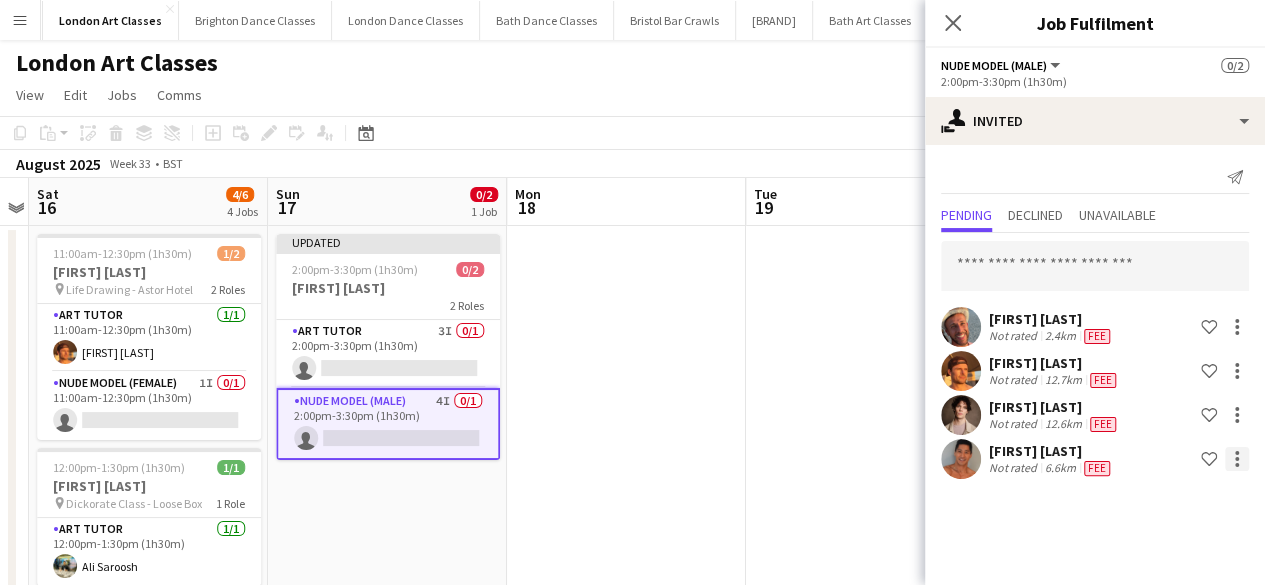click 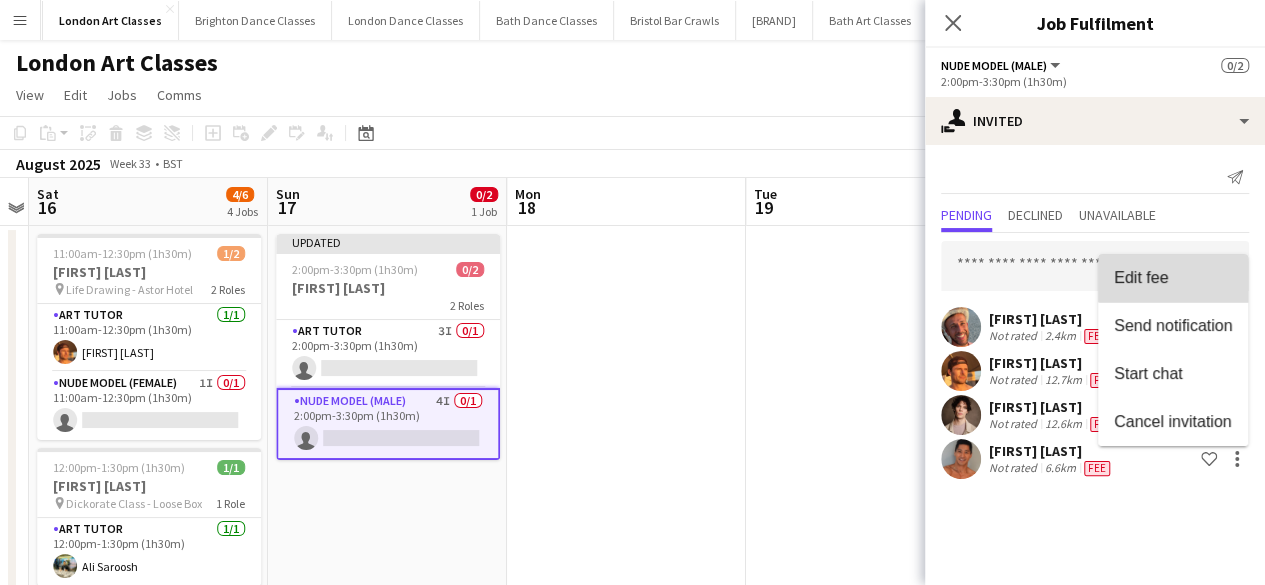 click on "Edit fee" at bounding box center (1173, 277) 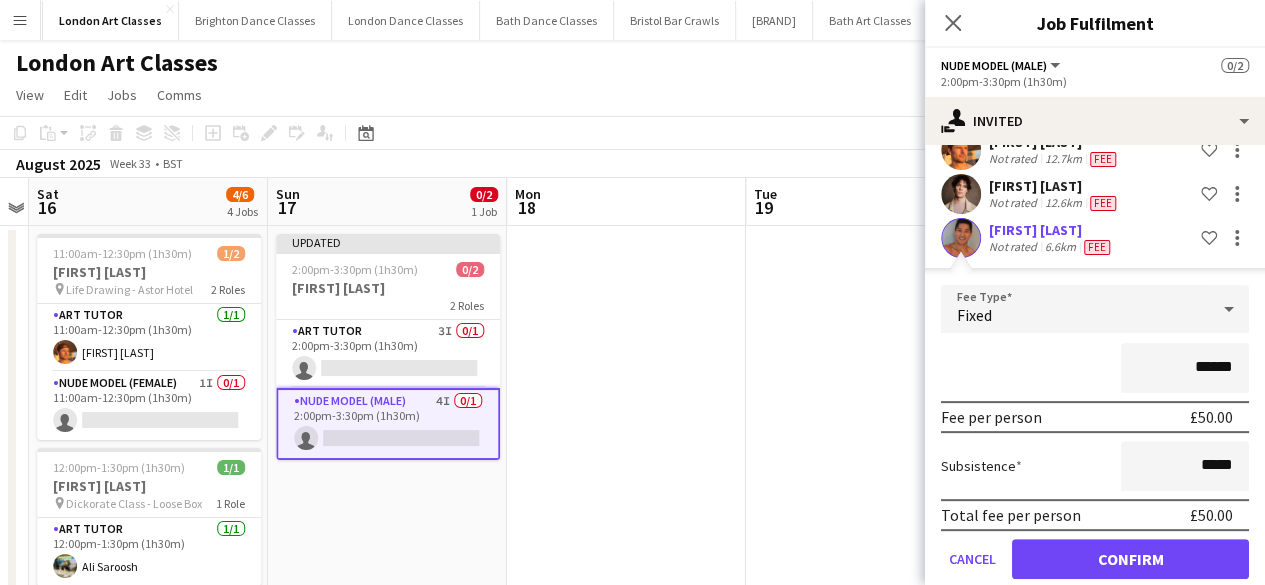 scroll, scrollTop: 250, scrollLeft: 0, axis: vertical 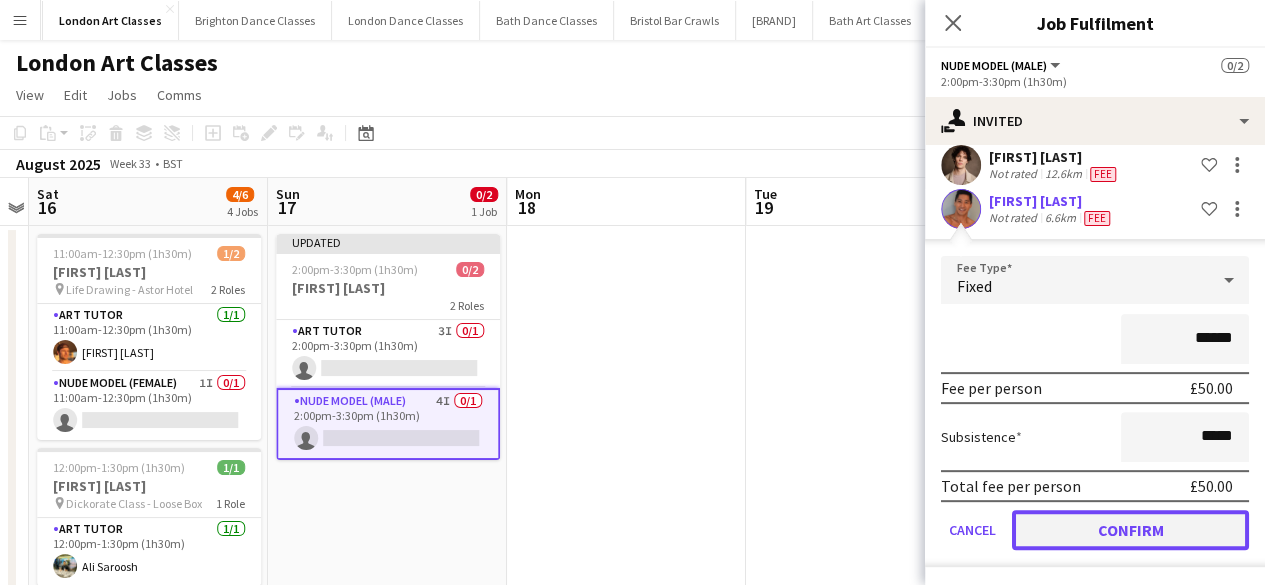 click on "Confirm" 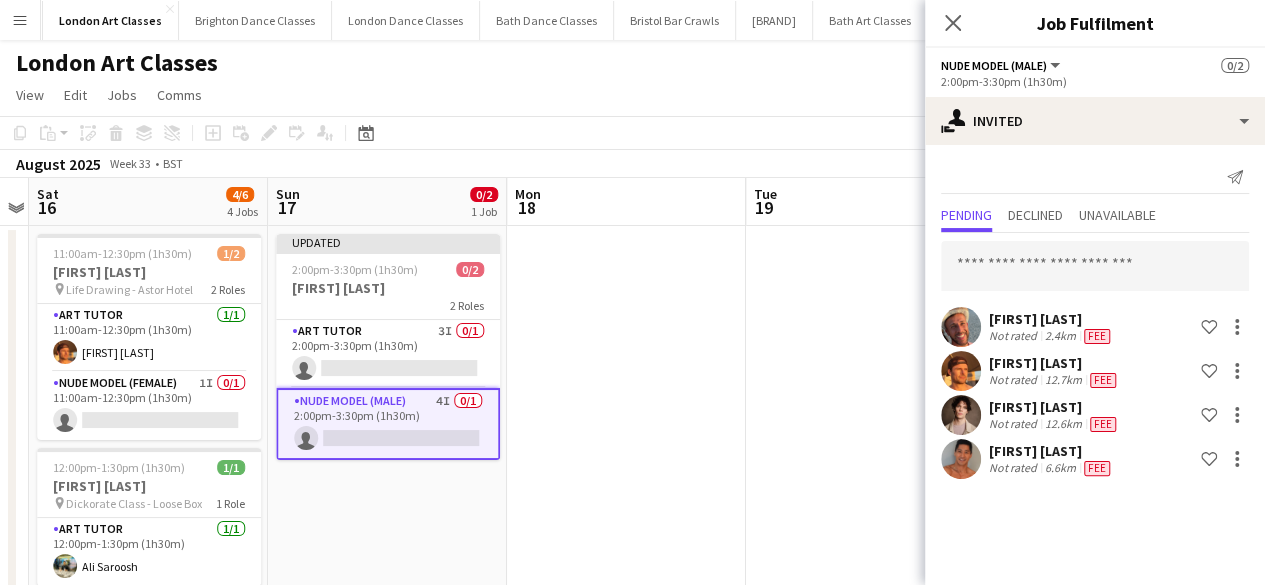 scroll, scrollTop: 0, scrollLeft: 0, axis: both 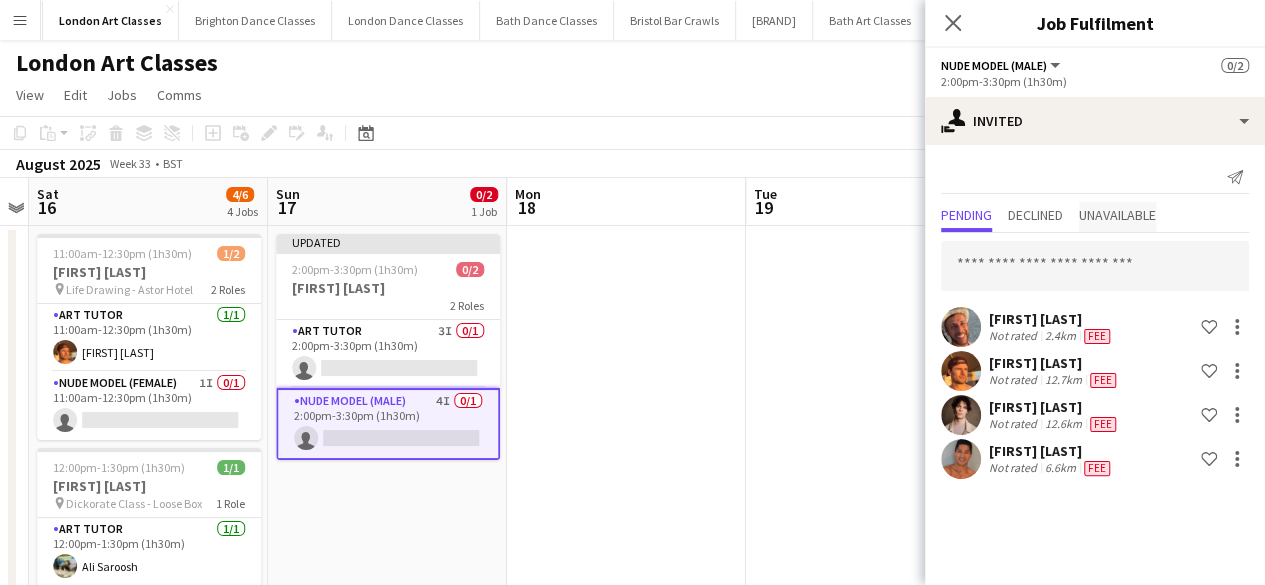 click on "Unavailable" at bounding box center (1117, 215) 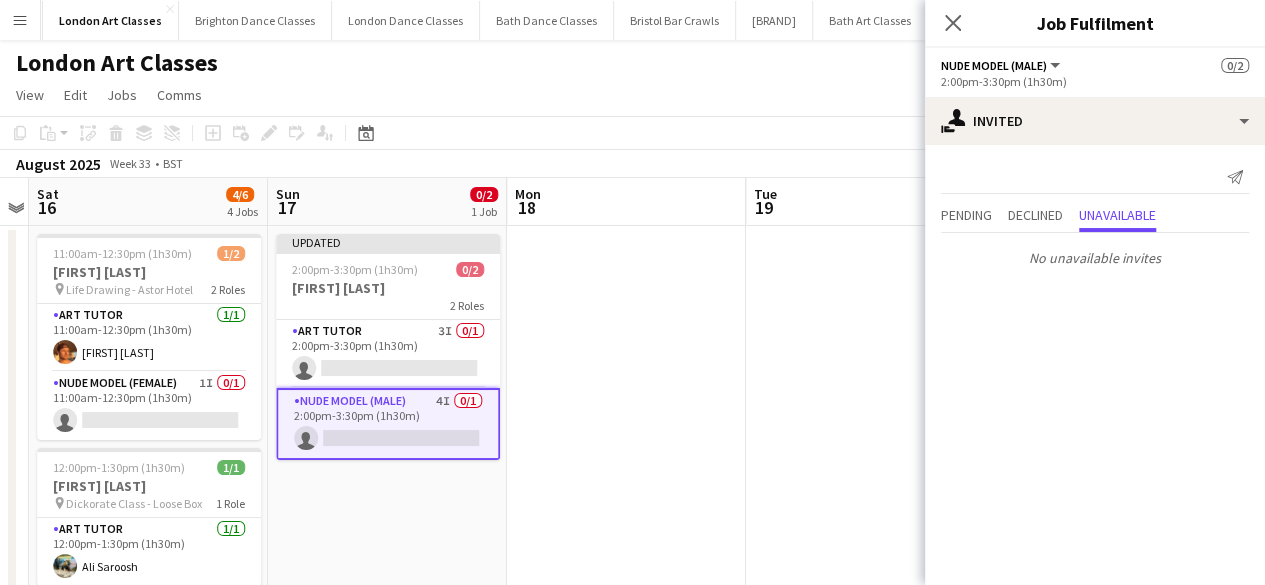 click on "Pending Declined Unavailable" at bounding box center [1095, 217] 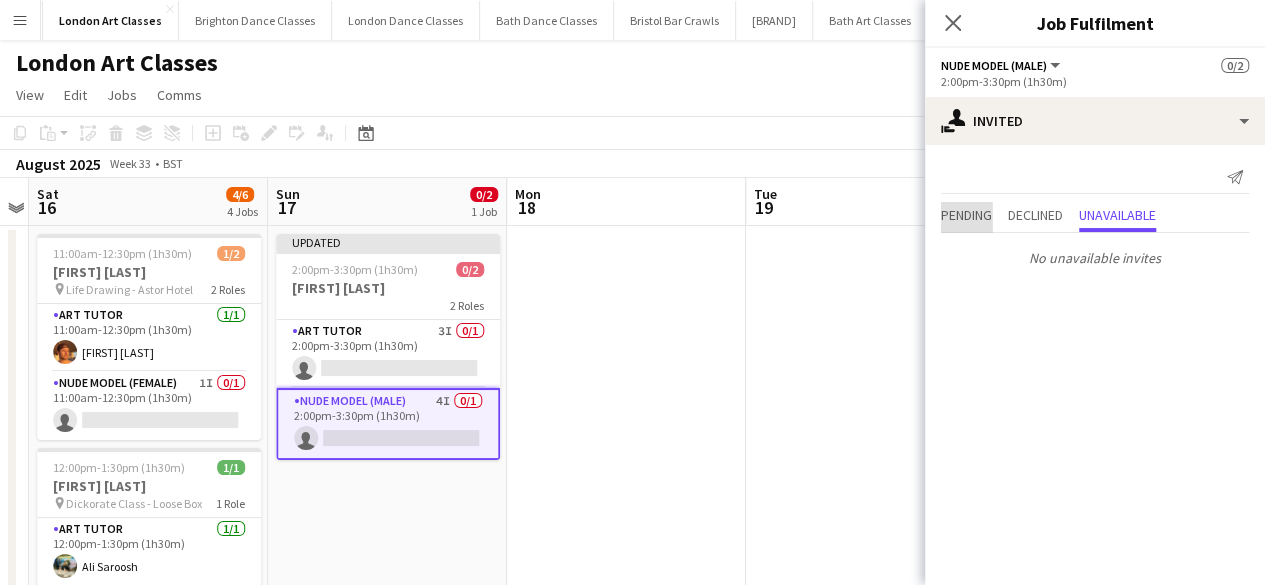 click on "Pending" at bounding box center [966, 217] 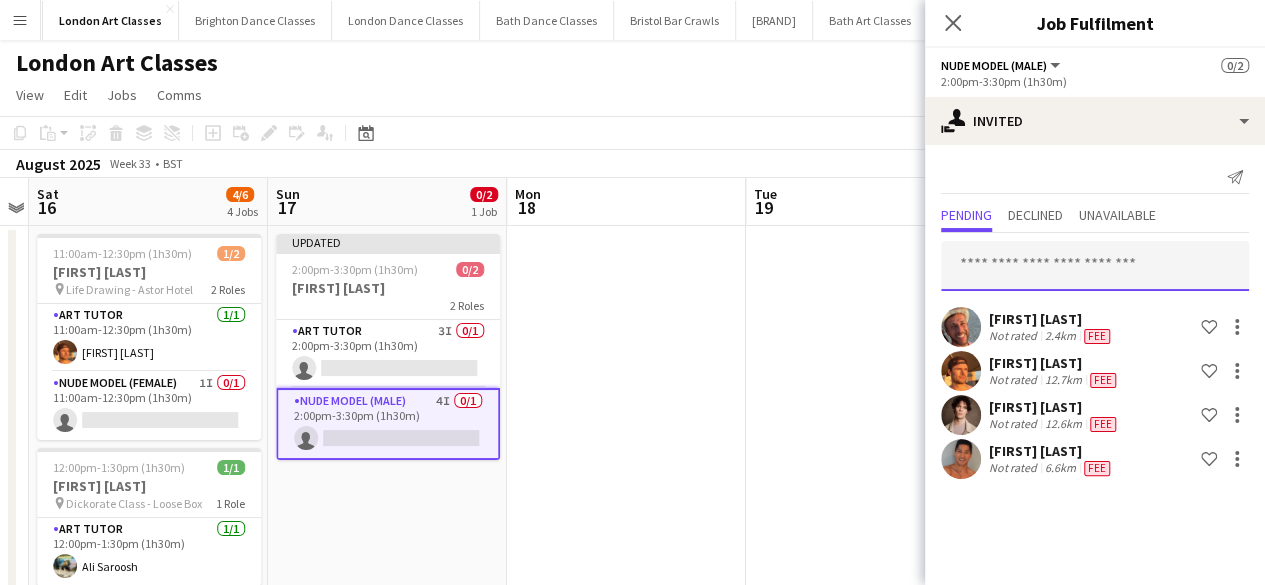 click at bounding box center [1095, 266] 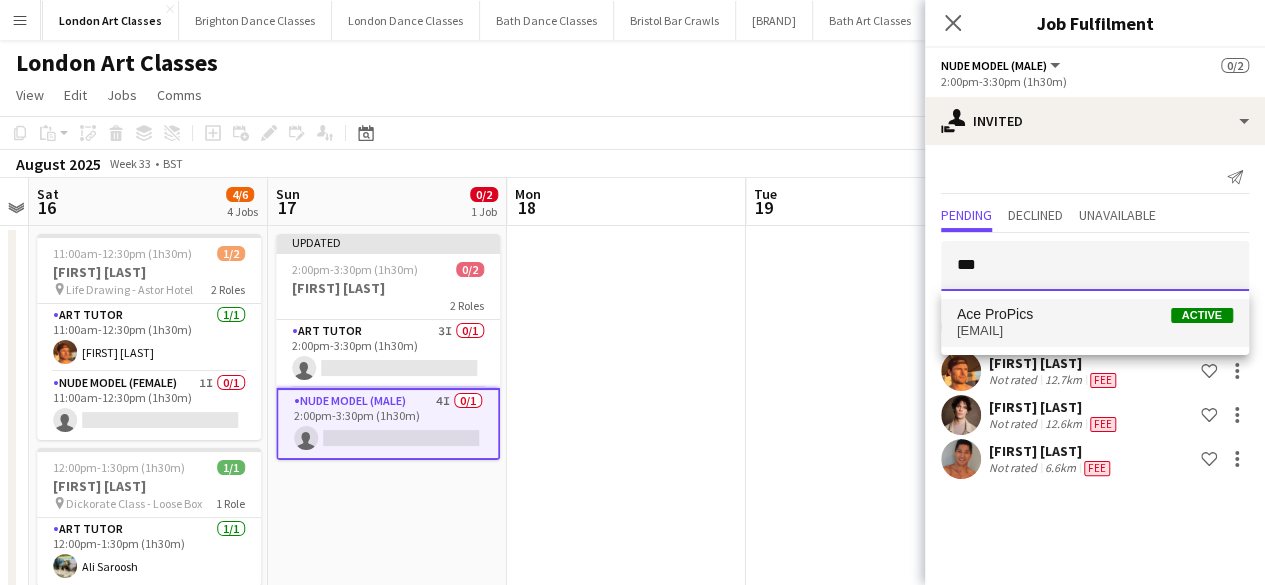 type on "***" 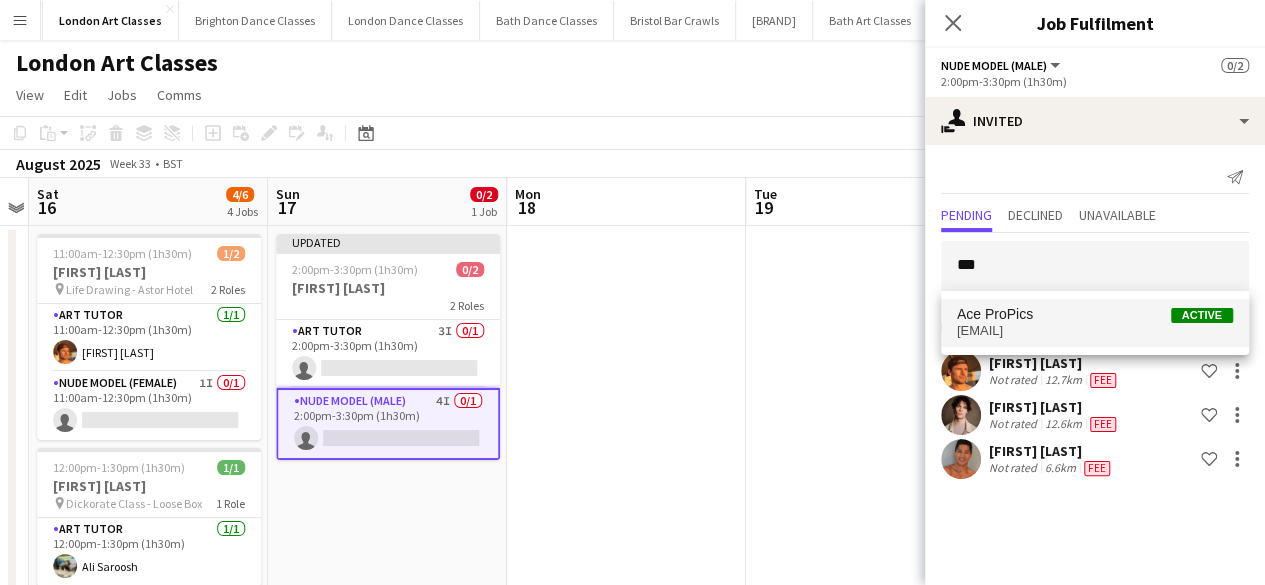 click on "[BRAND] [FIRST] [LAST]  Active  [EMAIL]" at bounding box center (1095, 323) 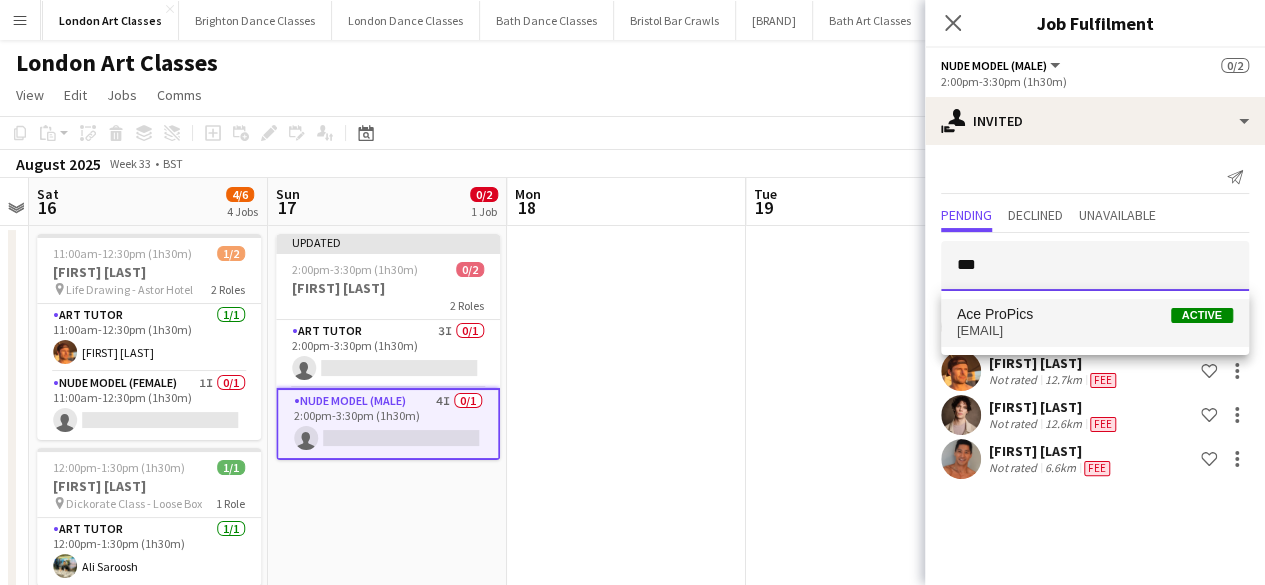 type 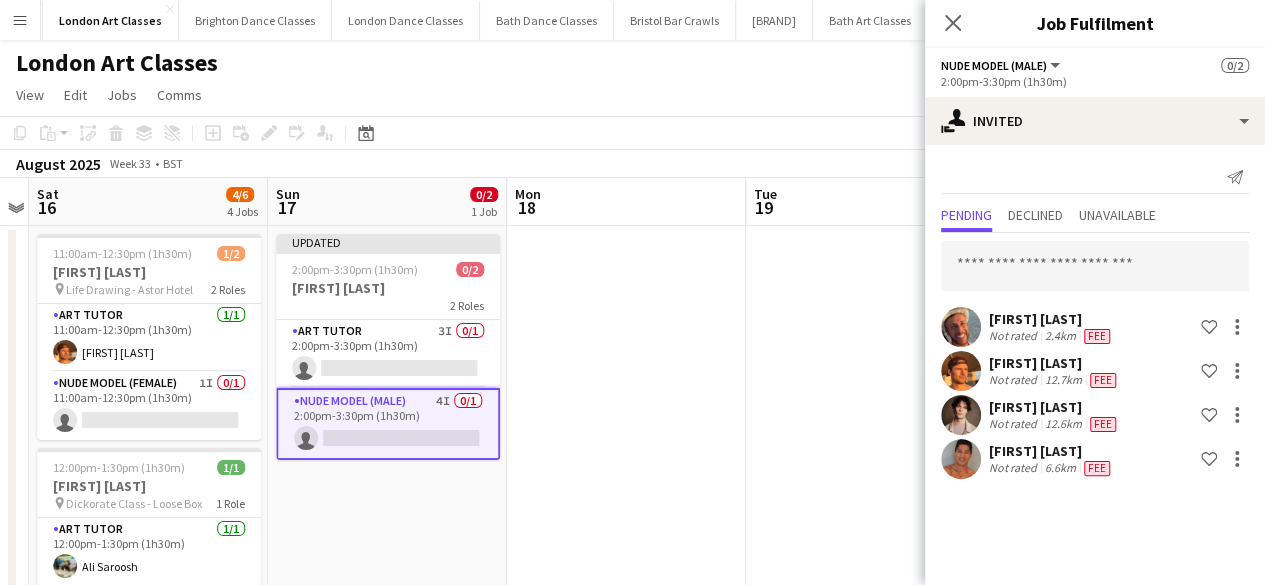 scroll, scrollTop: 260, scrollLeft: 0, axis: vertical 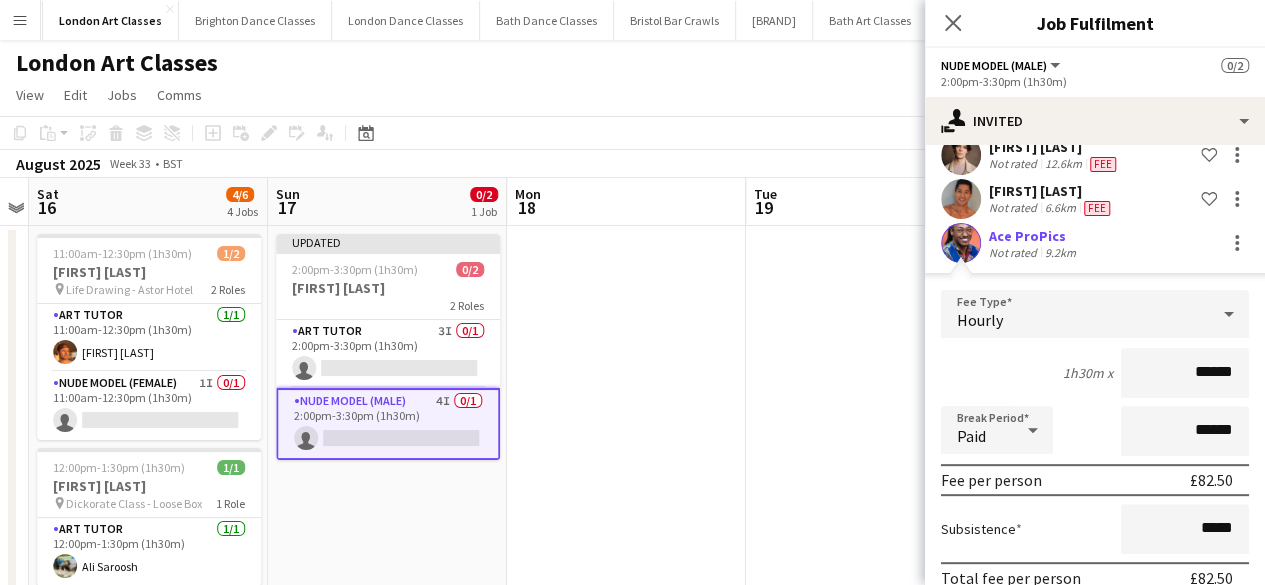 click on "******" at bounding box center [1185, 373] 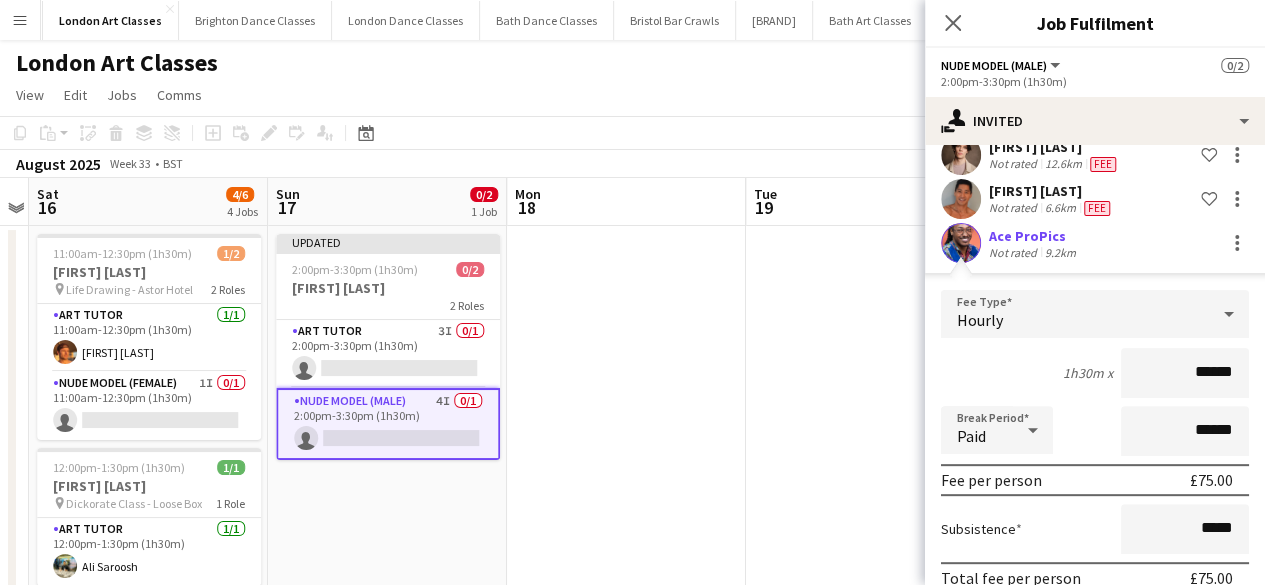 type on "******" 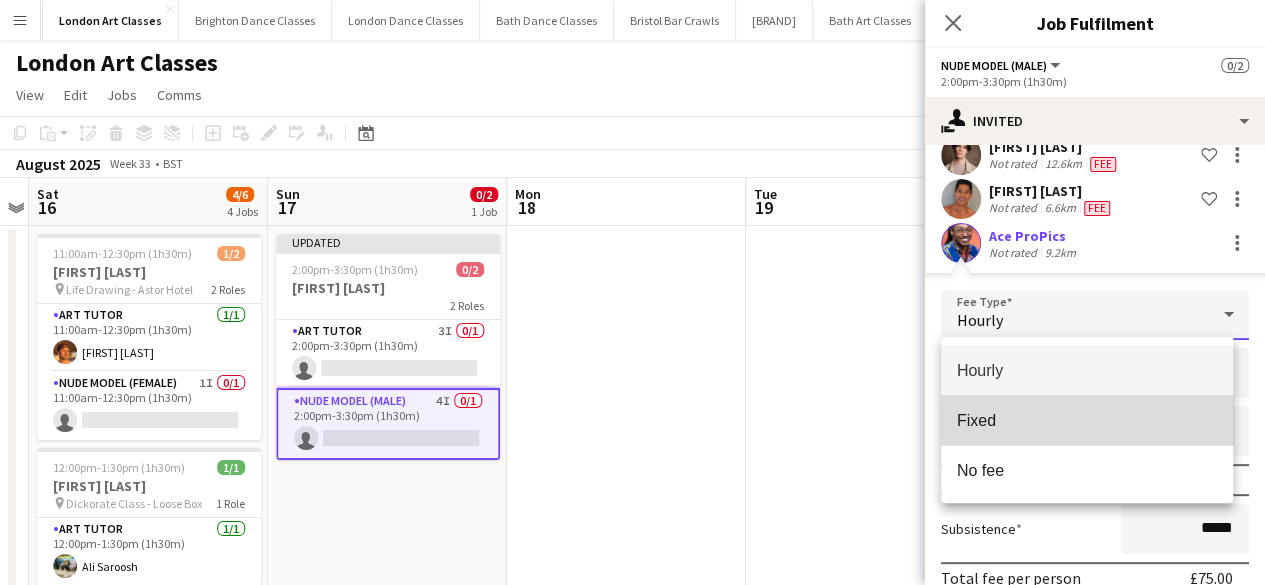 click on "Fixed" at bounding box center [1087, 420] 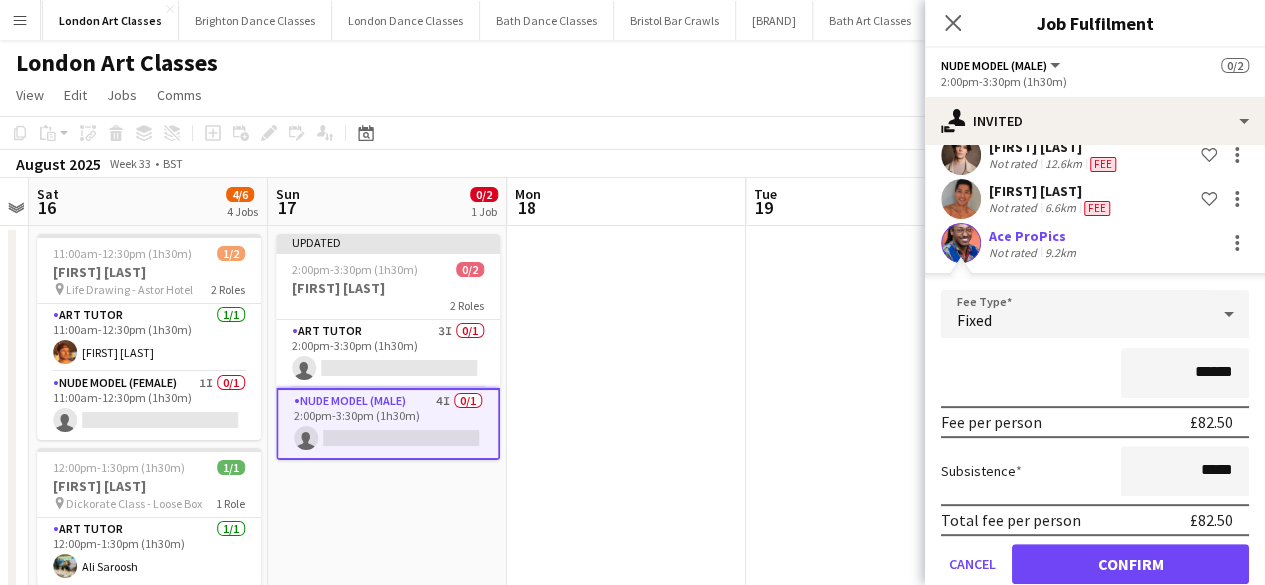 drag, startPoint x: 1212, startPoint y: 375, endPoint x: 1171, endPoint y: 374, distance: 41.01219 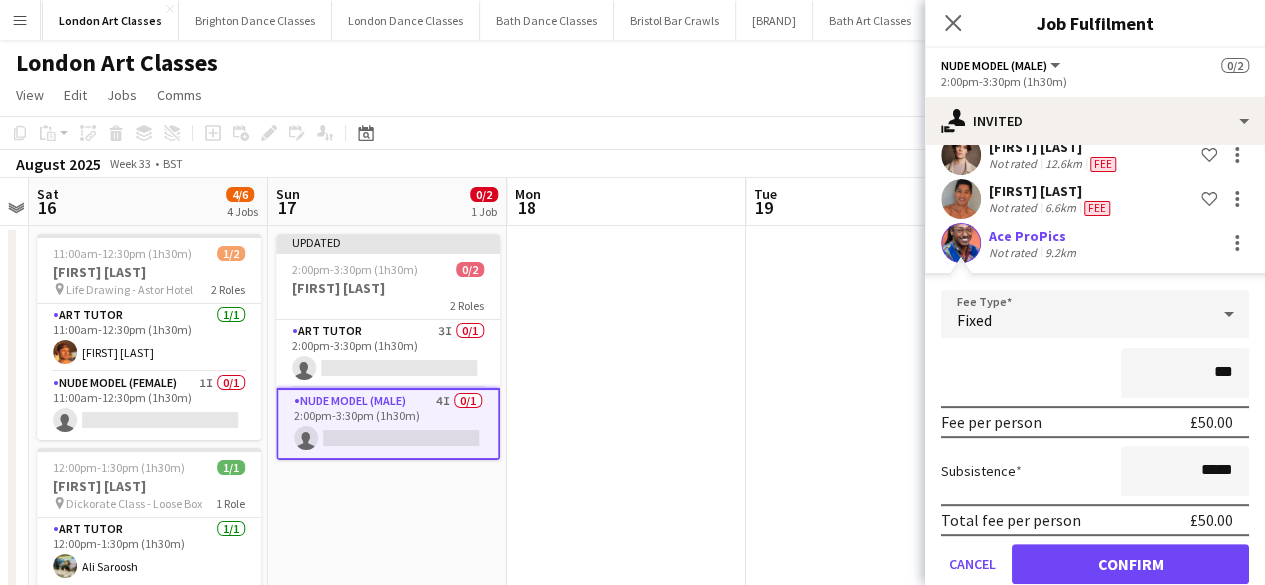 type on "***" 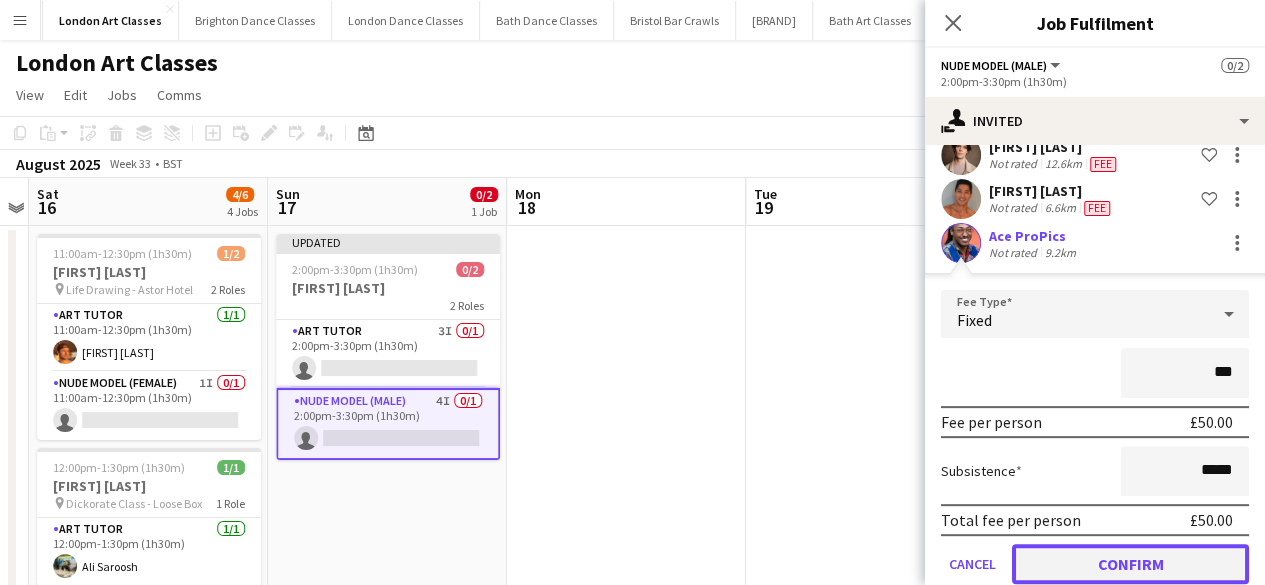 click on "Confirm" 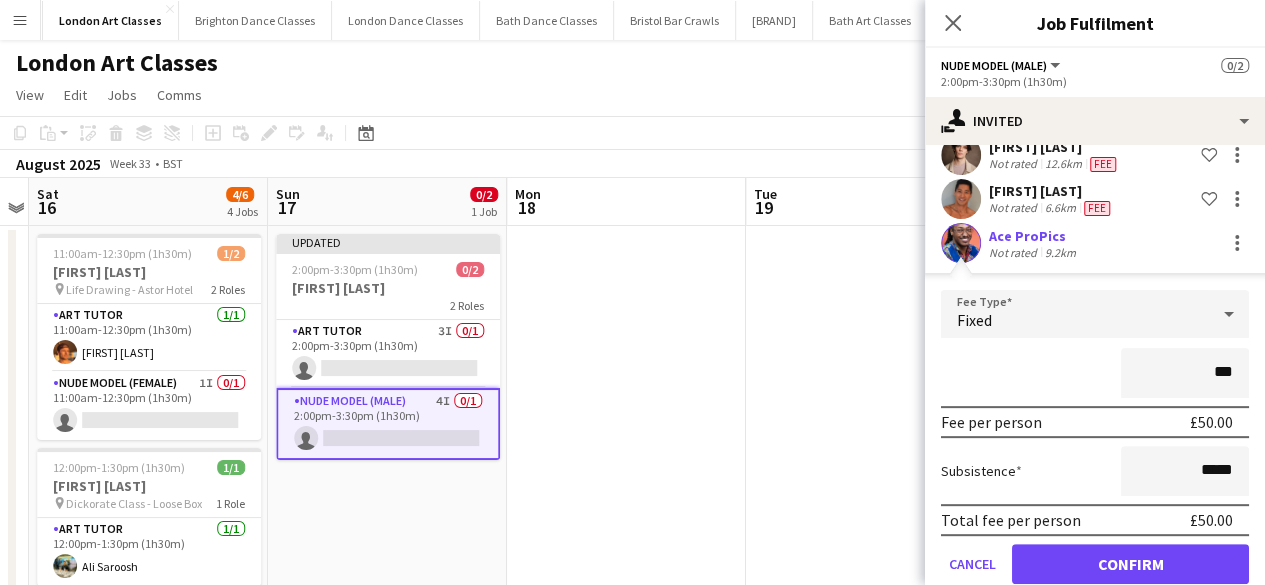 scroll, scrollTop: 0, scrollLeft: 0, axis: both 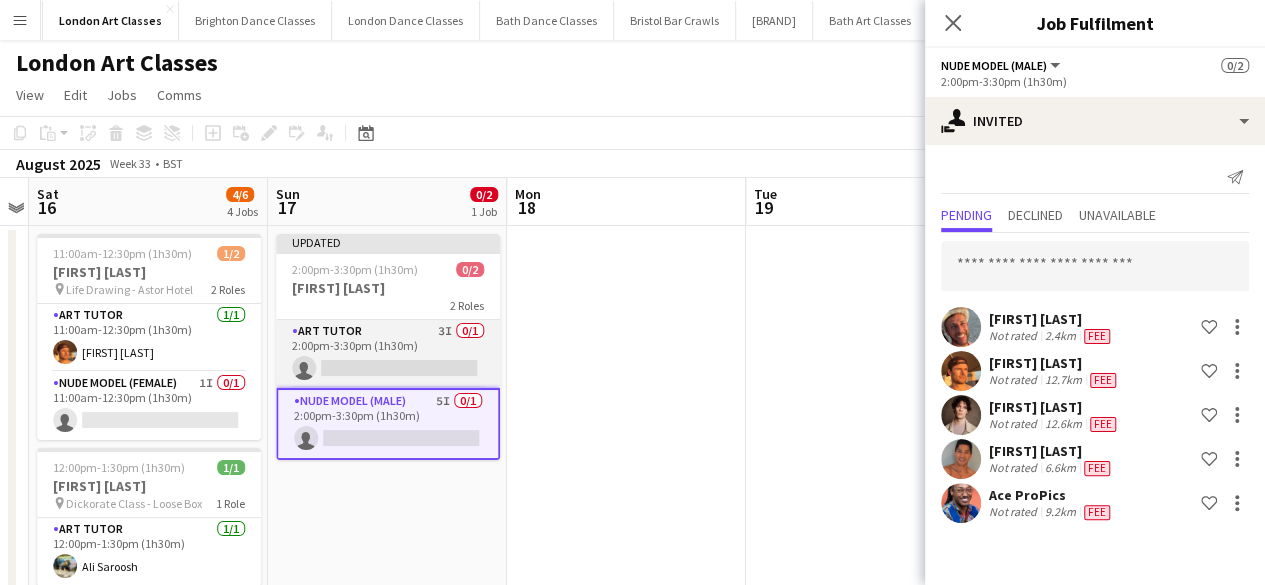 click on "Art Tutor   3I   0/1   2:00pm-3:30pm (1h30m)
single-neutral-actions" at bounding box center [388, 354] 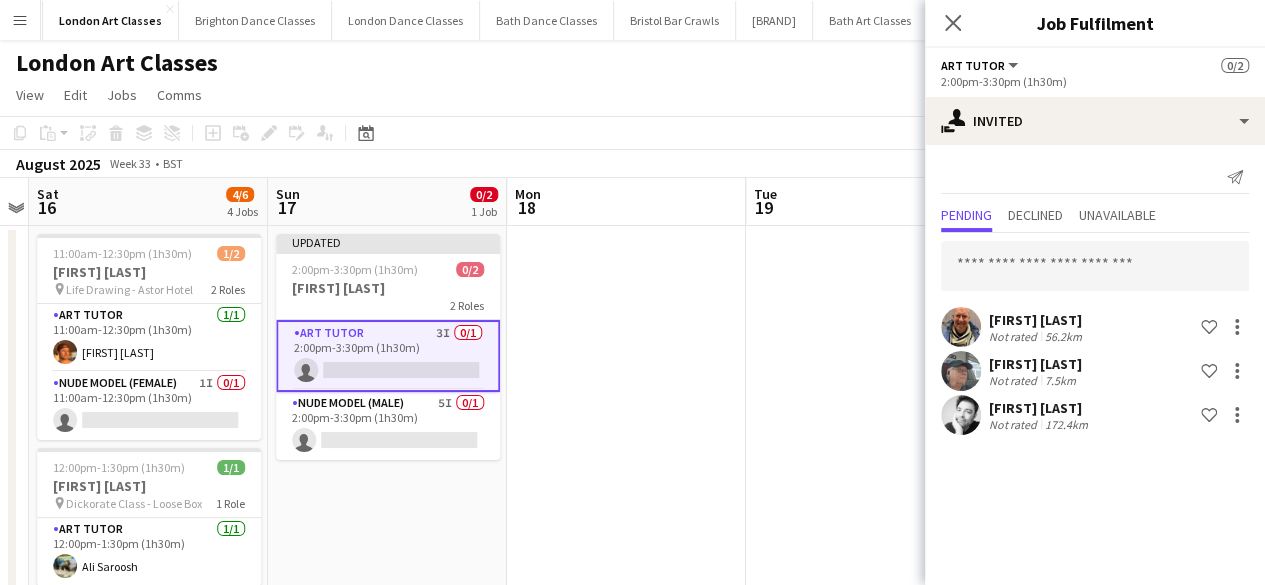 click on "Art Tutor   3I   0/1   2:00pm-3:30pm (1h30m)
single-neutral-actions" at bounding box center [388, 356] 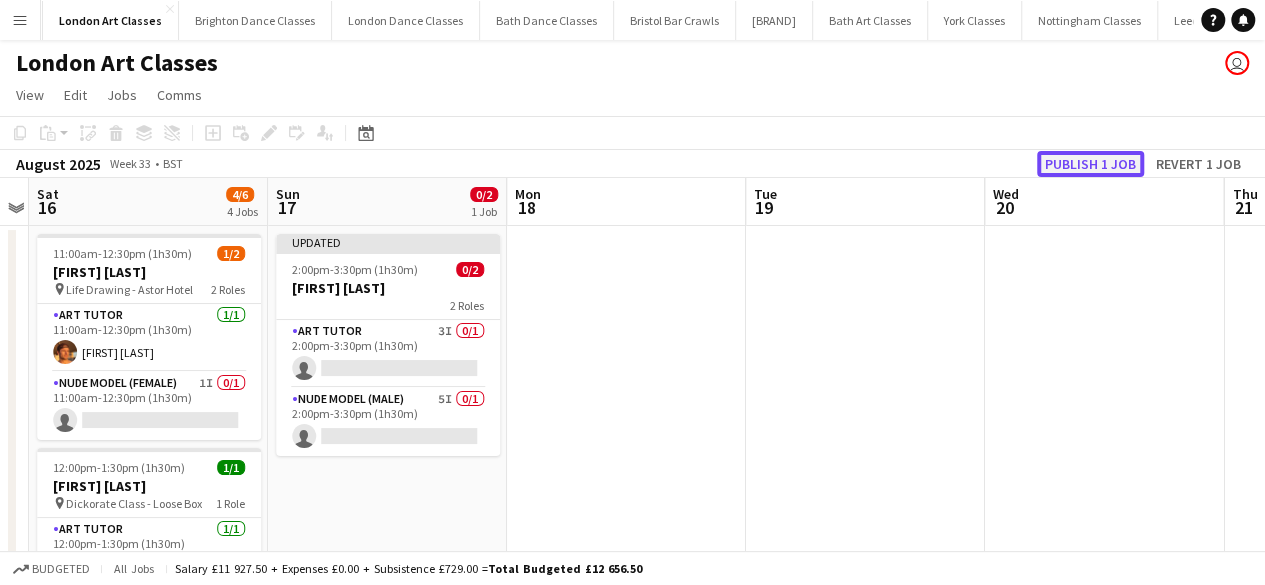 click on "Publish 1 job" 